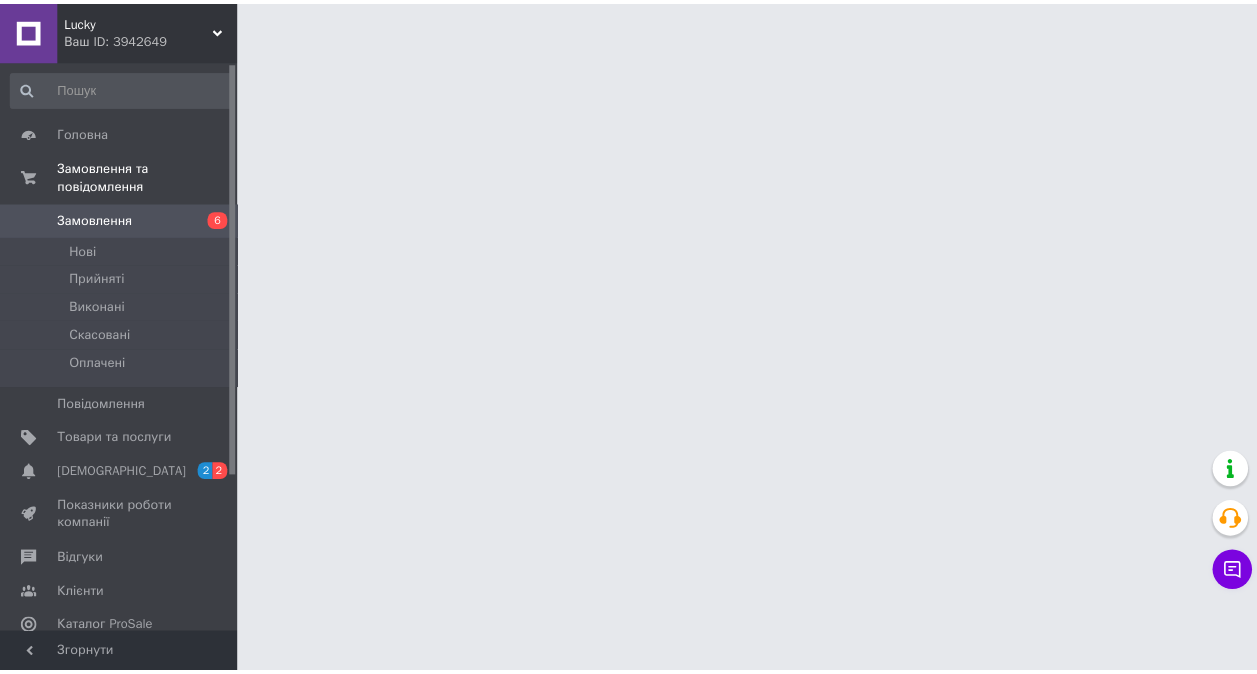 scroll, scrollTop: 0, scrollLeft: 0, axis: both 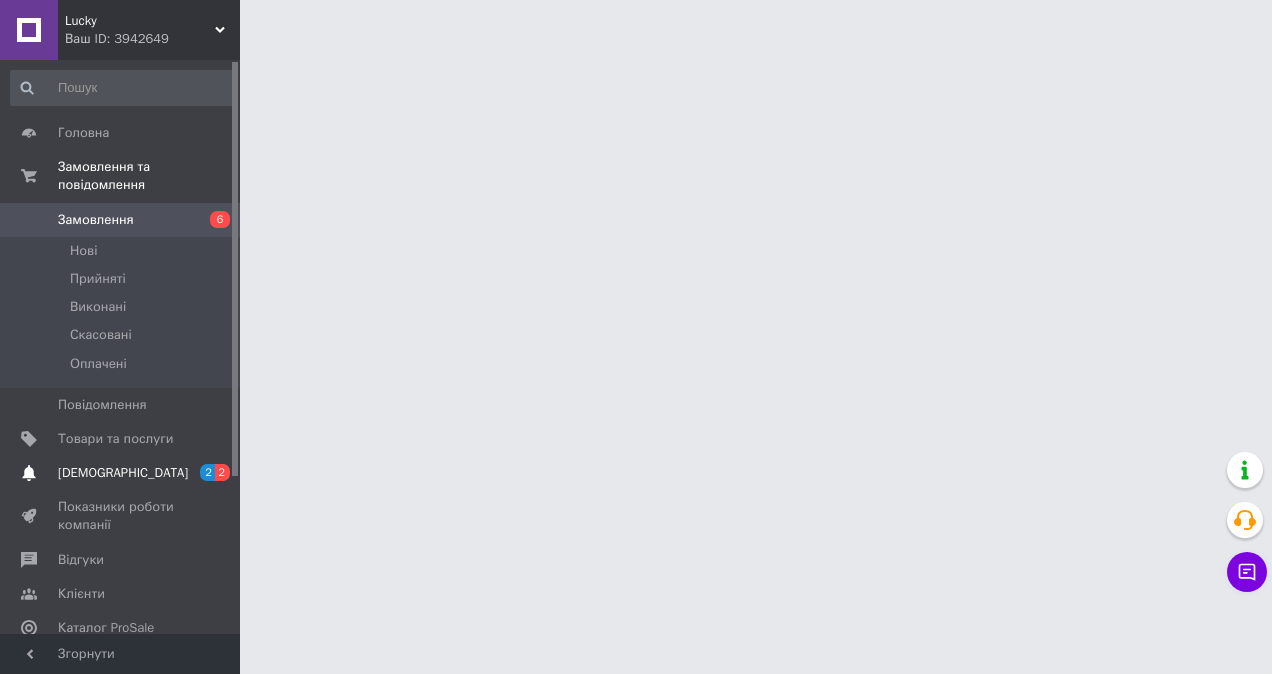 click on "[DEMOGRAPHIC_DATA]" at bounding box center [123, 473] 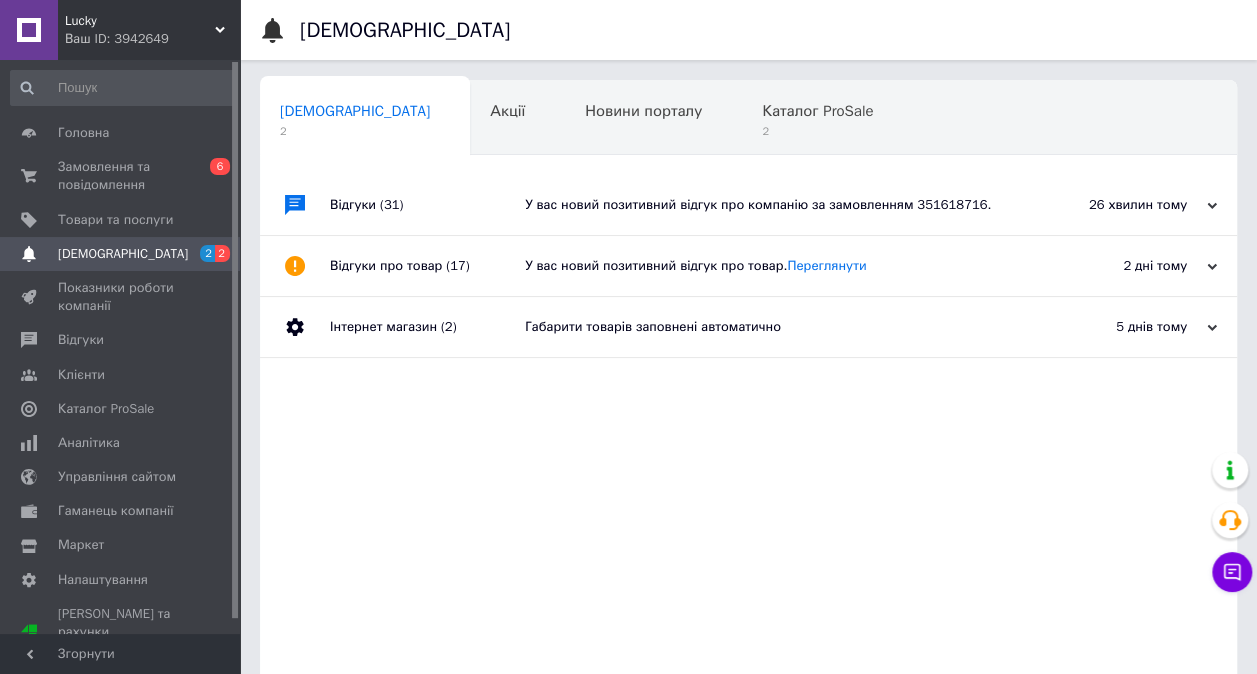click on "У вас новий позитивний відгук про компанію за замовленням 351618716." at bounding box center (771, 205) 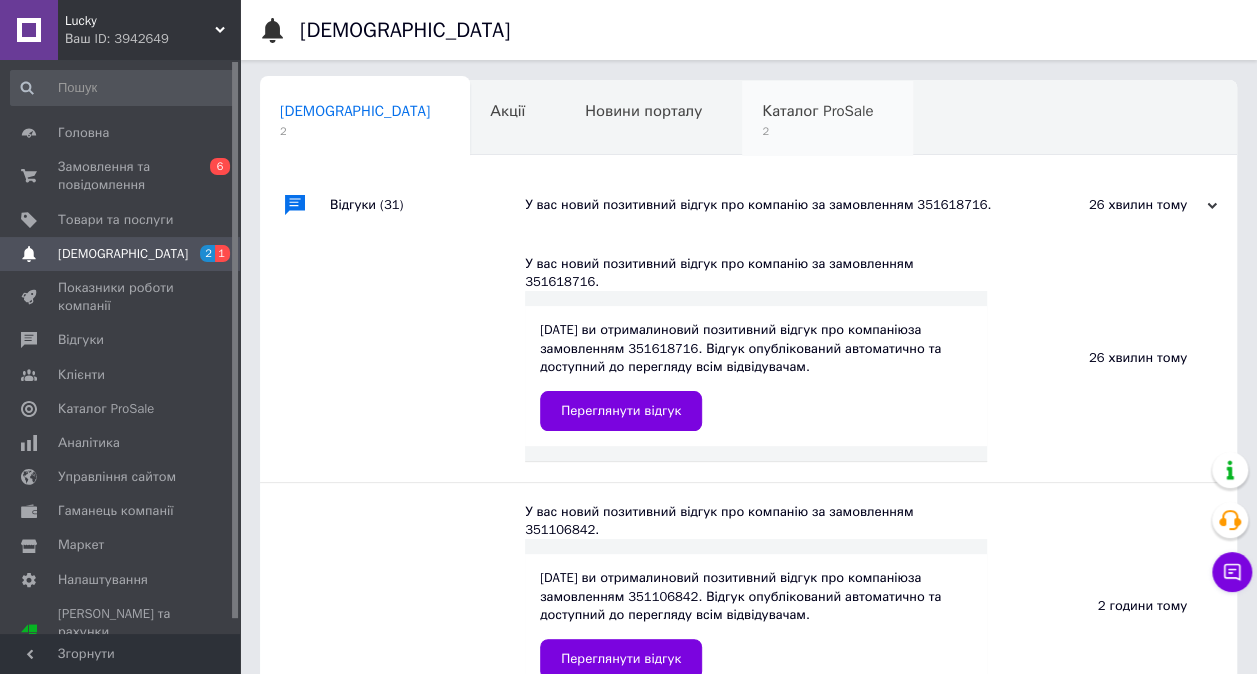 click on "Каталог ProSale 2" at bounding box center [827, 119] 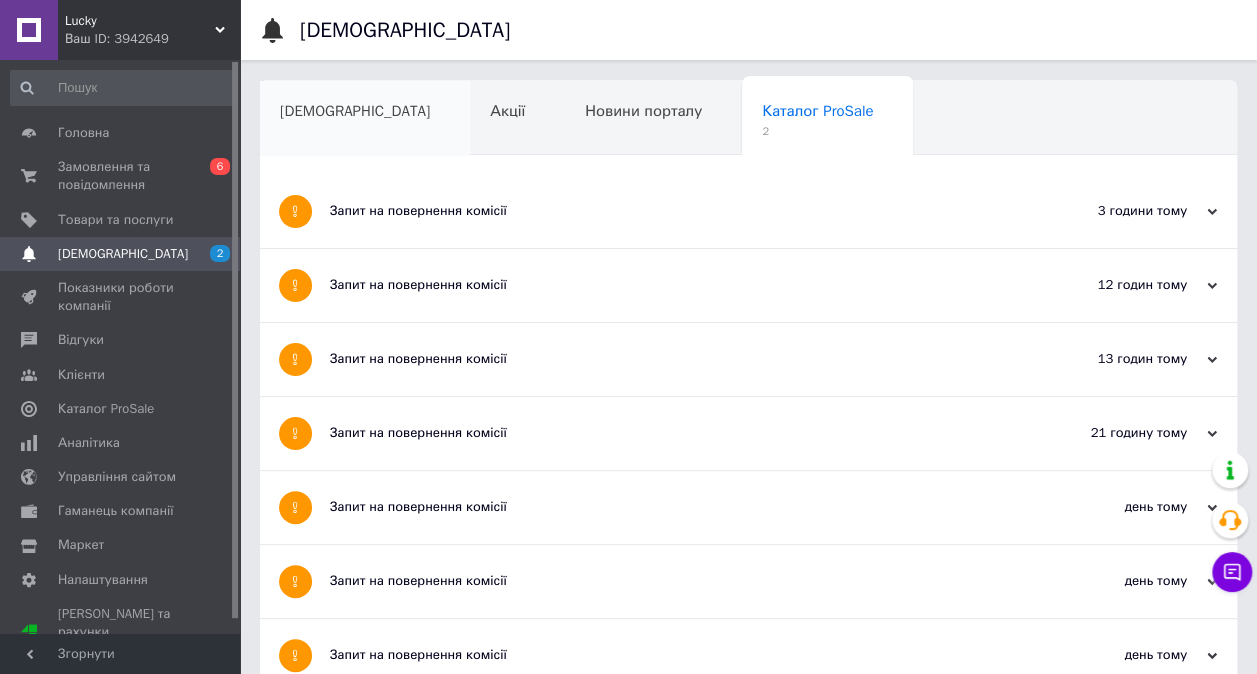 click on "[DEMOGRAPHIC_DATA]" at bounding box center [355, 111] 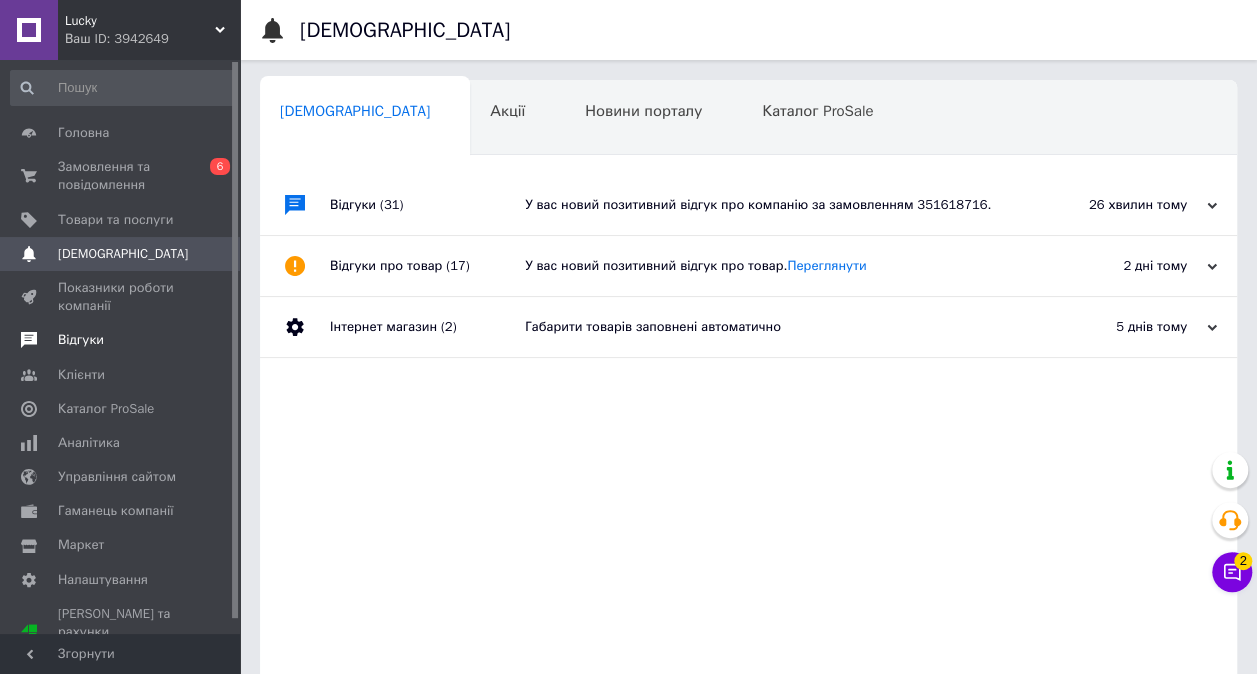 click on "Відгуки" at bounding box center (81, 340) 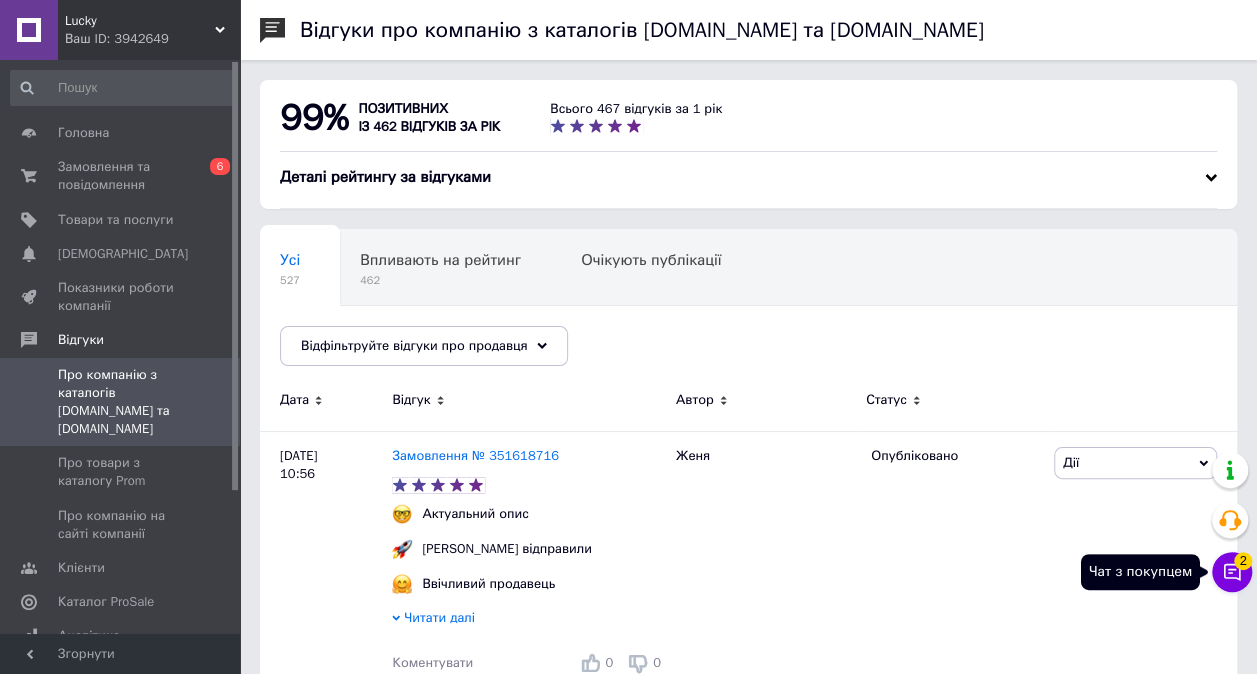click 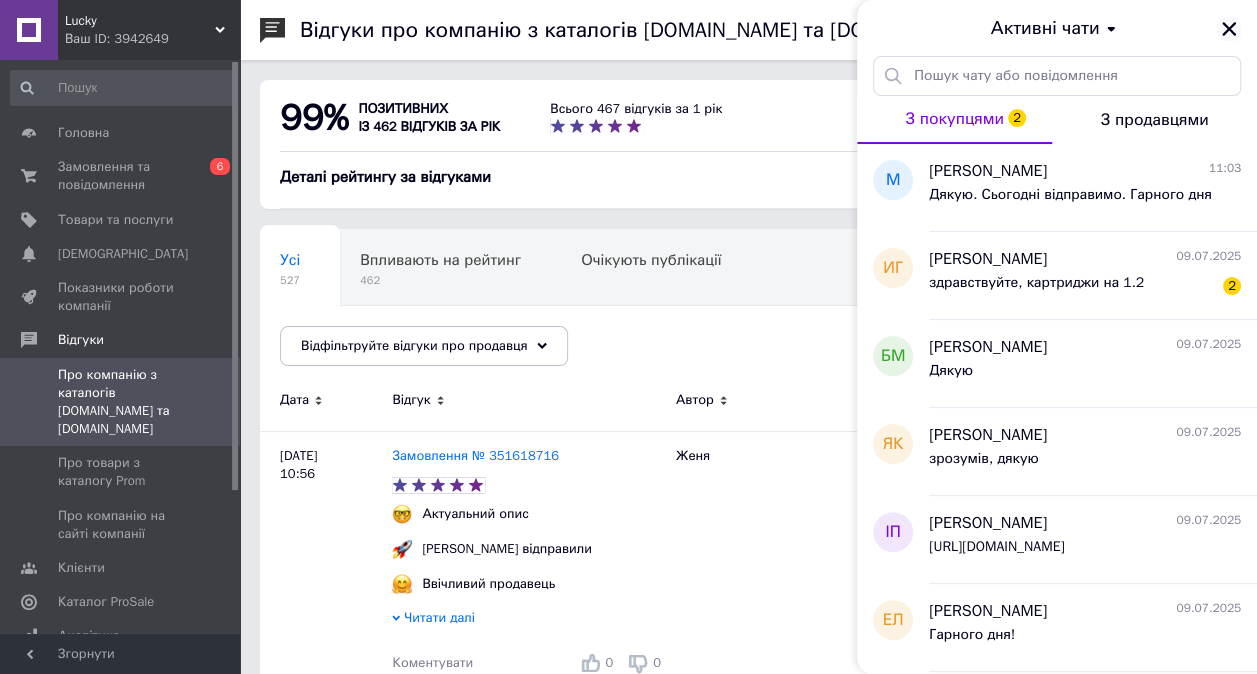 click 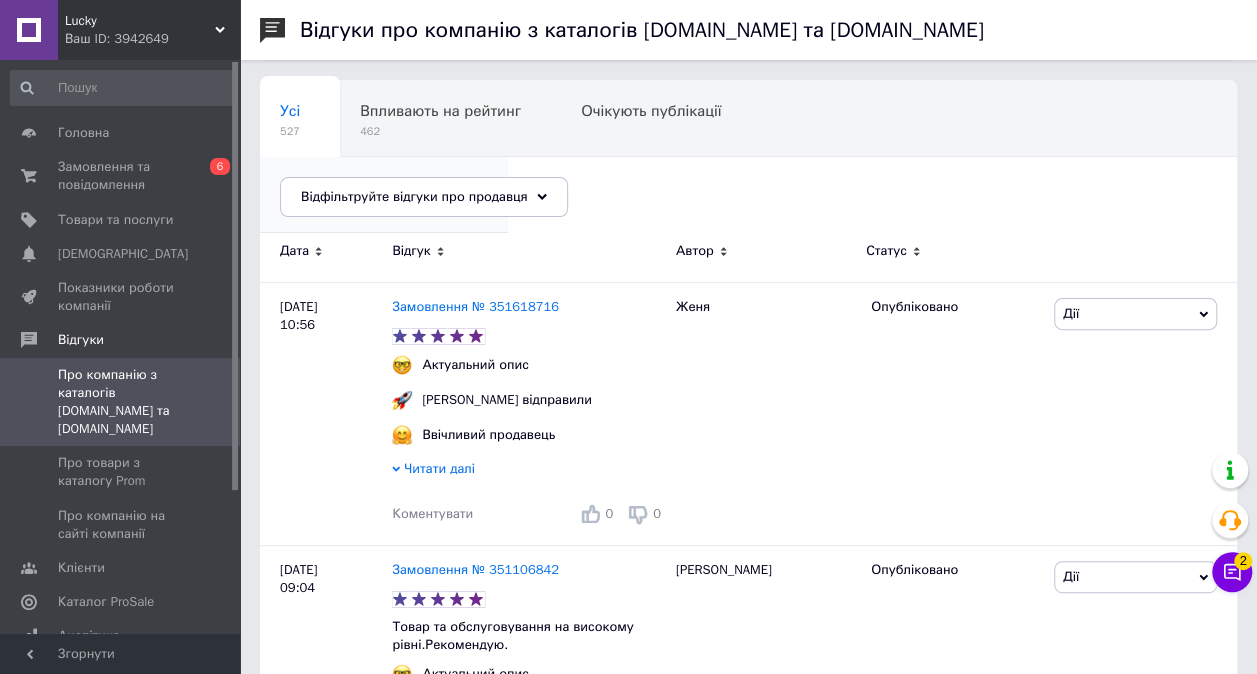 scroll, scrollTop: 300, scrollLeft: 0, axis: vertical 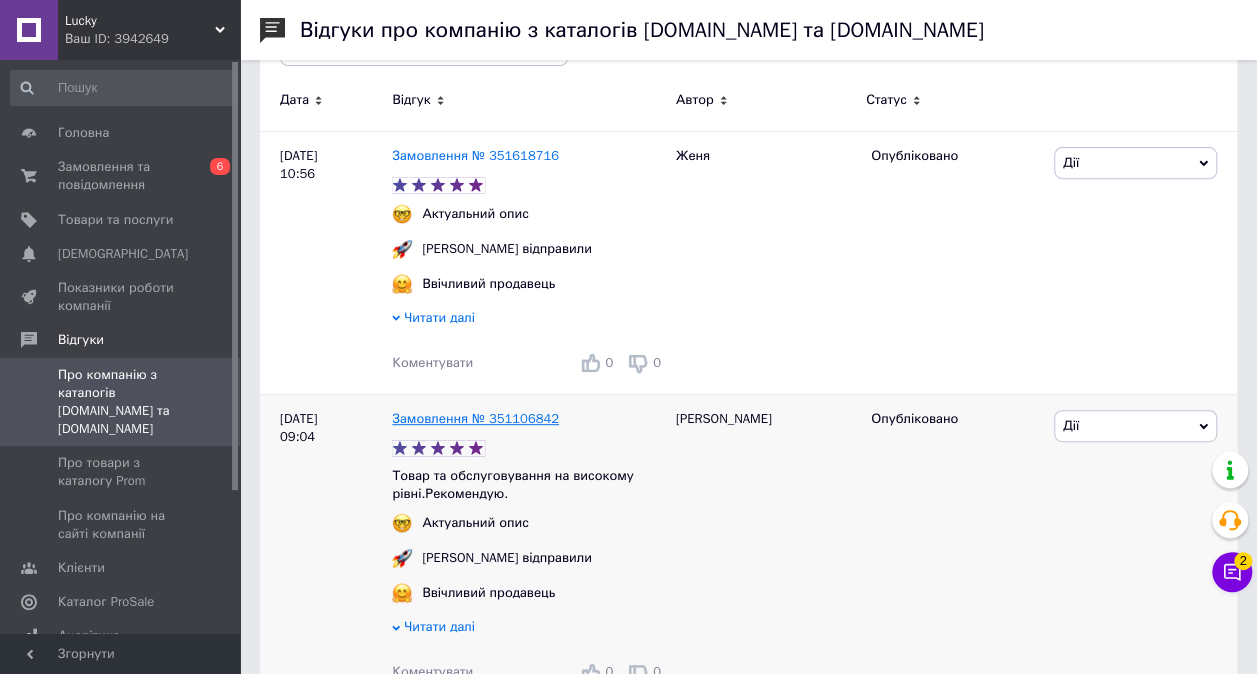 click on "Замовлення № 351106842" at bounding box center [475, 418] 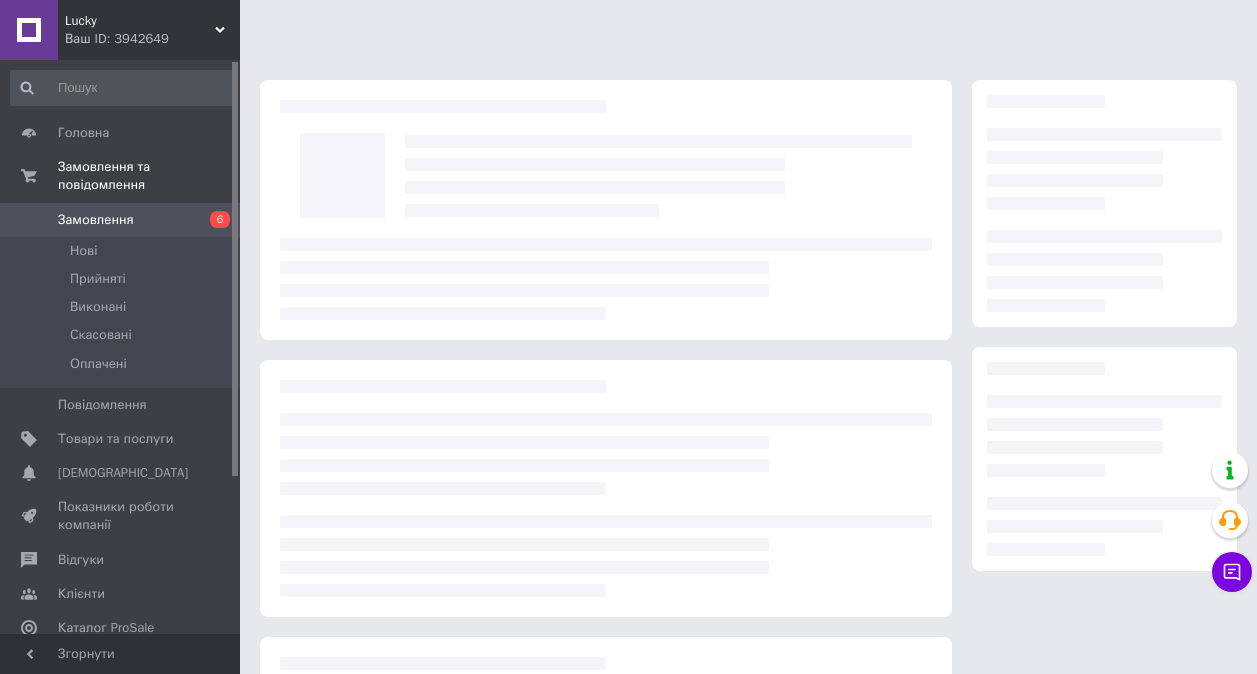 scroll, scrollTop: 0, scrollLeft: 0, axis: both 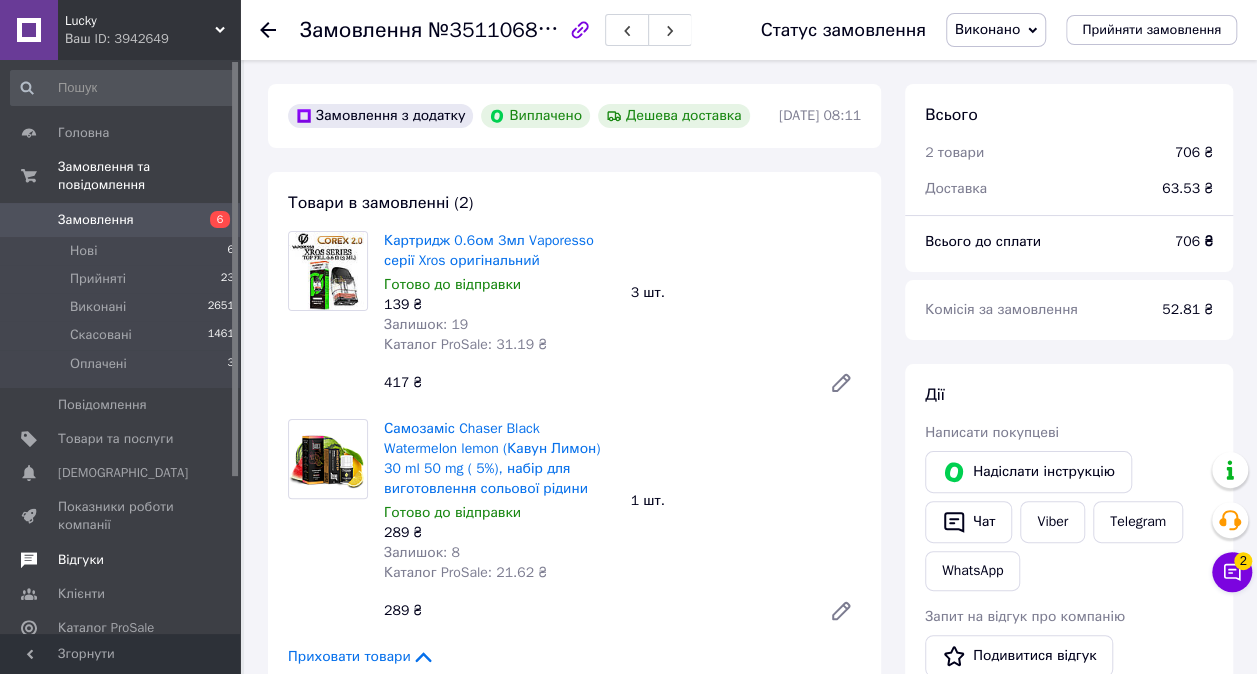 click on "Відгуки" at bounding box center (121, 560) 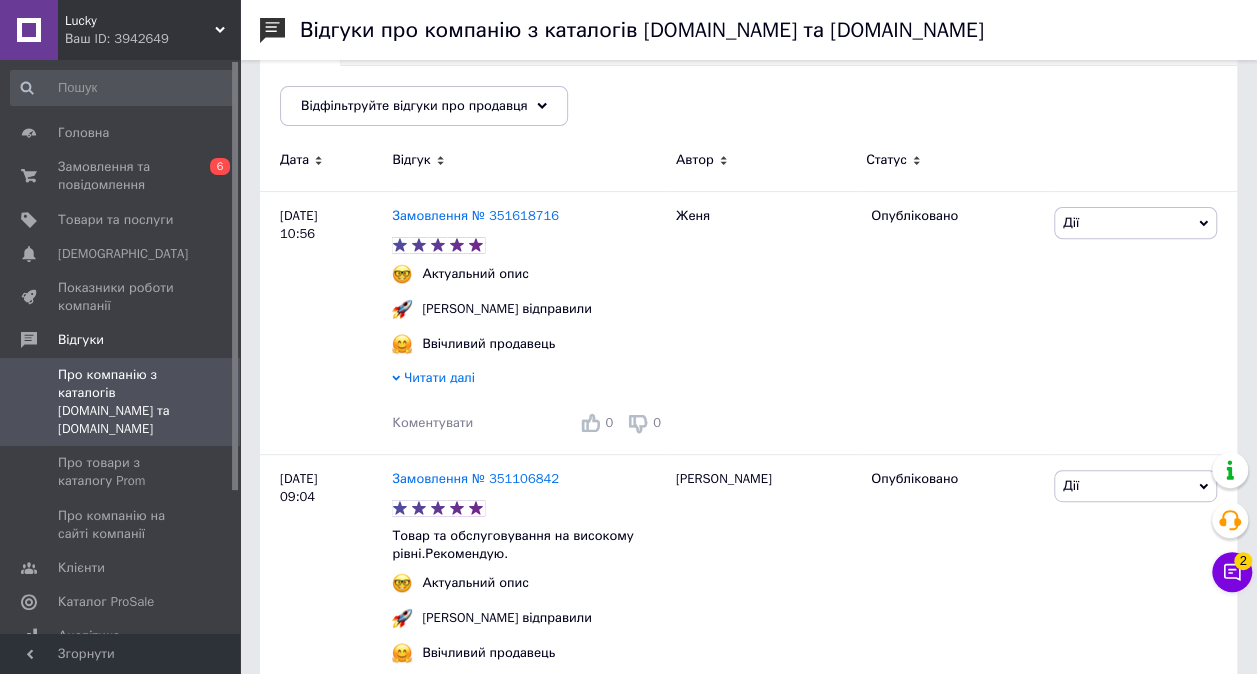 scroll, scrollTop: 300, scrollLeft: 0, axis: vertical 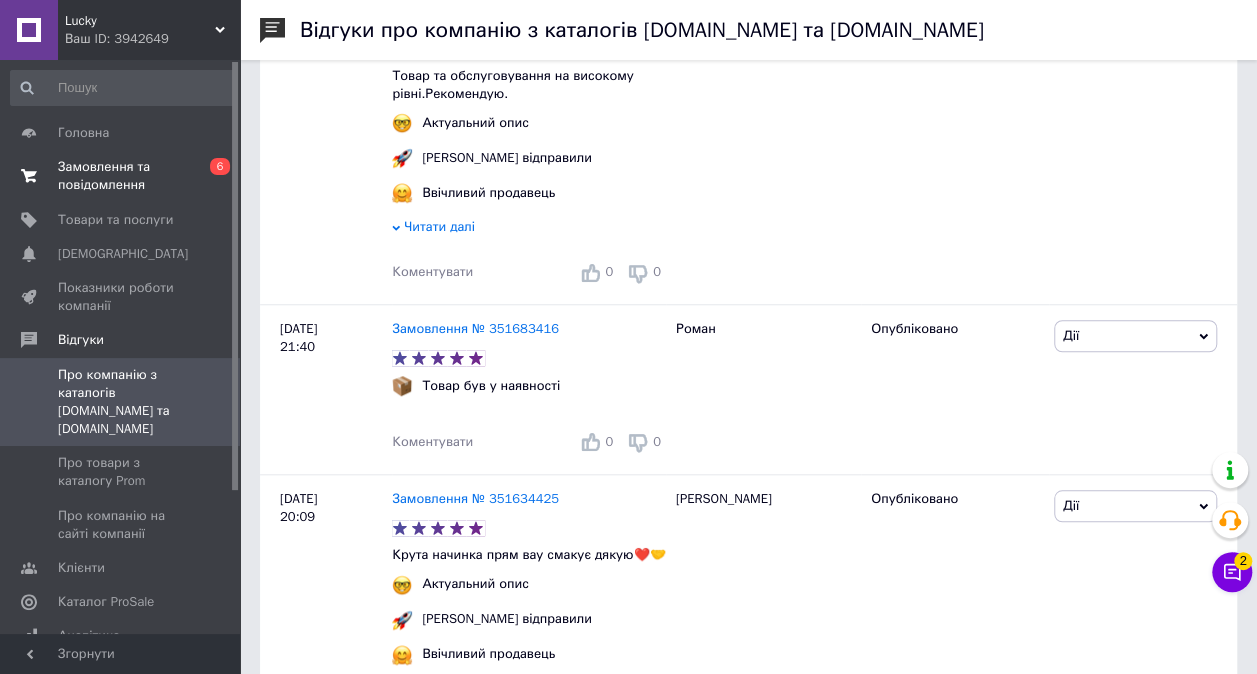 click on "Замовлення та повідомлення" at bounding box center [121, 176] 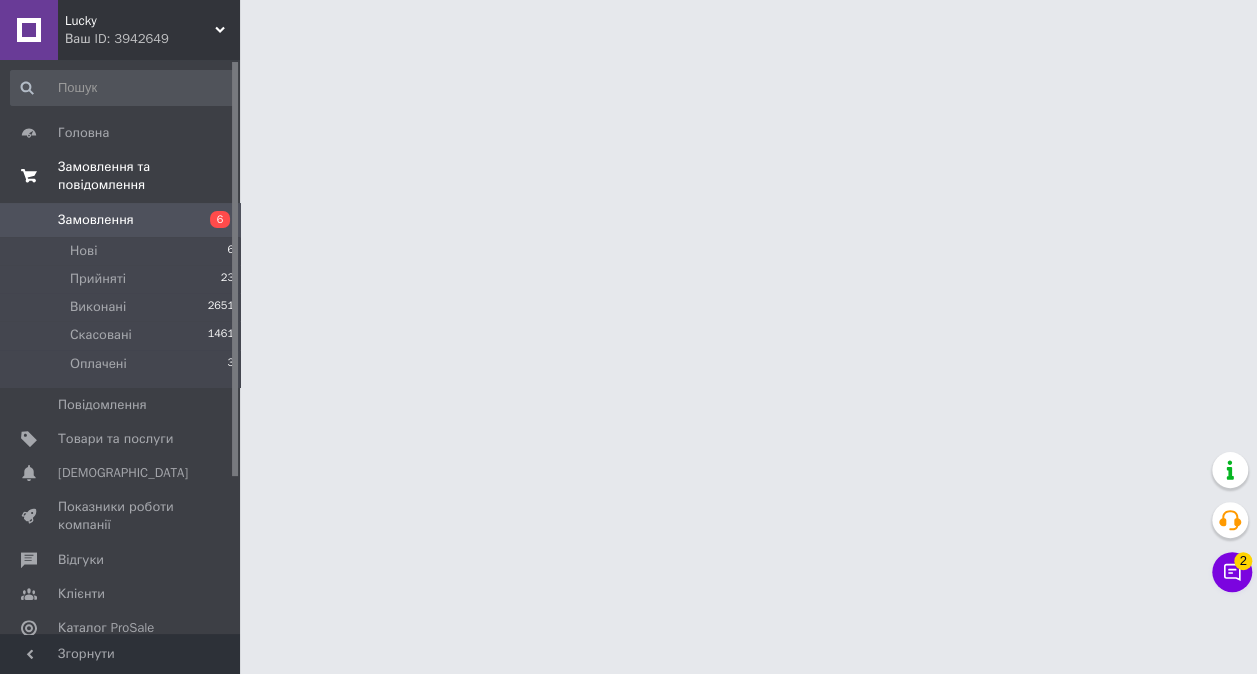 scroll, scrollTop: 0, scrollLeft: 0, axis: both 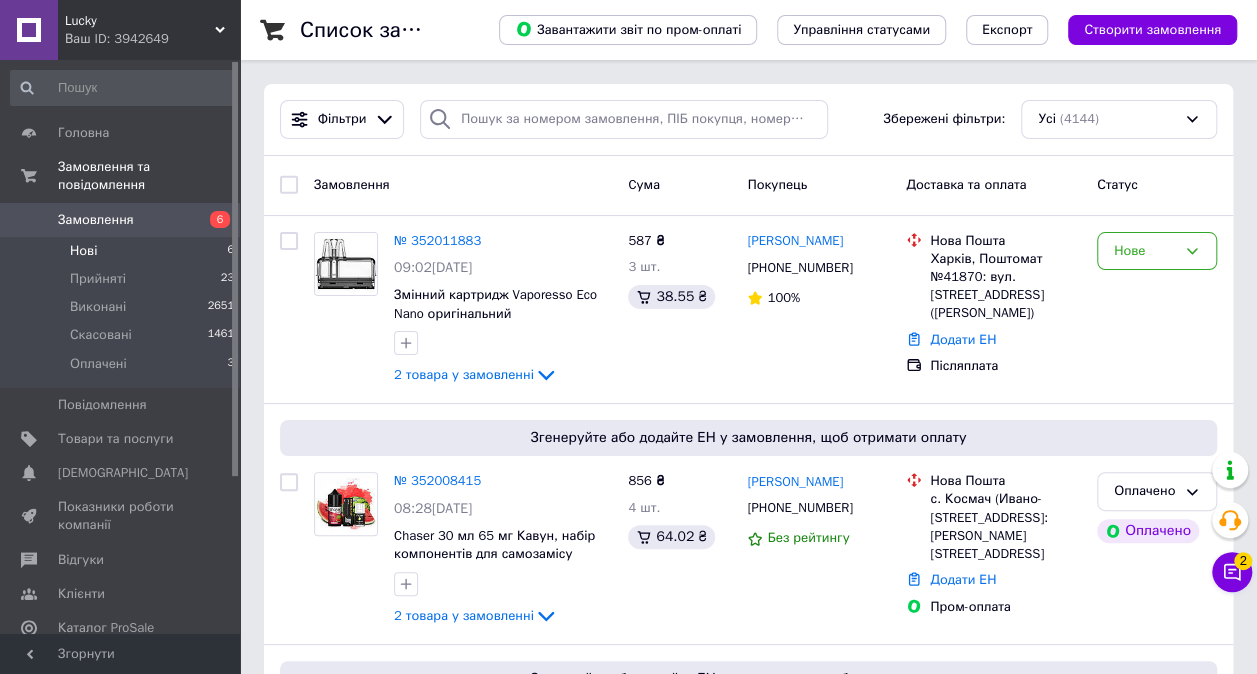 click on "Нові" at bounding box center [83, 251] 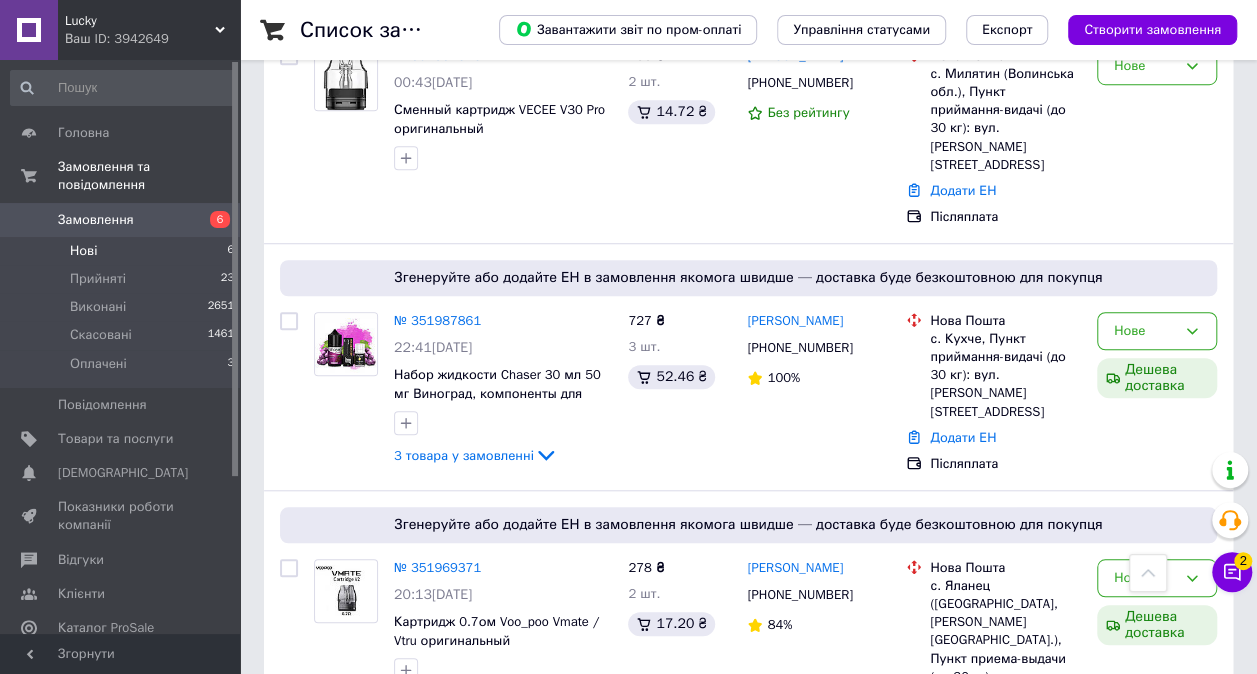 scroll, scrollTop: 700, scrollLeft: 0, axis: vertical 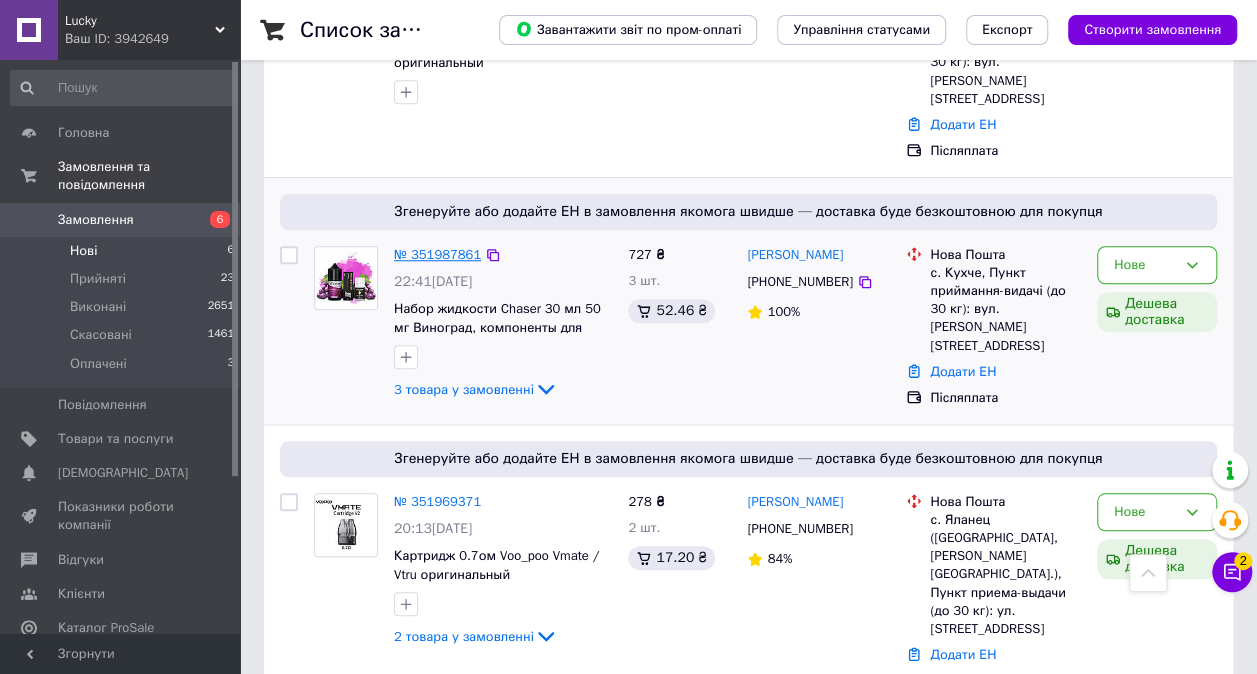 click on "№ 351987861" at bounding box center (437, 254) 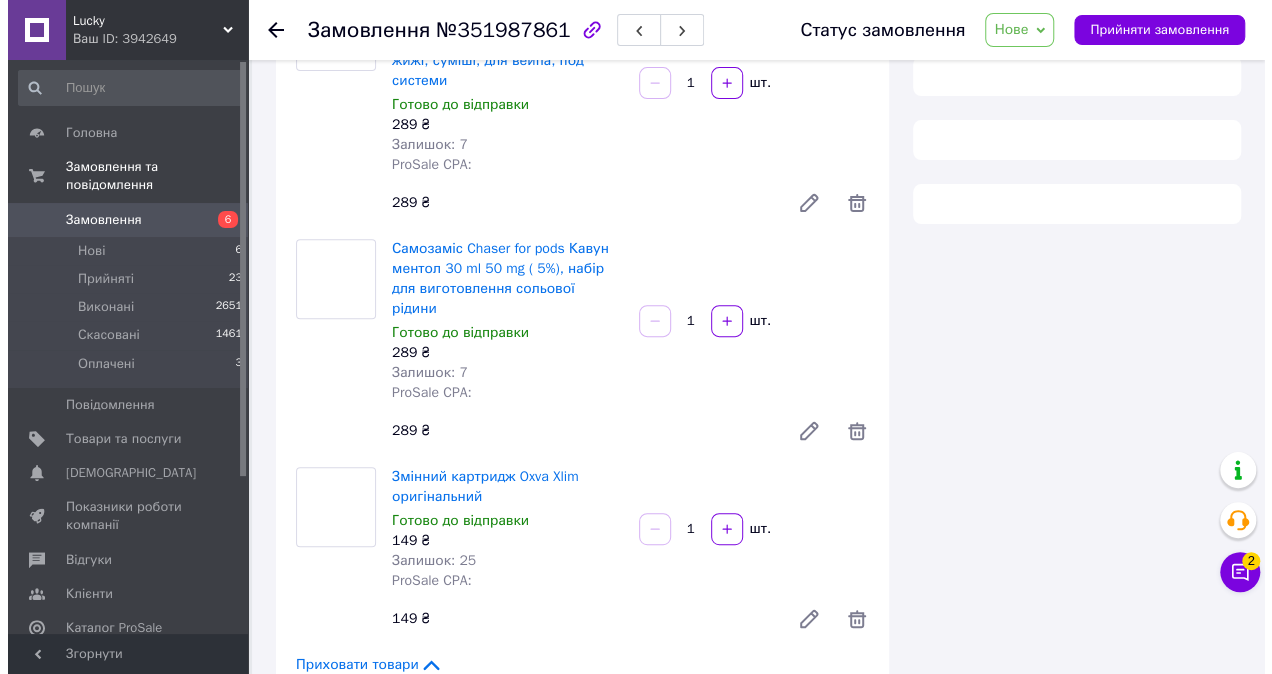 scroll, scrollTop: 700, scrollLeft: 0, axis: vertical 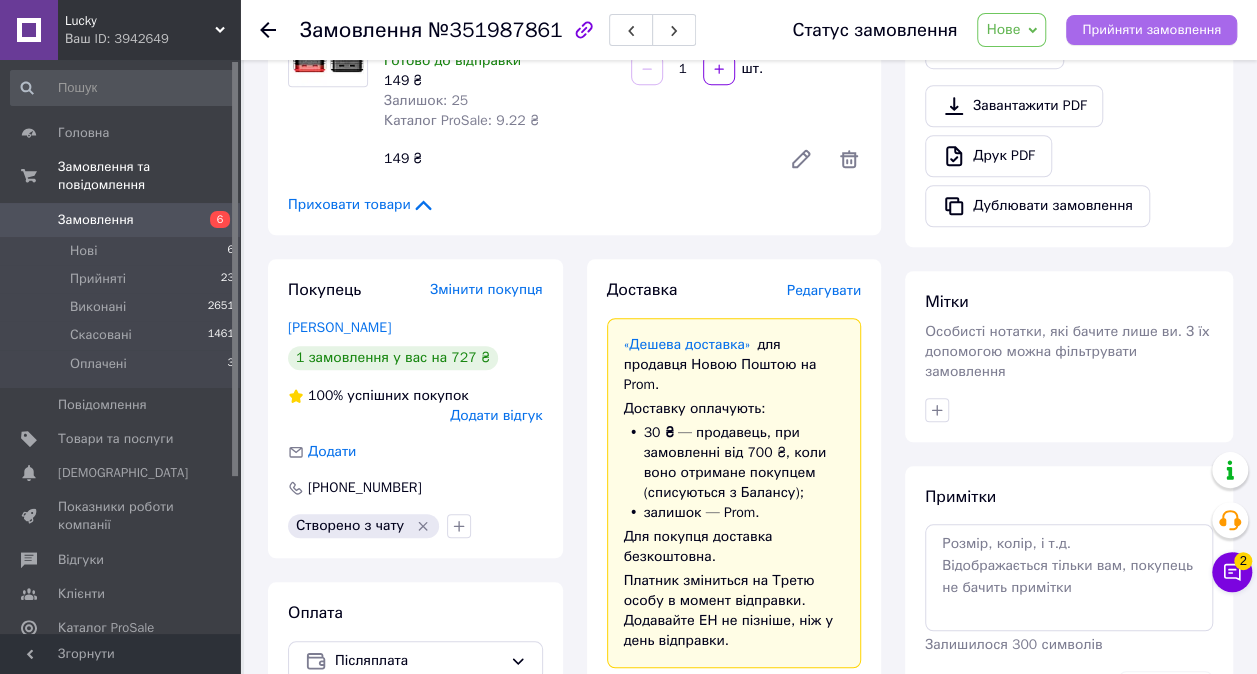 click on "Прийняти замовлення" at bounding box center (1151, 30) 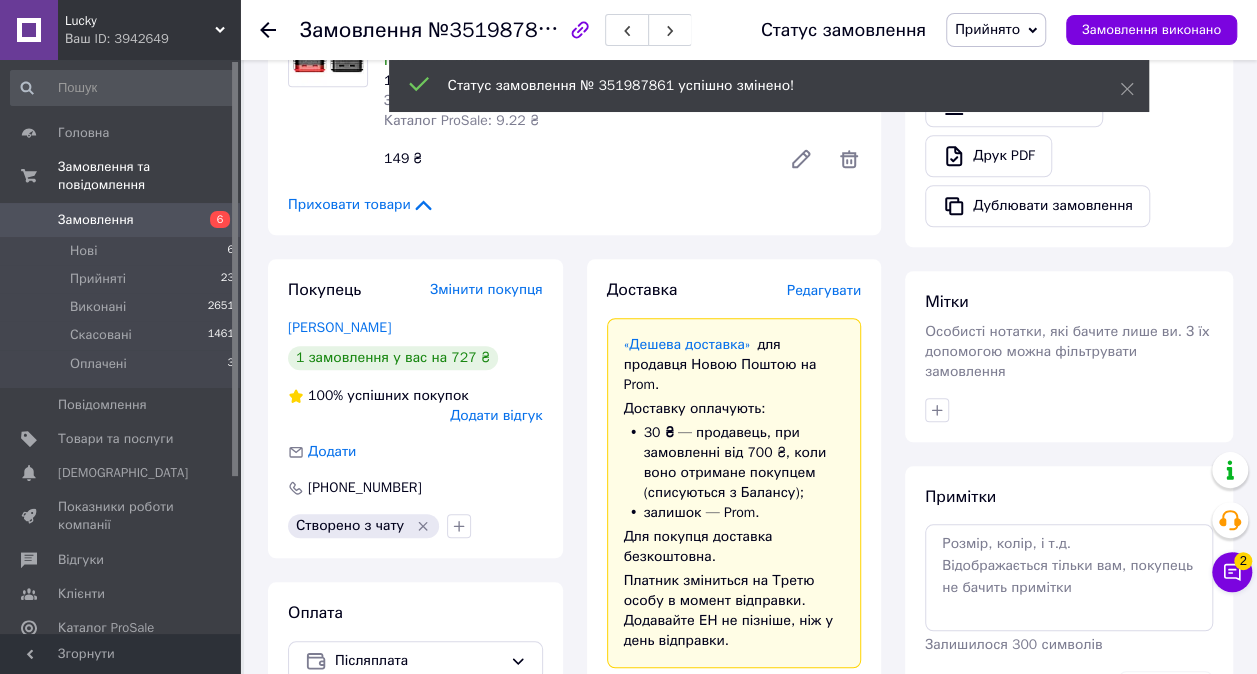click on "Редагувати" at bounding box center [824, 290] 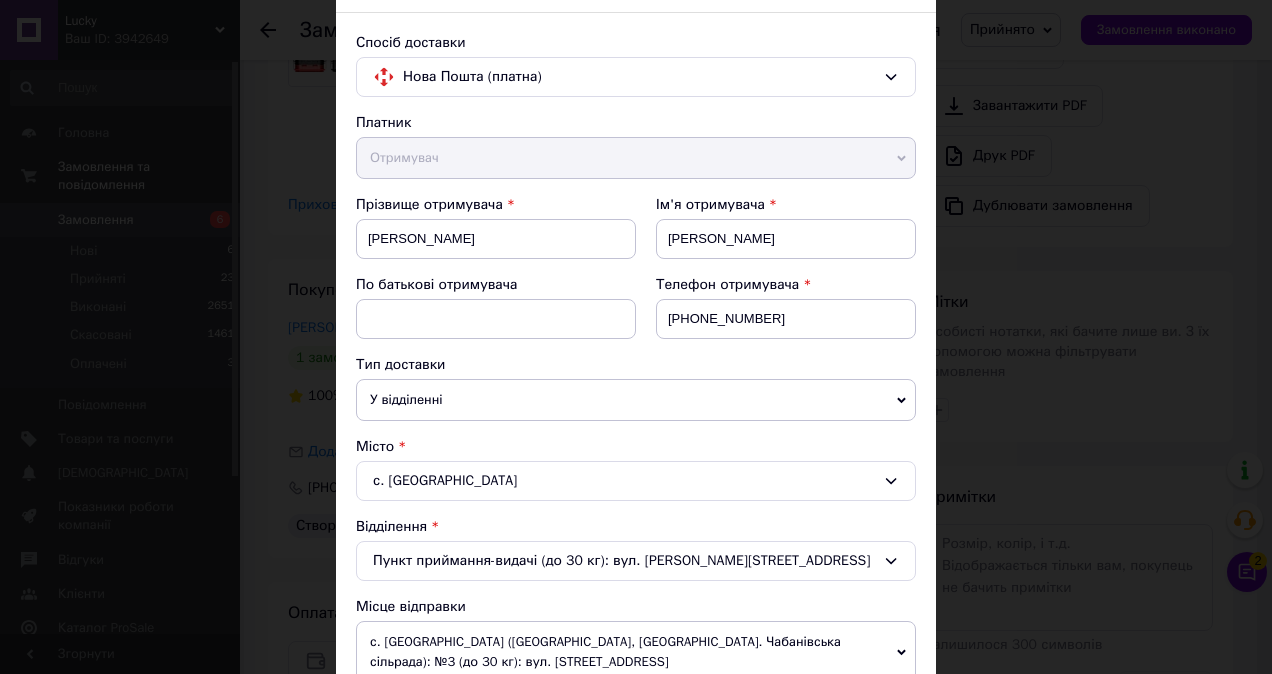 scroll, scrollTop: 600, scrollLeft: 0, axis: vertical 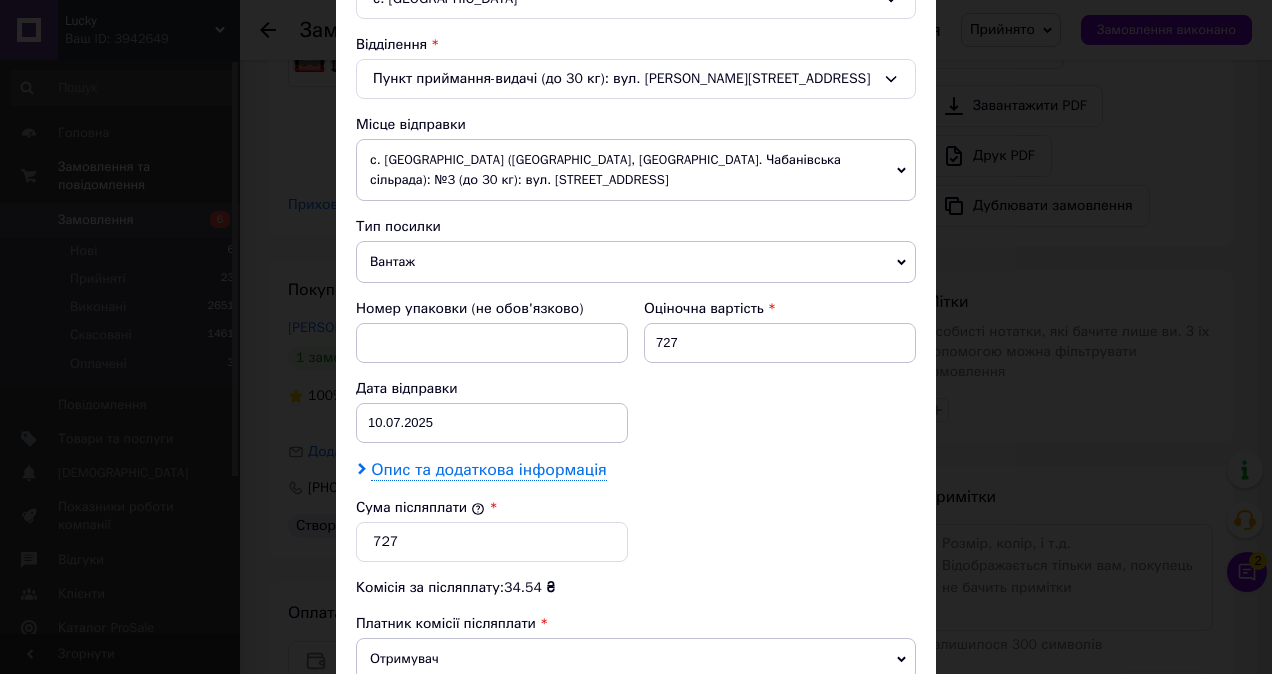 click on "Опис та додаткова інформація" at bounding box center [488, 470] 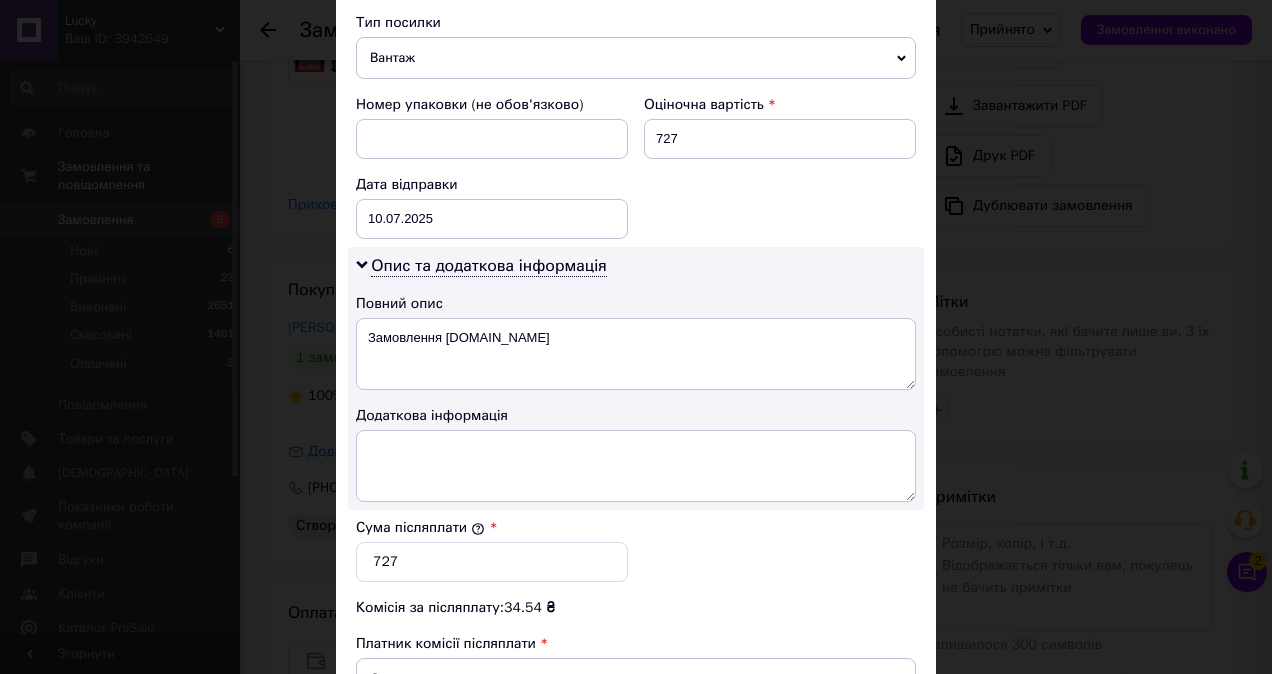 scroll, scrollTop: 800, scrollLeft: 0, axis: vertical 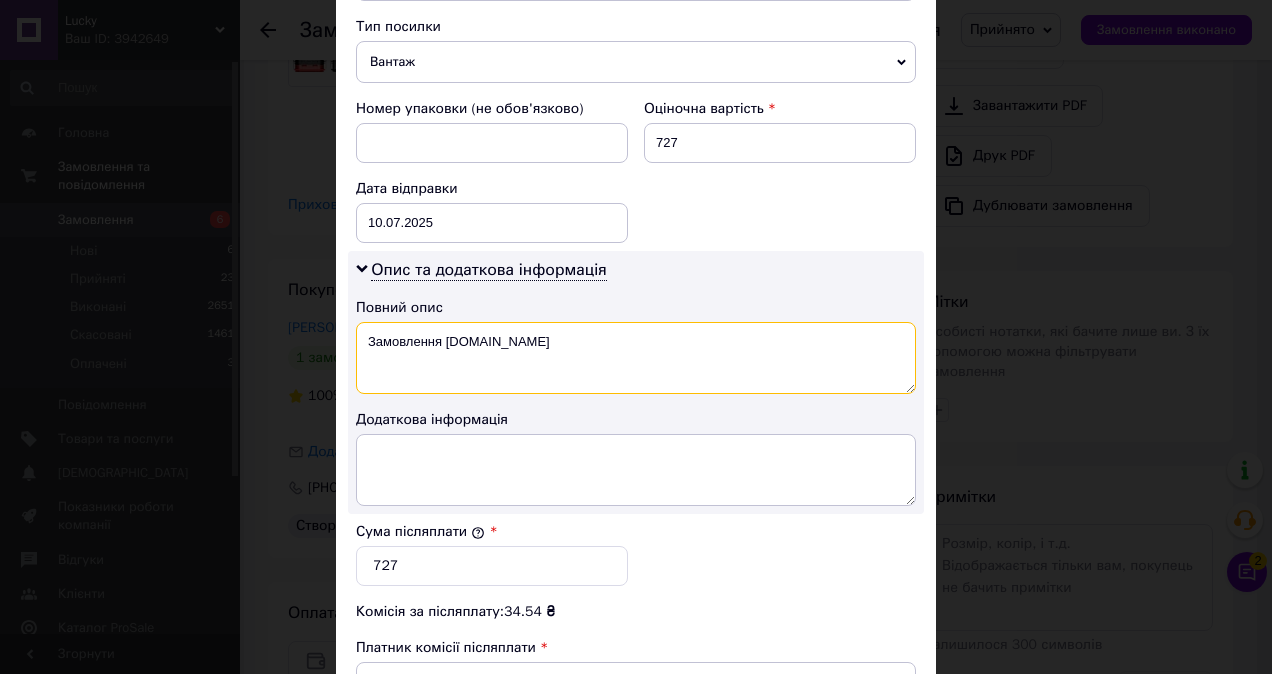 drag, startPoint x: 530, startPoint y: 338, endPoint x: 363, endPoint y: 342, distance: 167.0479 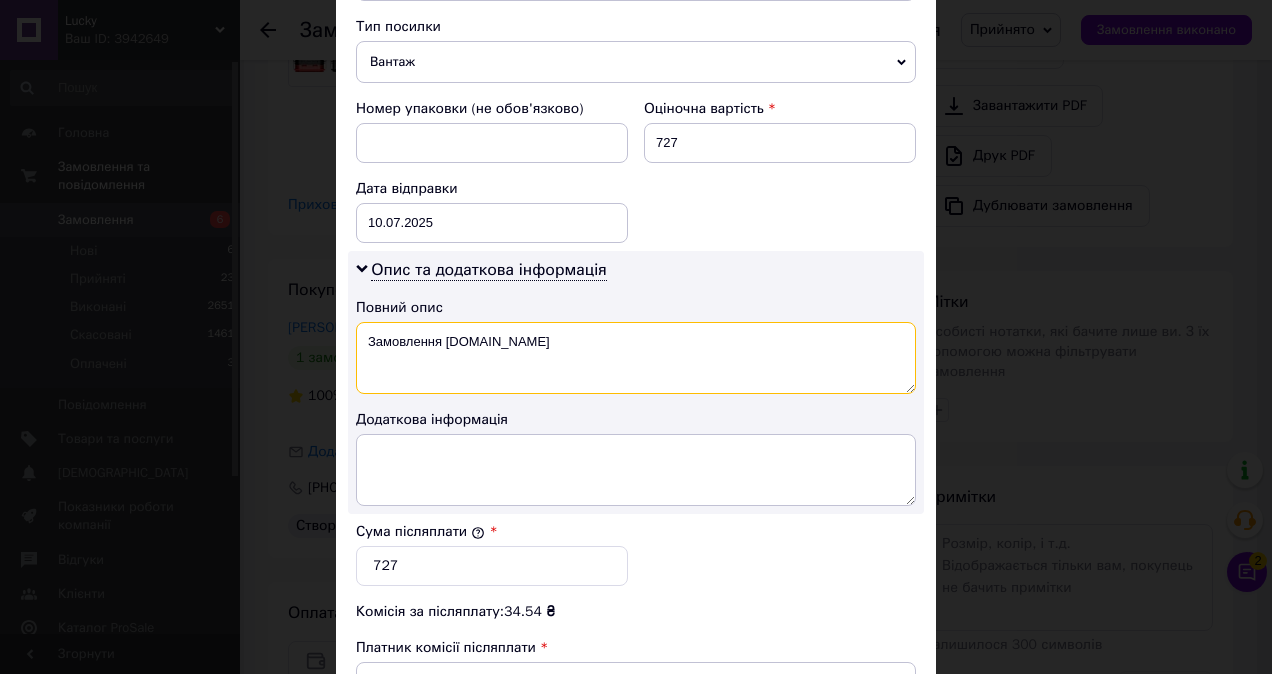 click on "Замовлення [DOMAIN_NAME]" at bounding box center (636, 358) 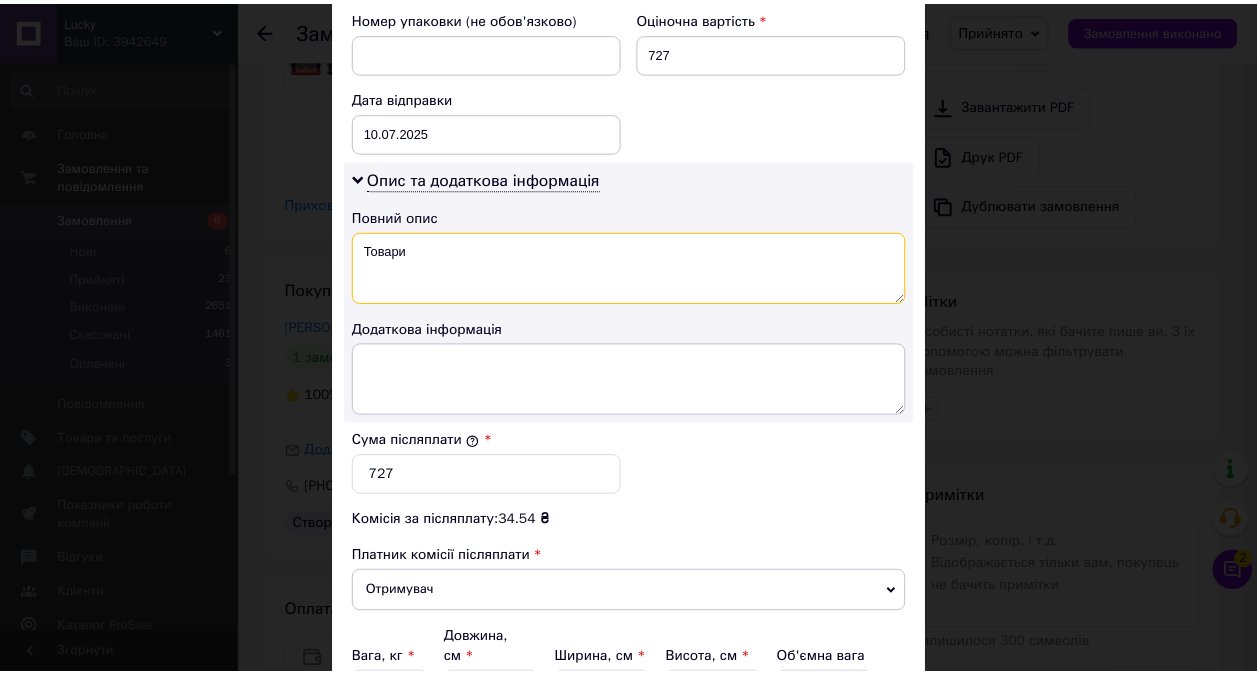 scroll, scrollTop: 1000, scrollLeft: 0, axis: vertical 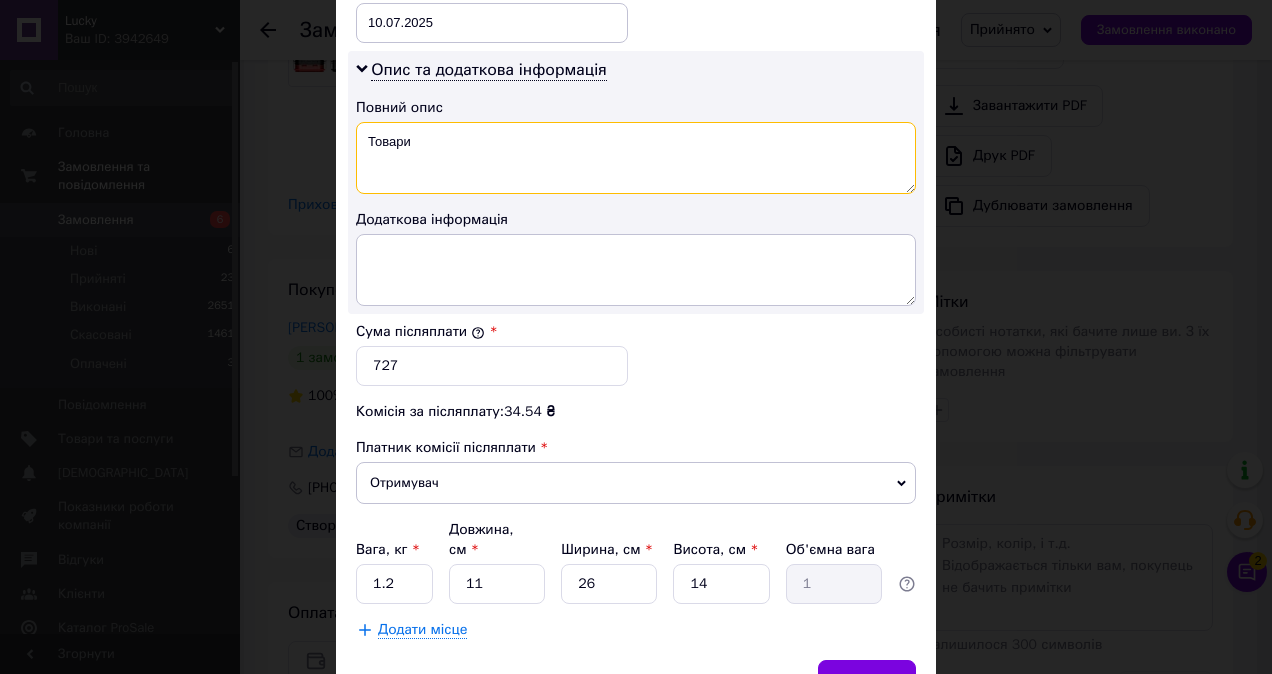 type on "Товари" 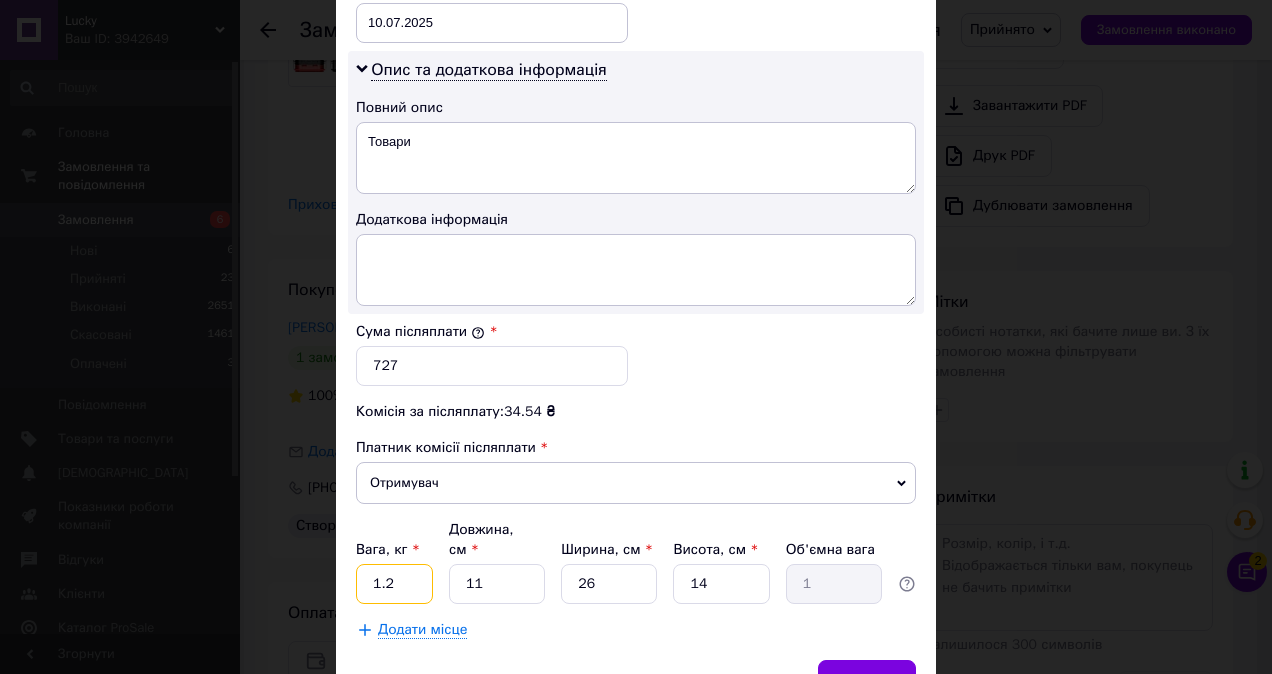drag, startPoint x: 368, startPoint y: 558, endPoint x: 388, endPoint y: 556, distance: 20.09975 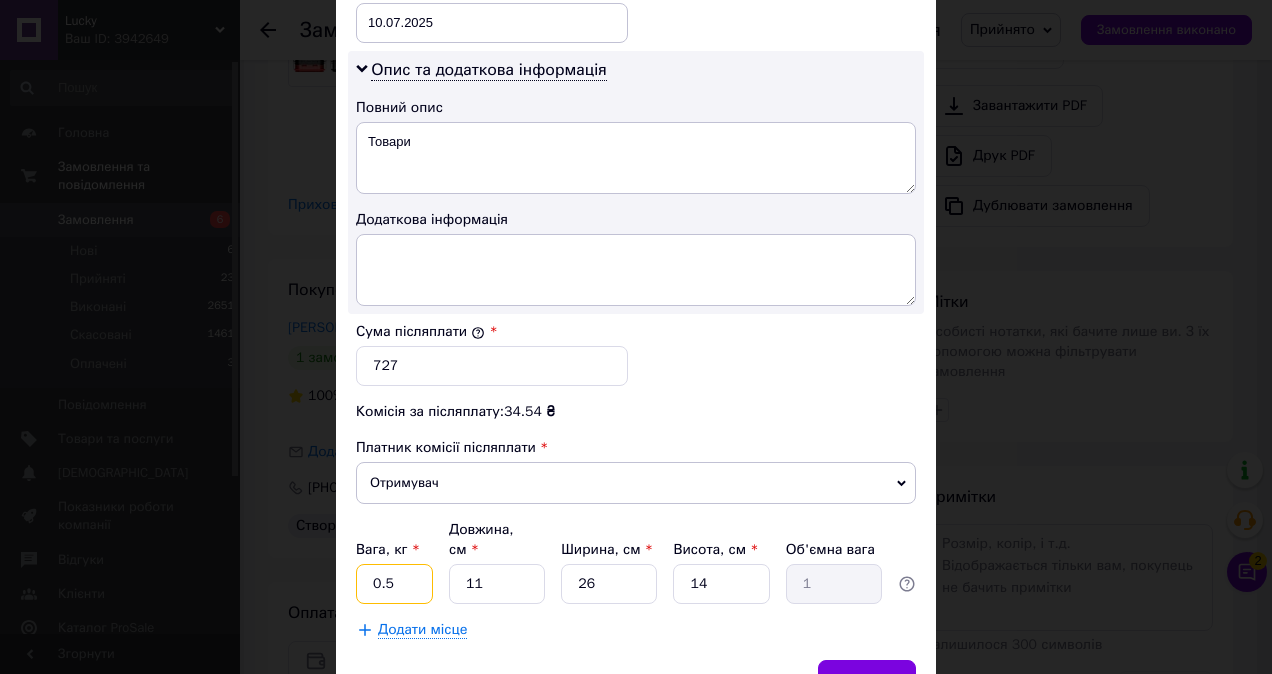 type on "0.5" 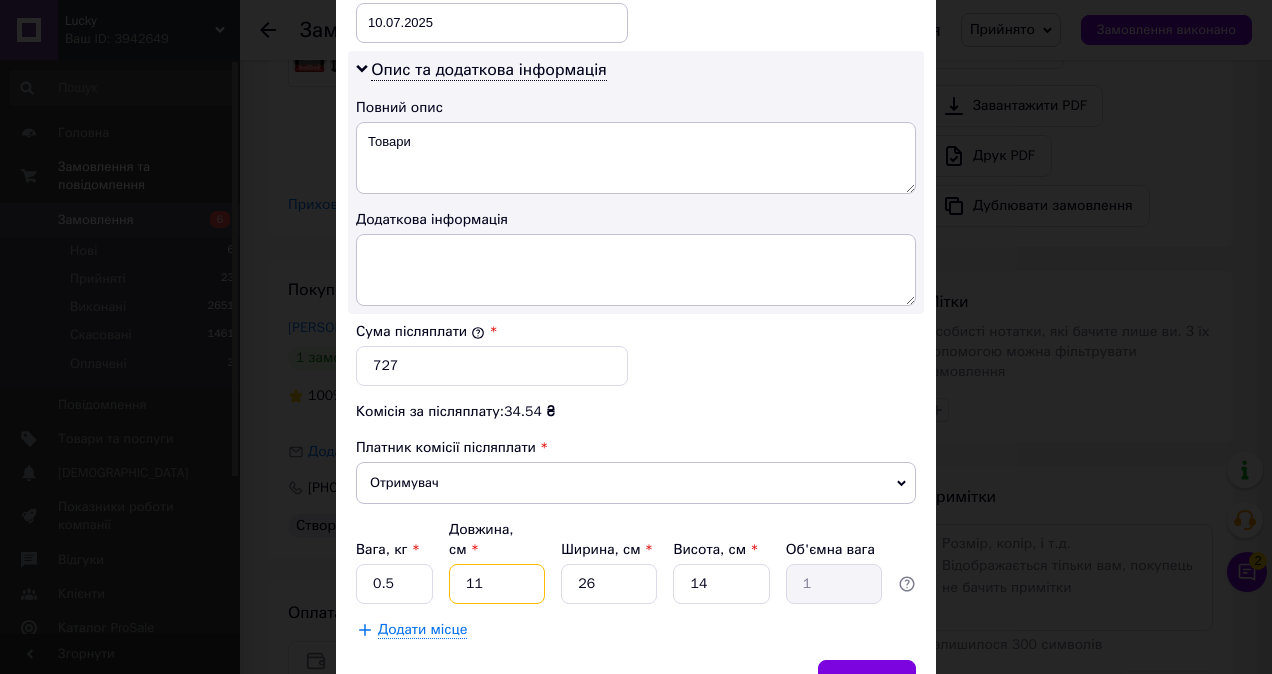 drag, startPoint x: 461, startPoint y: 560, endPoint x: 486, endPoint y: 560, distance: 25 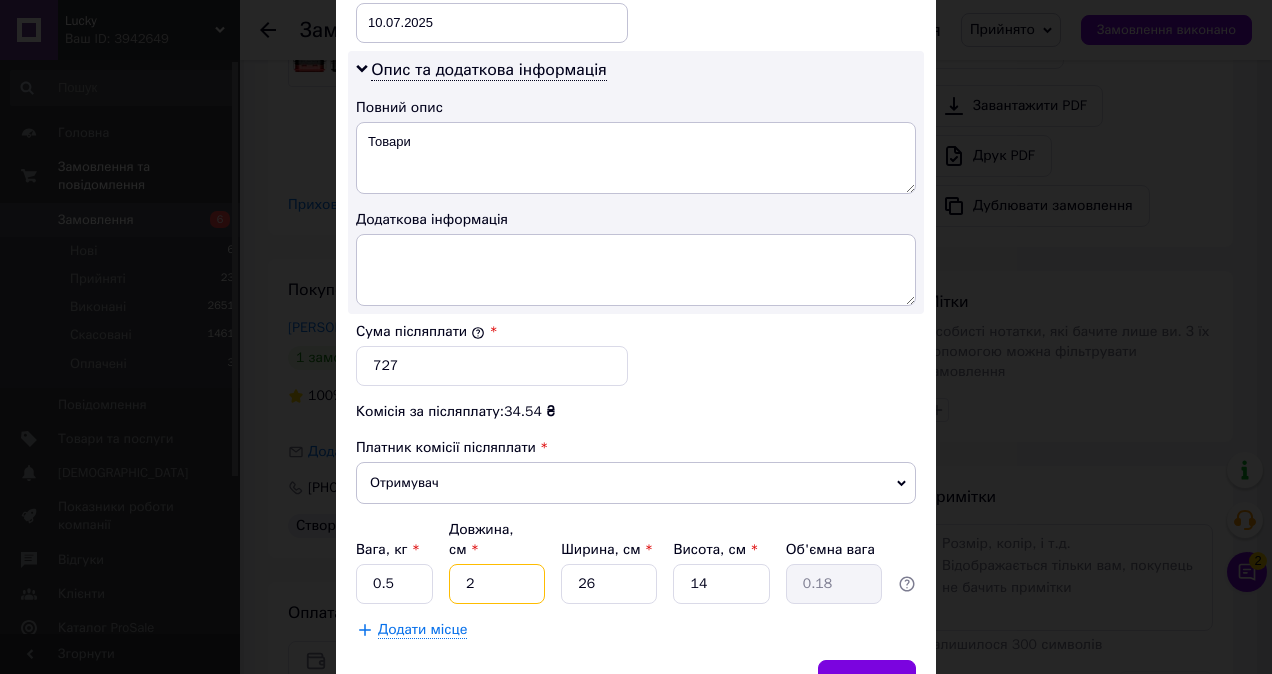 type on "20" 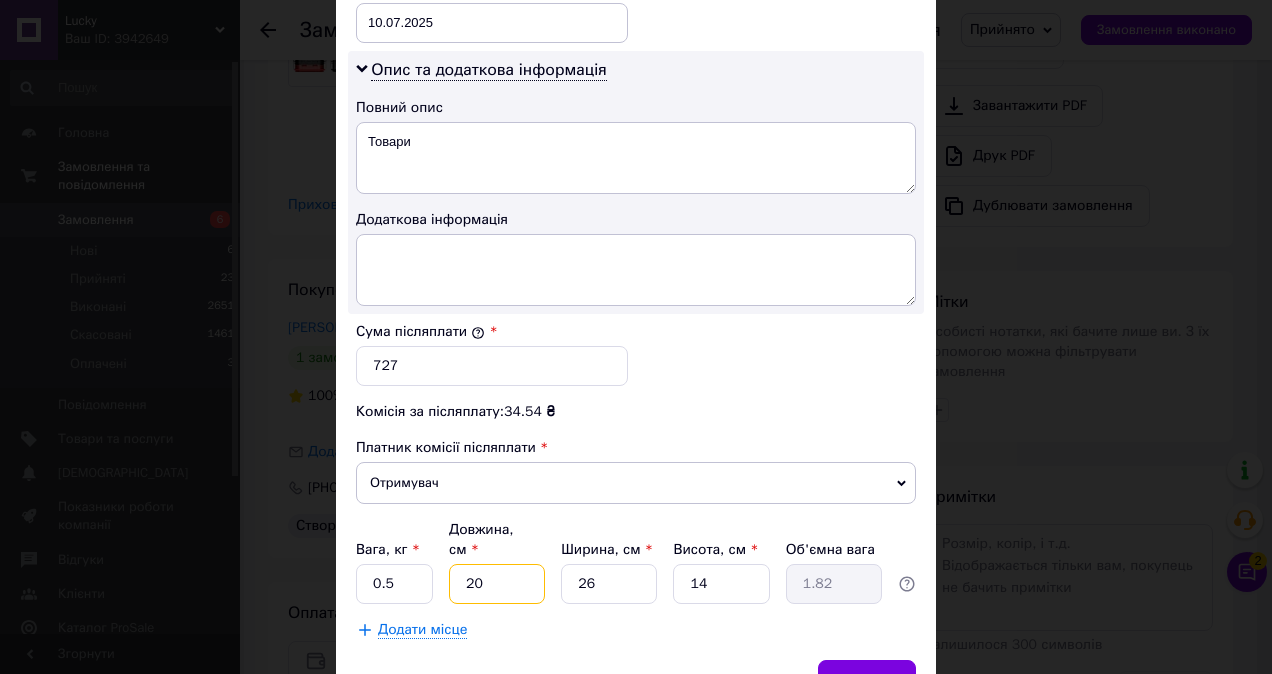 type on "20" 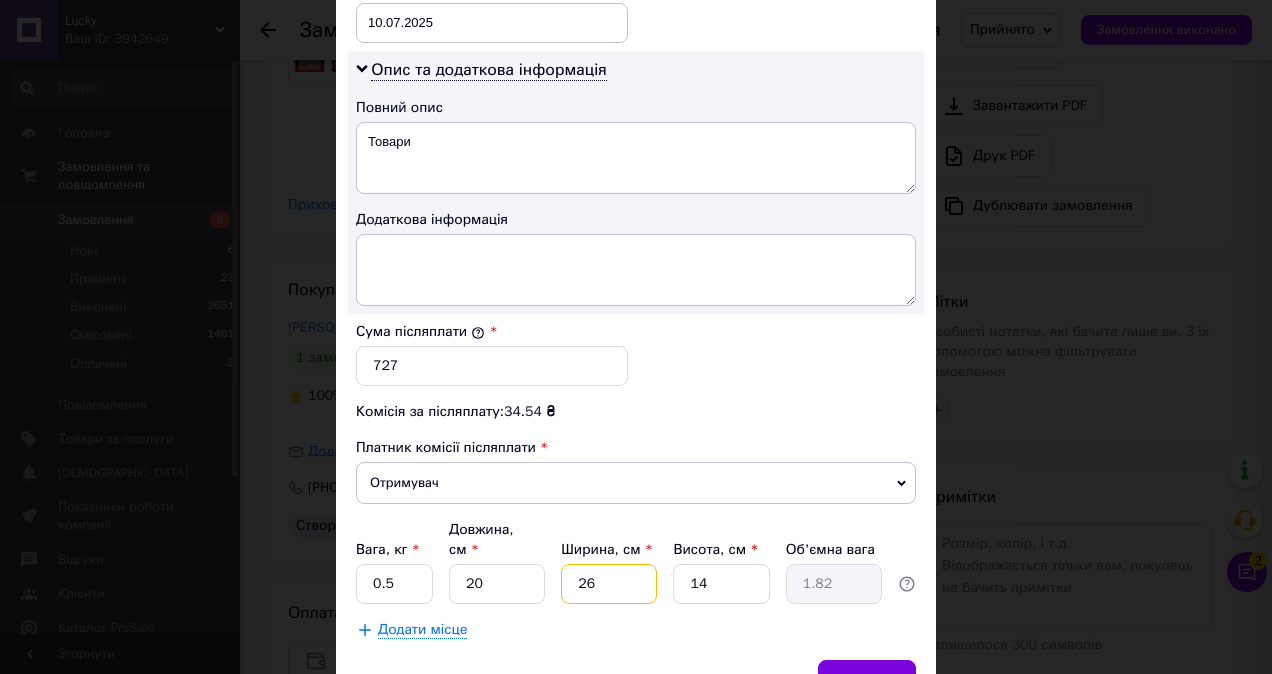 drag, startPoint x: 565, startPoint y: 558, endPoint x: 622, endPoint y: 555, distance: 57.07889 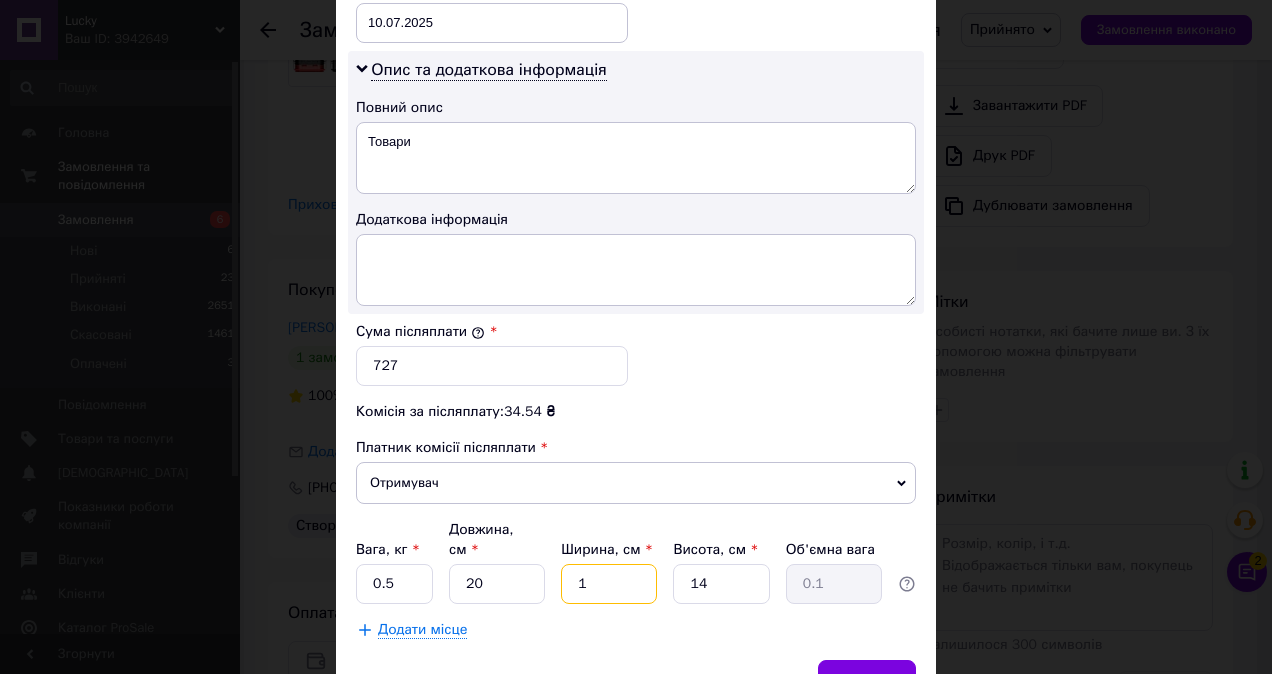 type on "10" 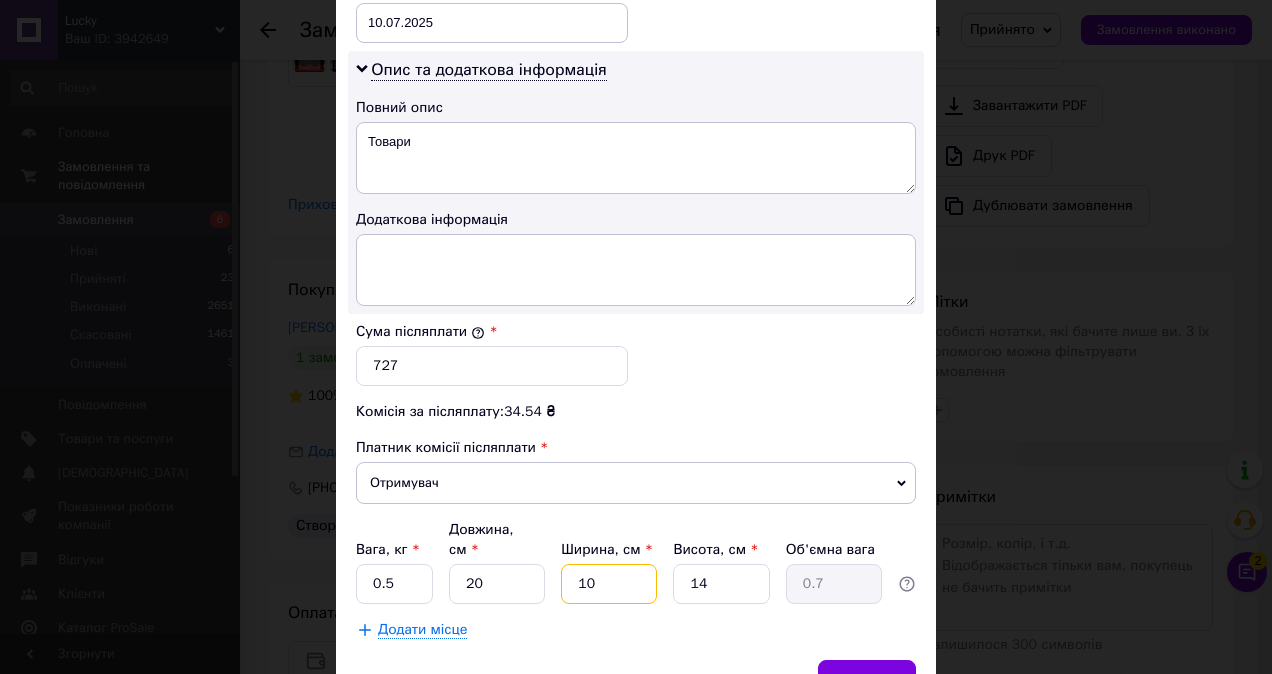 type on "10" 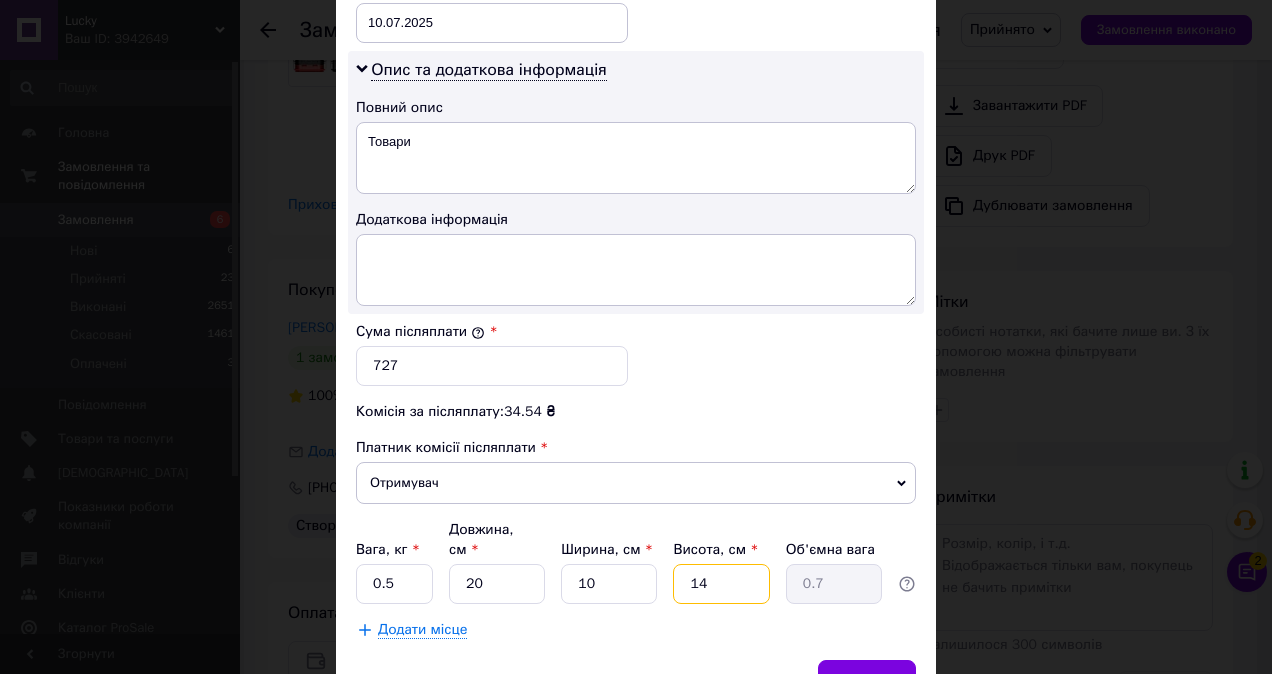 drag, startPoint x: 678, startPoint y: 559, endPoint x: 730, endPoint y: 558, distance: 52.009613 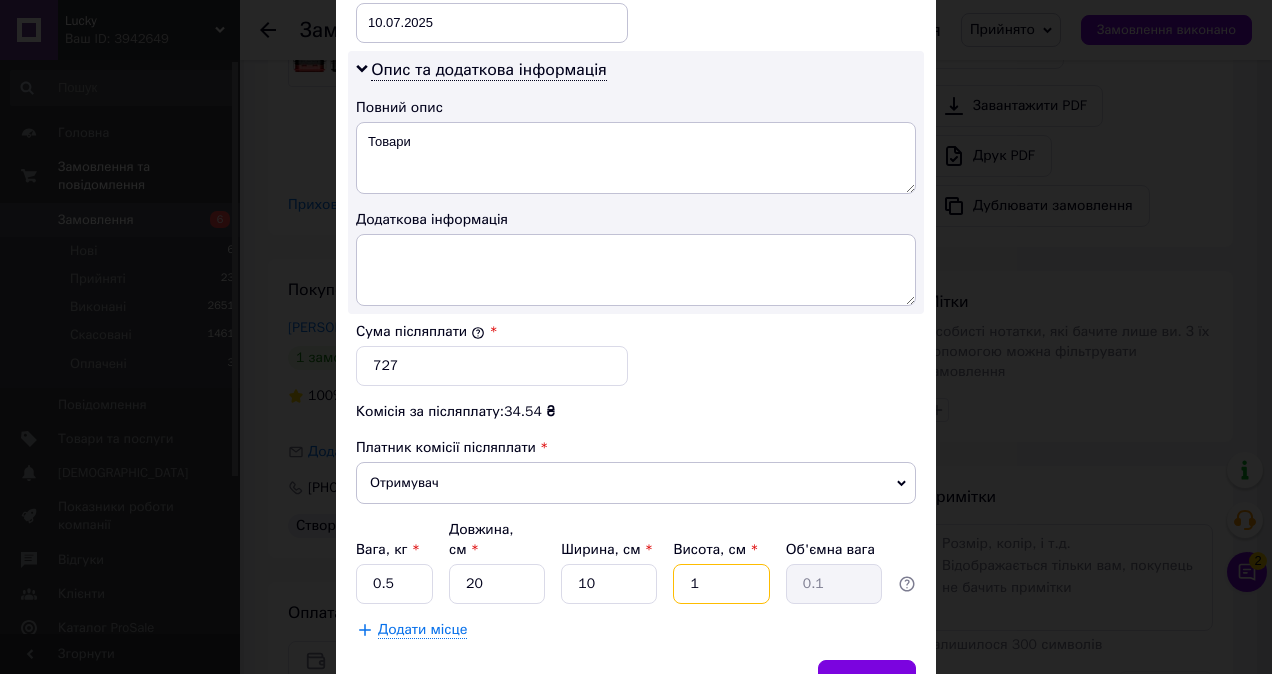 type on "10" 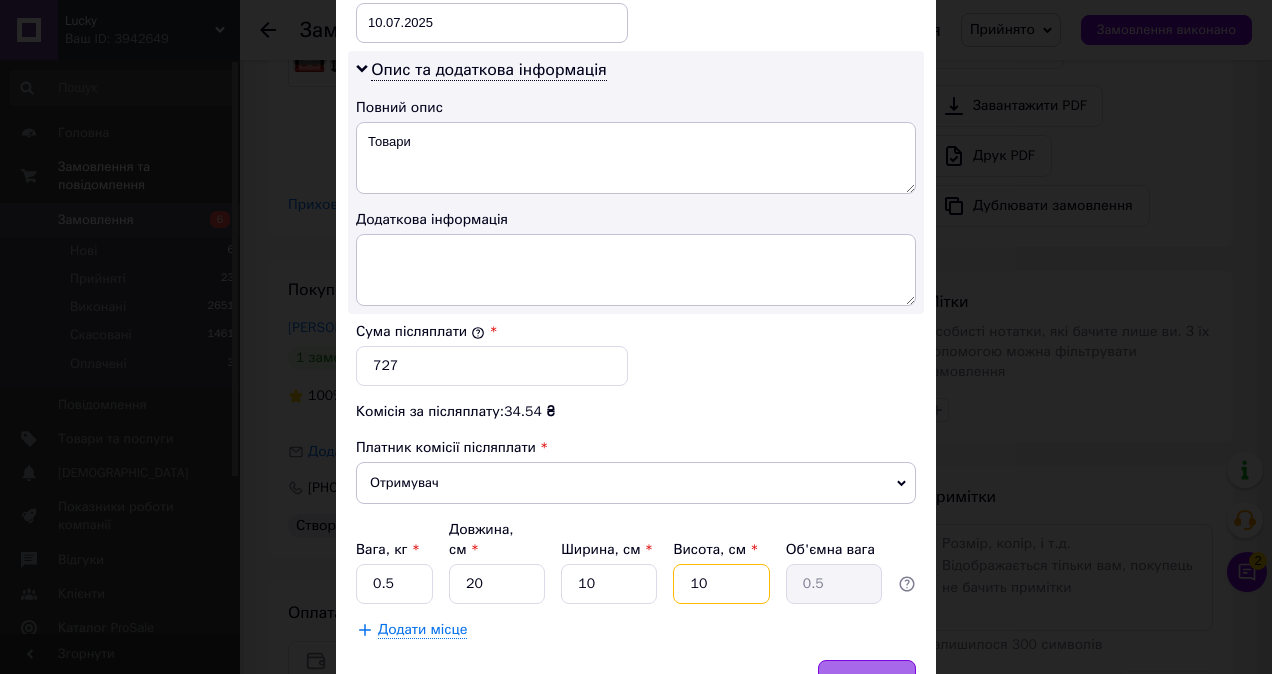 type on "10" 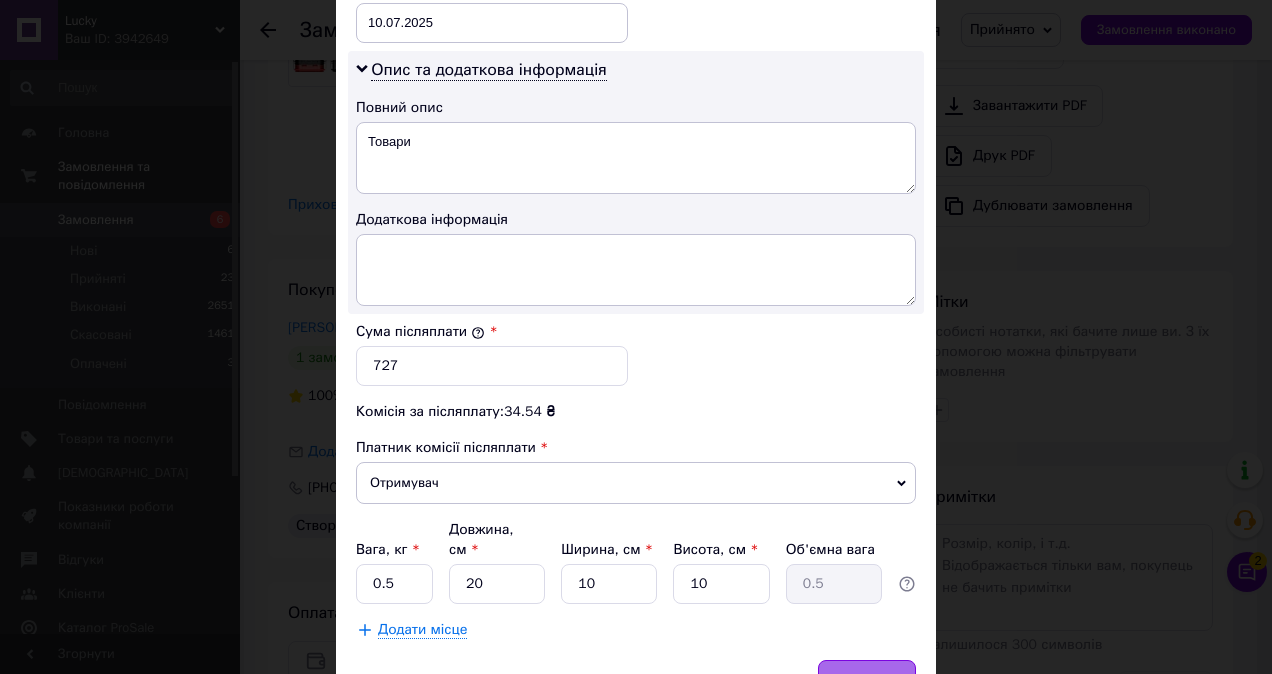 click on "Зберегти" at bounding box center [867, 680] 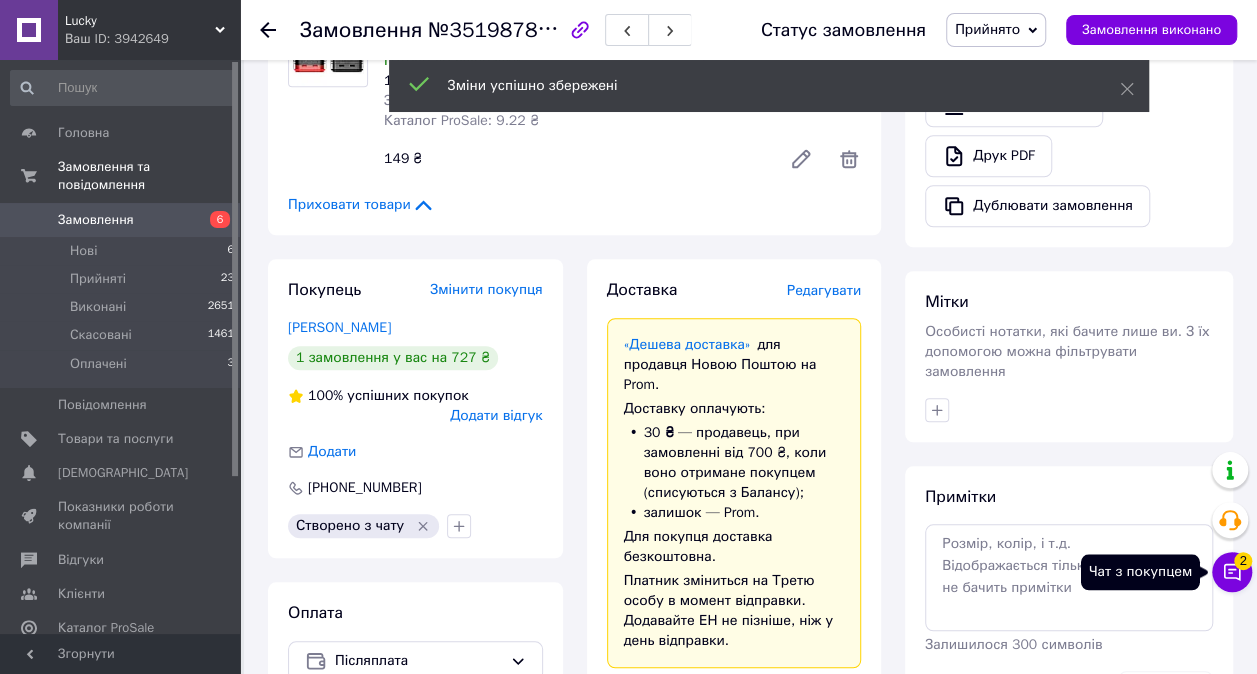 click on "Чат з покупцем 2" at bounding box center [1232, 572] 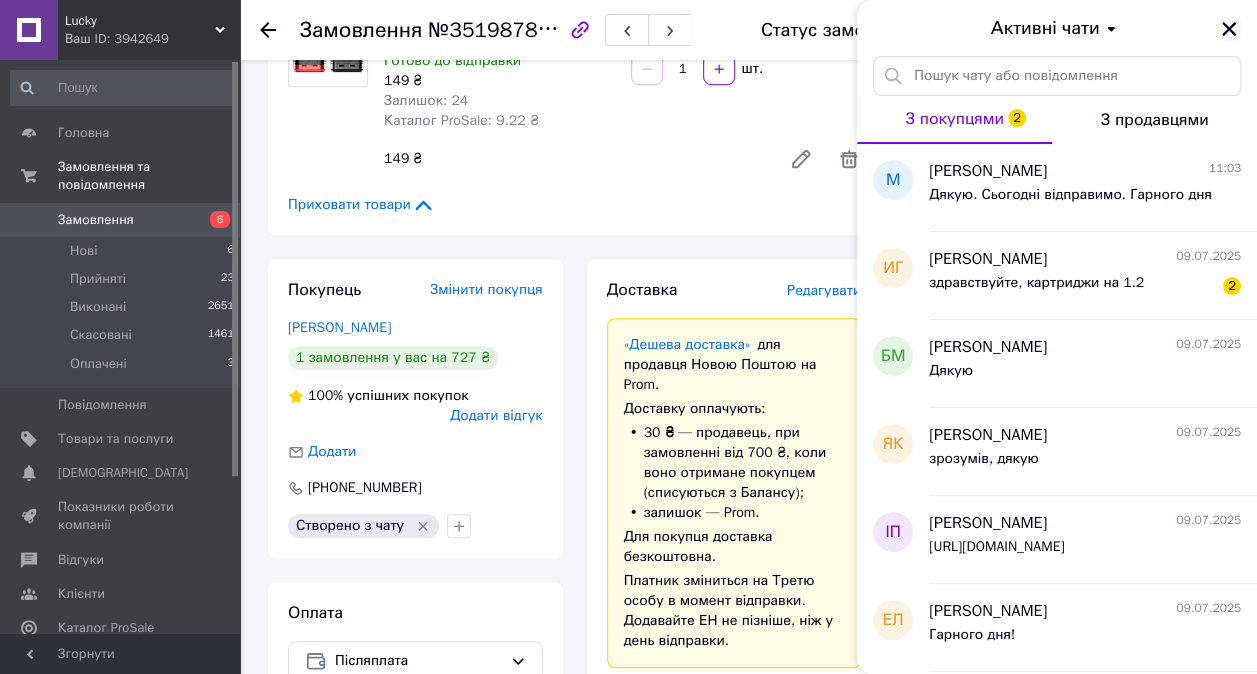 click 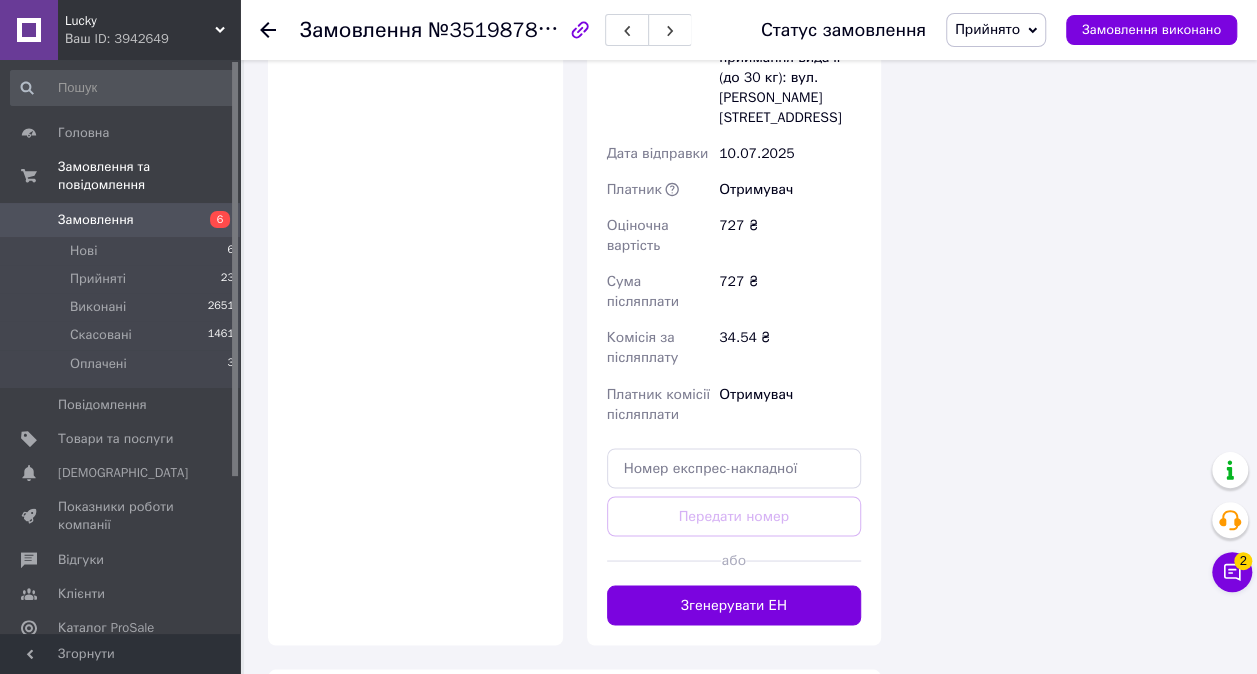 scroll, scrollTop: 1600, scrollLeft: 0, axis: vertical 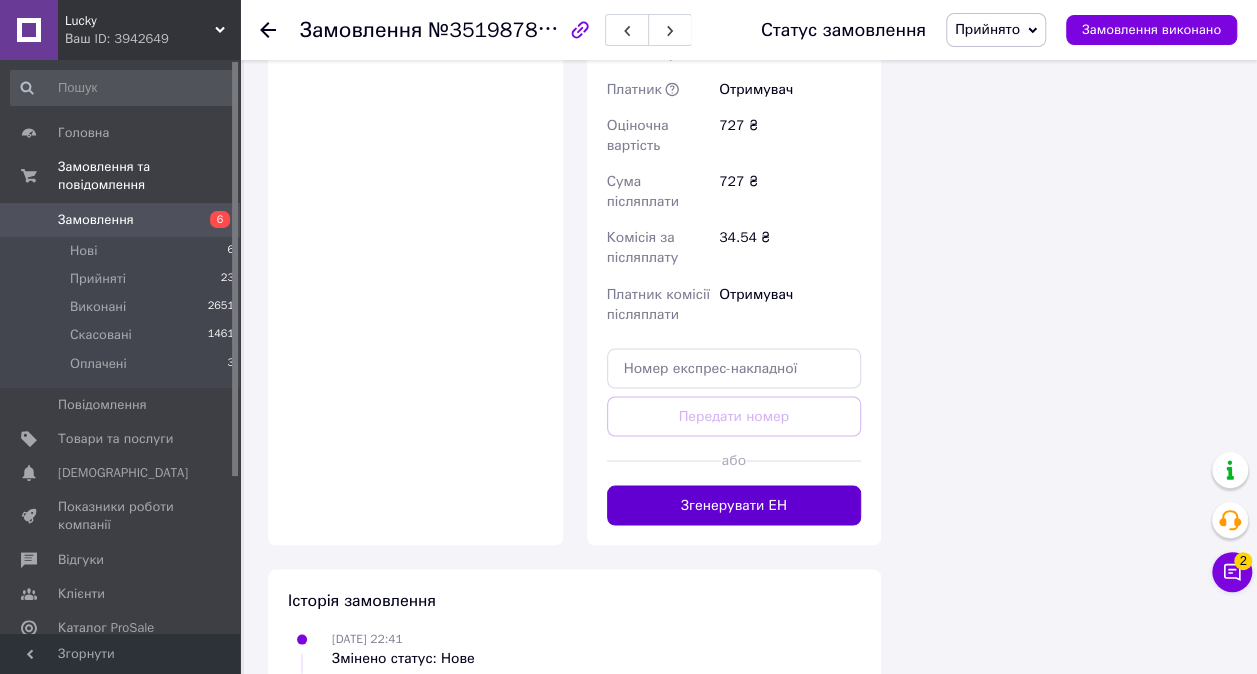 click on "Згенерувати ЕН" at bounding box center [734, 505] 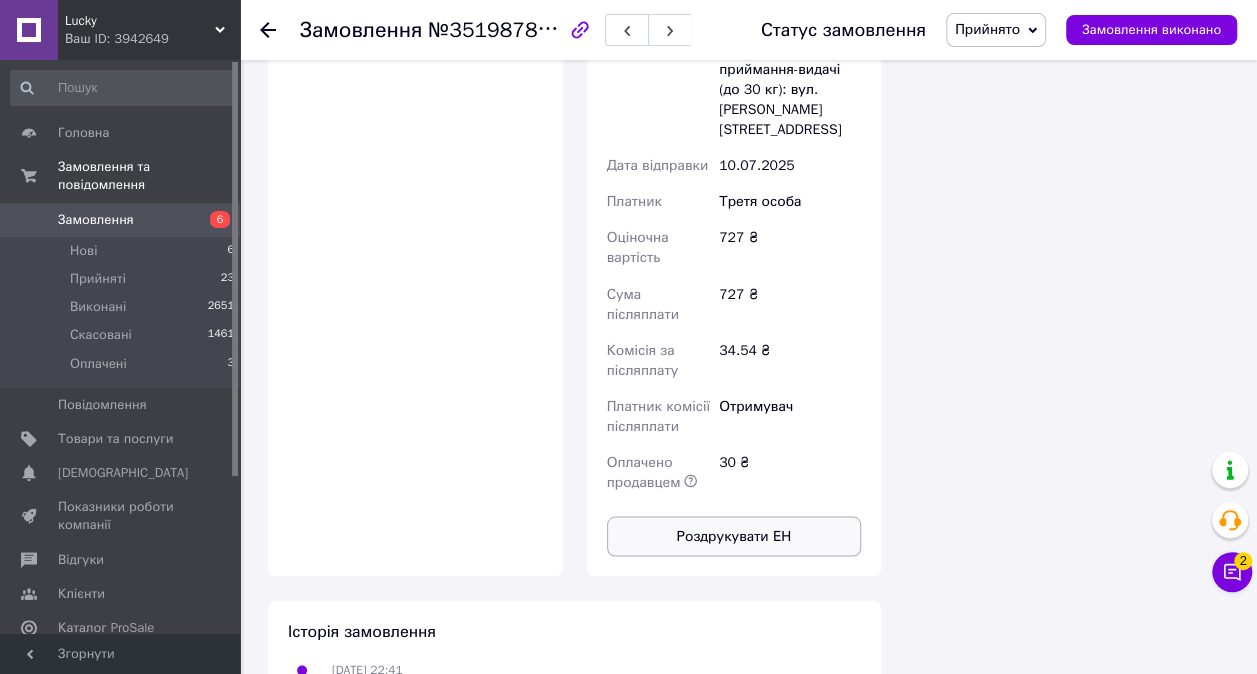 click on "Роздрукувати ЕН" at bounding box center (734, 536) 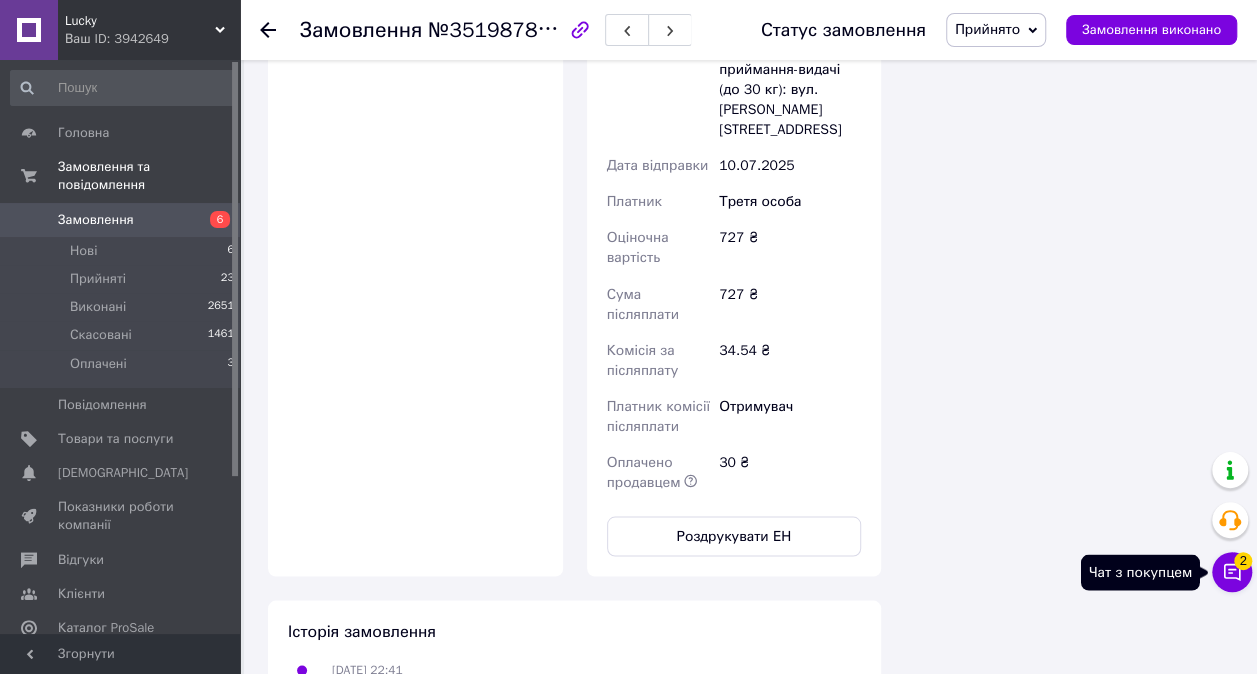 click 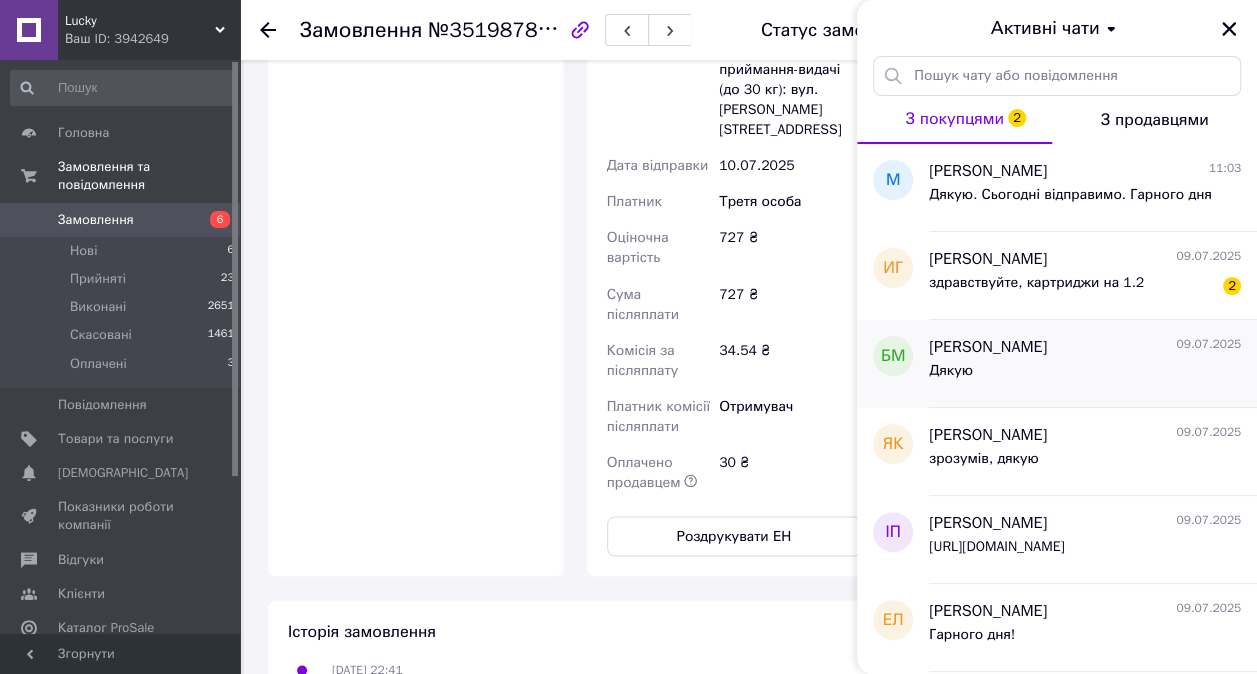 click on "Дякую" at bounding box center (1085, 375) 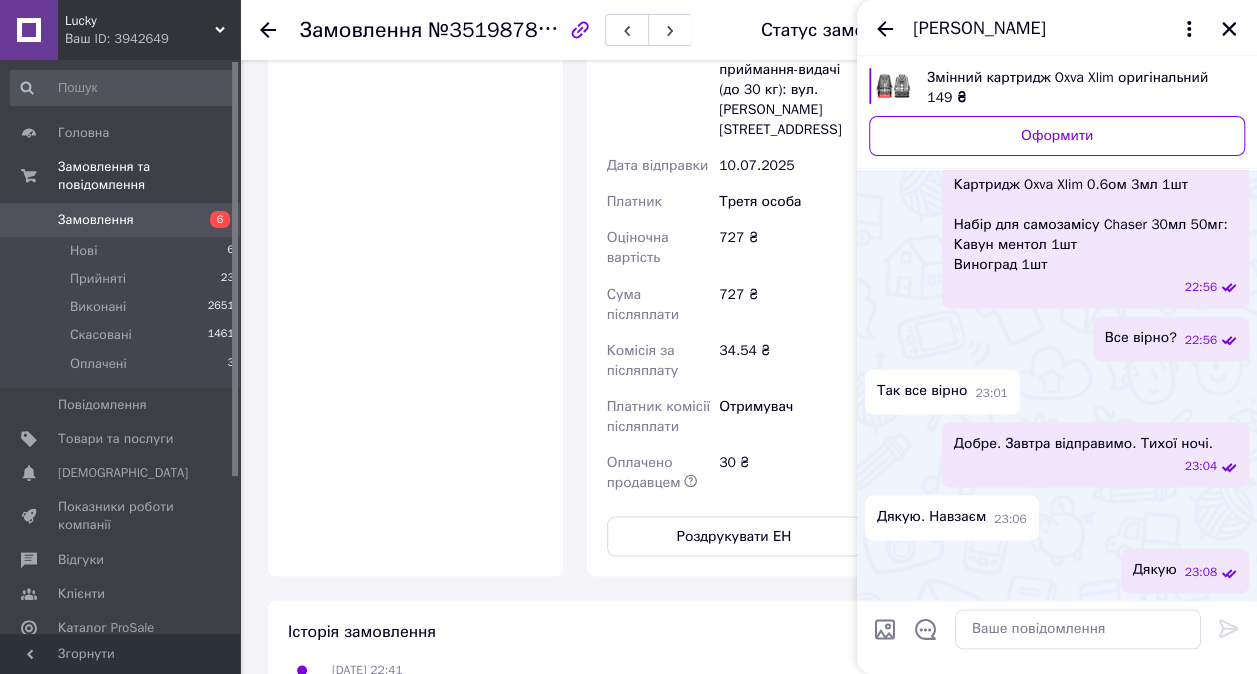 scroll, scrollTop: 1386, scrollLeft: 0, axis: vertical 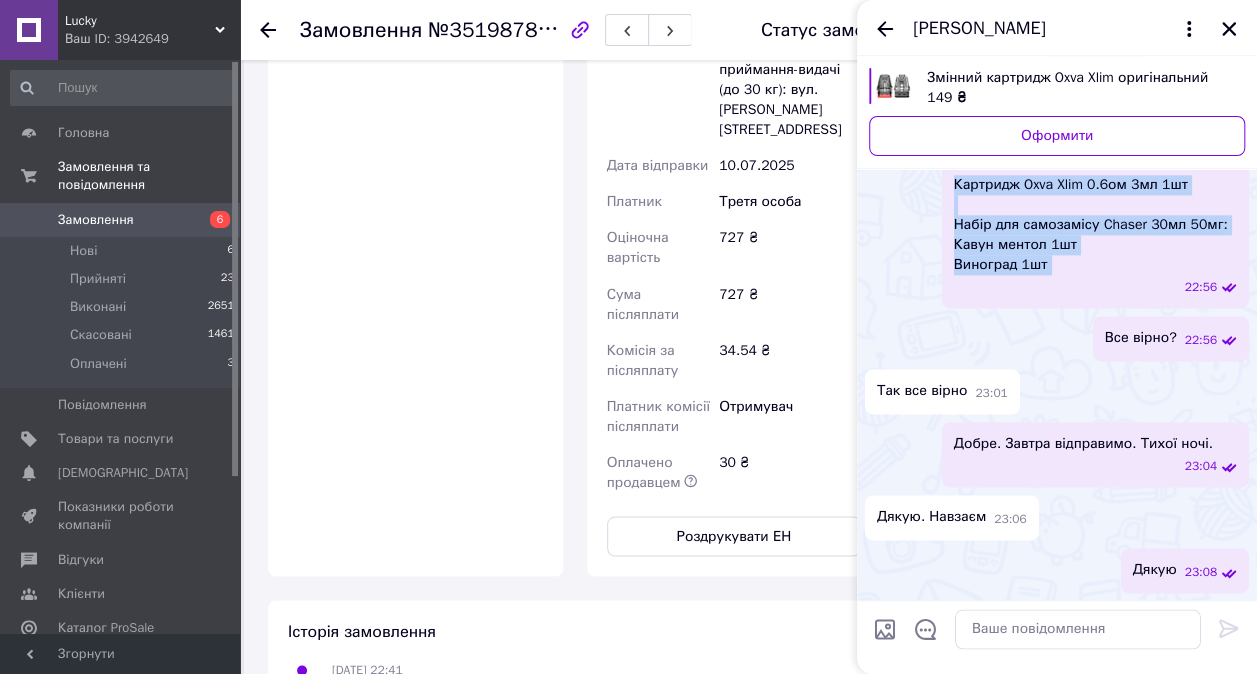 drag, startPoint x: 954, startPoint y: 276, endPoint x: 1074, endPoint y: 378, distance: 157.49286 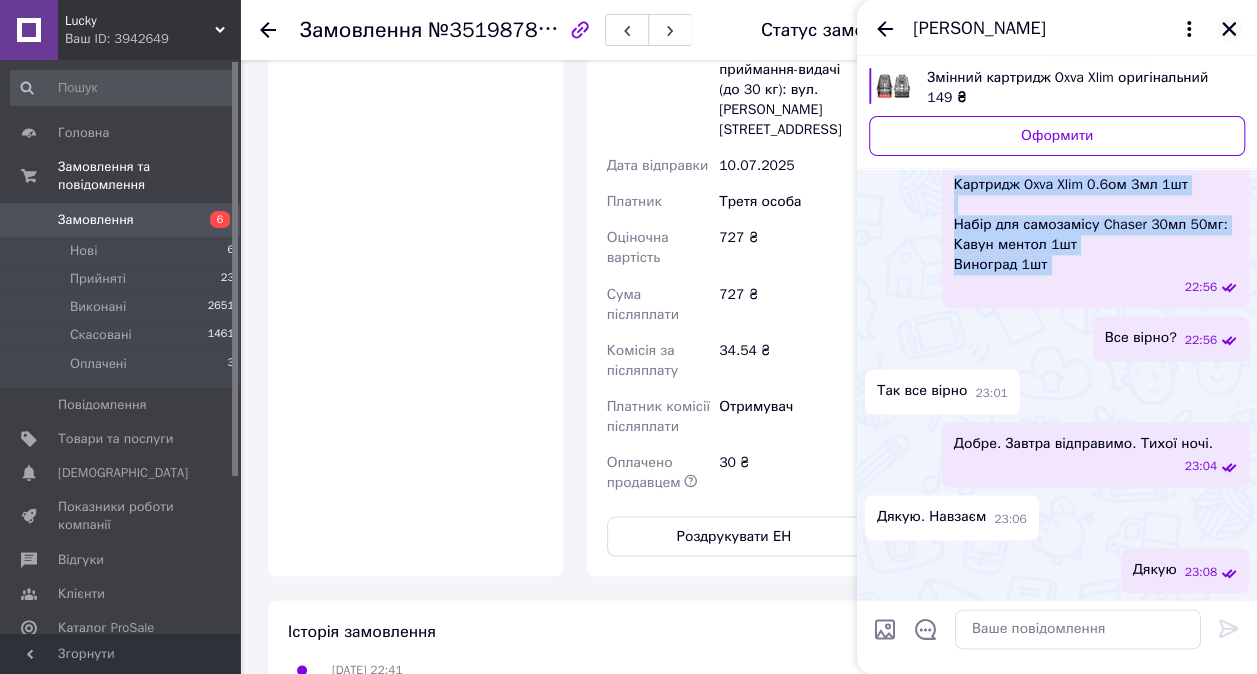 click 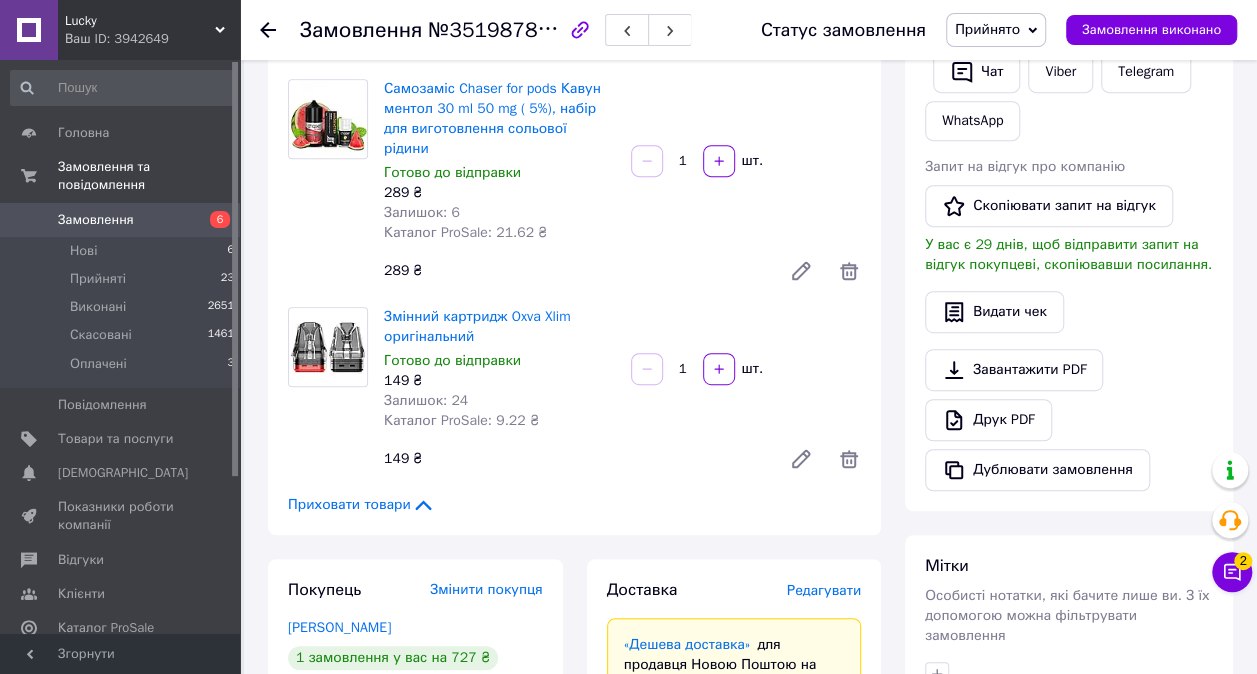 scroll, scrollTop: 100, scrollLeft: 0, axis: vertical 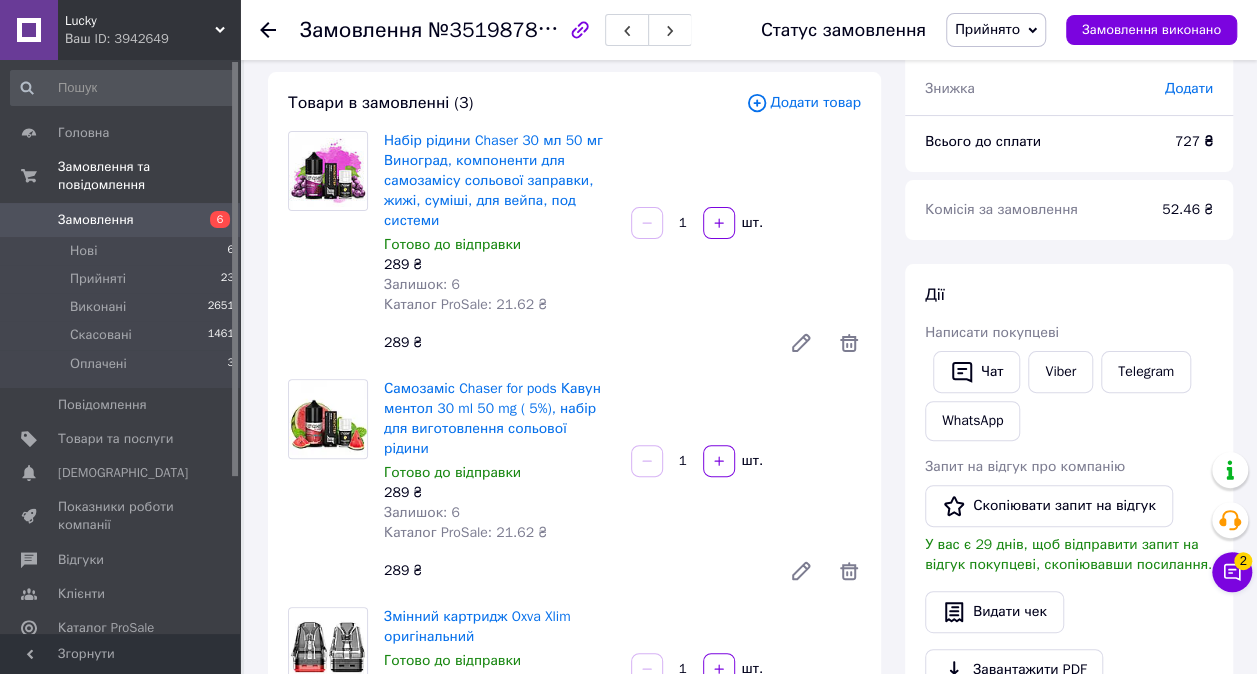 click on "6" at bounding box center (220, 219) 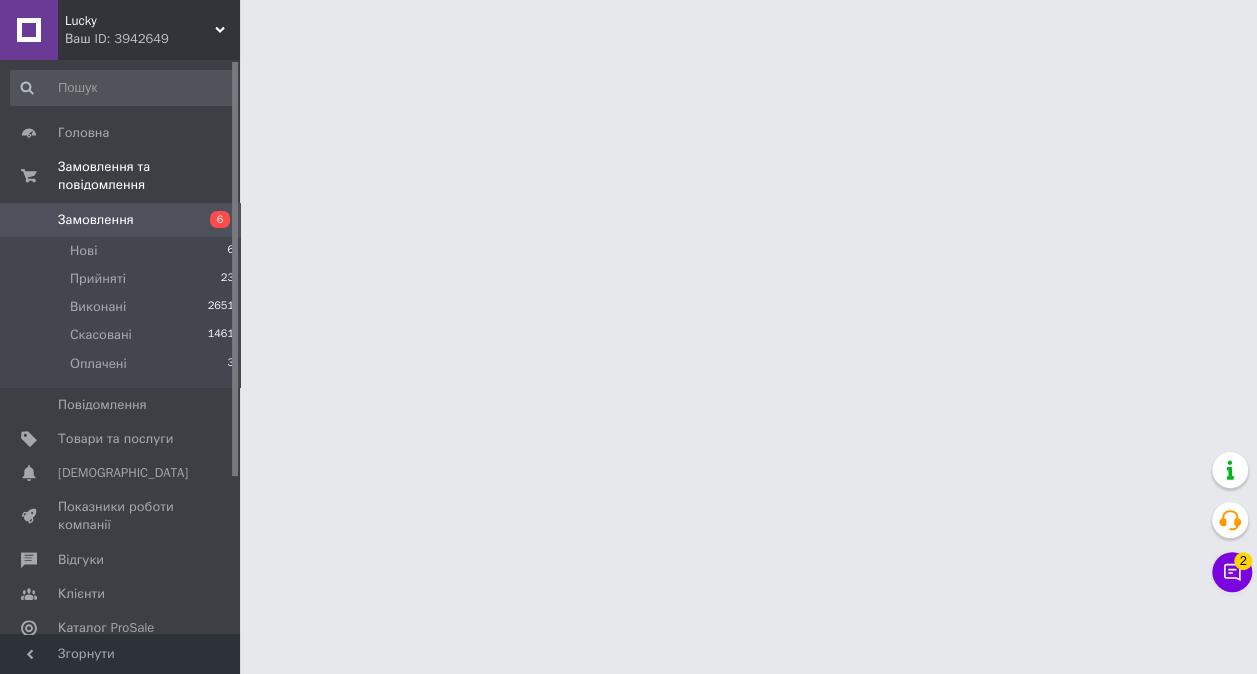 scroll, scrollTop: 0, scrollLeft: 0, axis: both 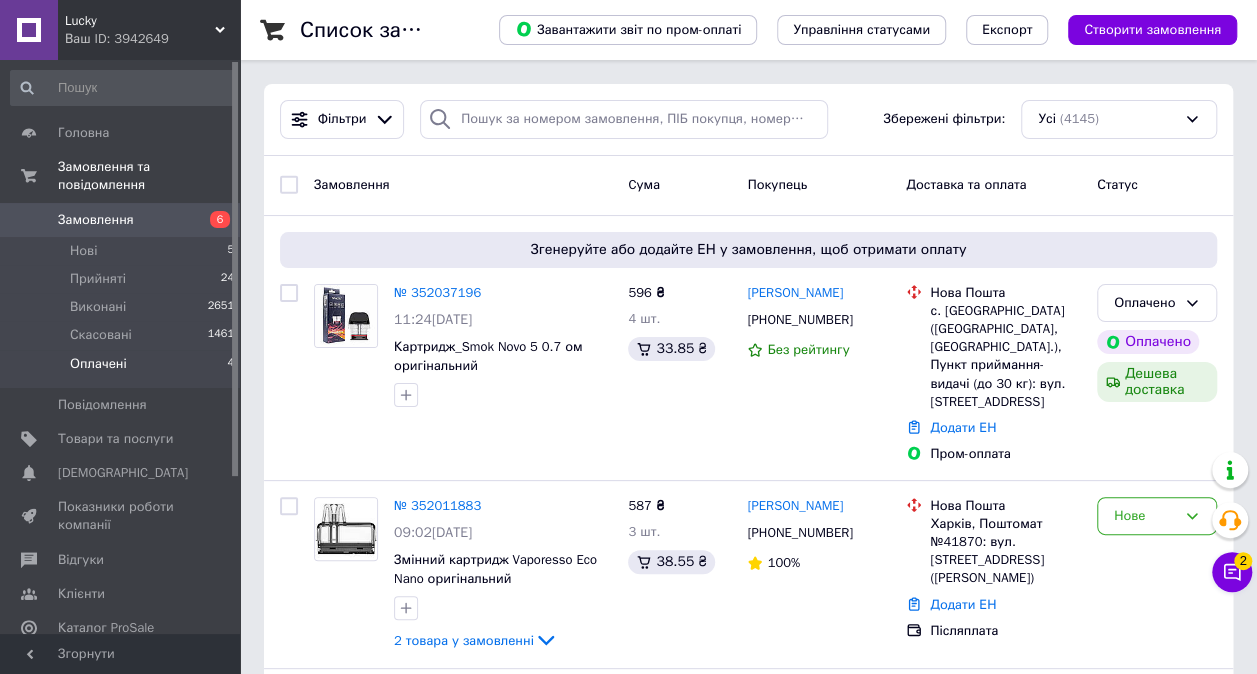 click on "Оплачені 4" at bounding box center [123, 369] 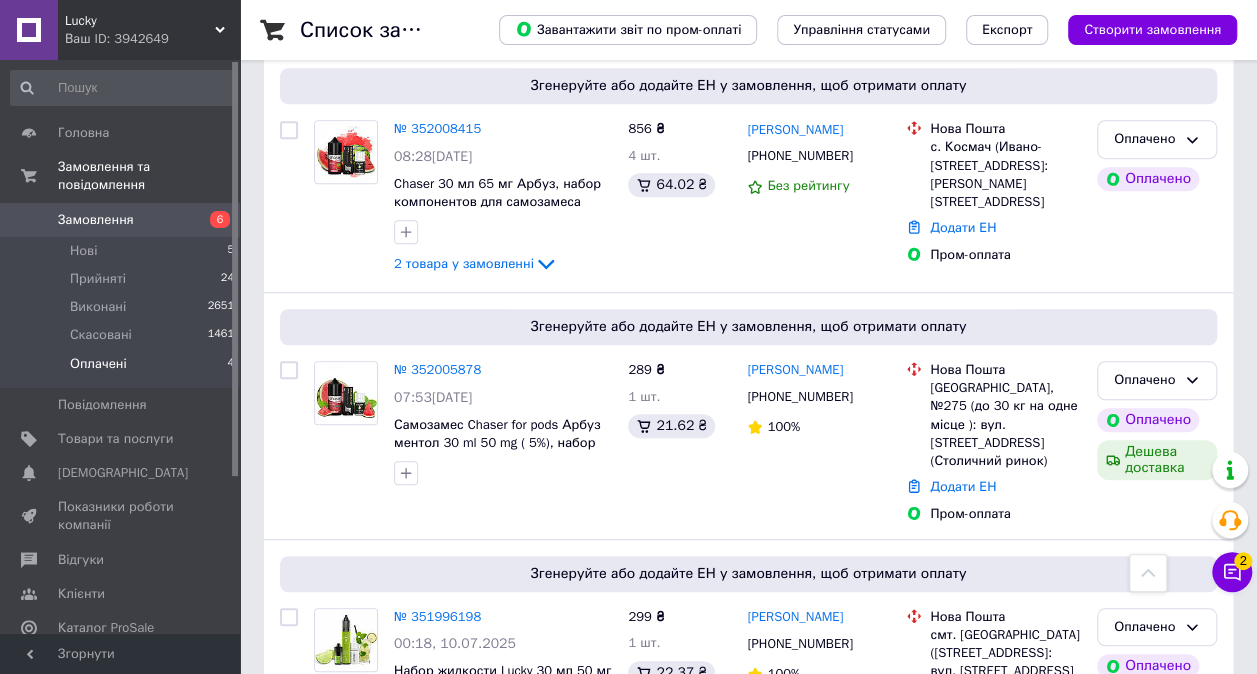 scroll, scrollTop: 560, scrollLeft: 0, axis: vertical 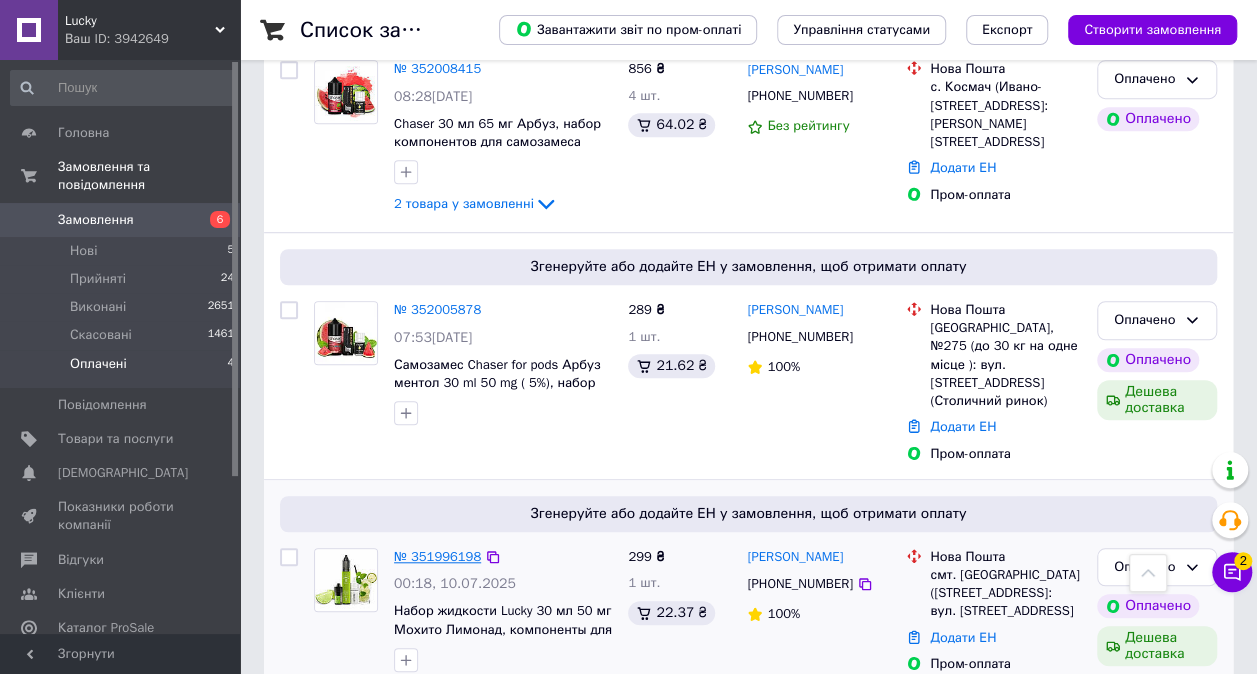 click on "№ 351996198" at bounding box center (437, 556) 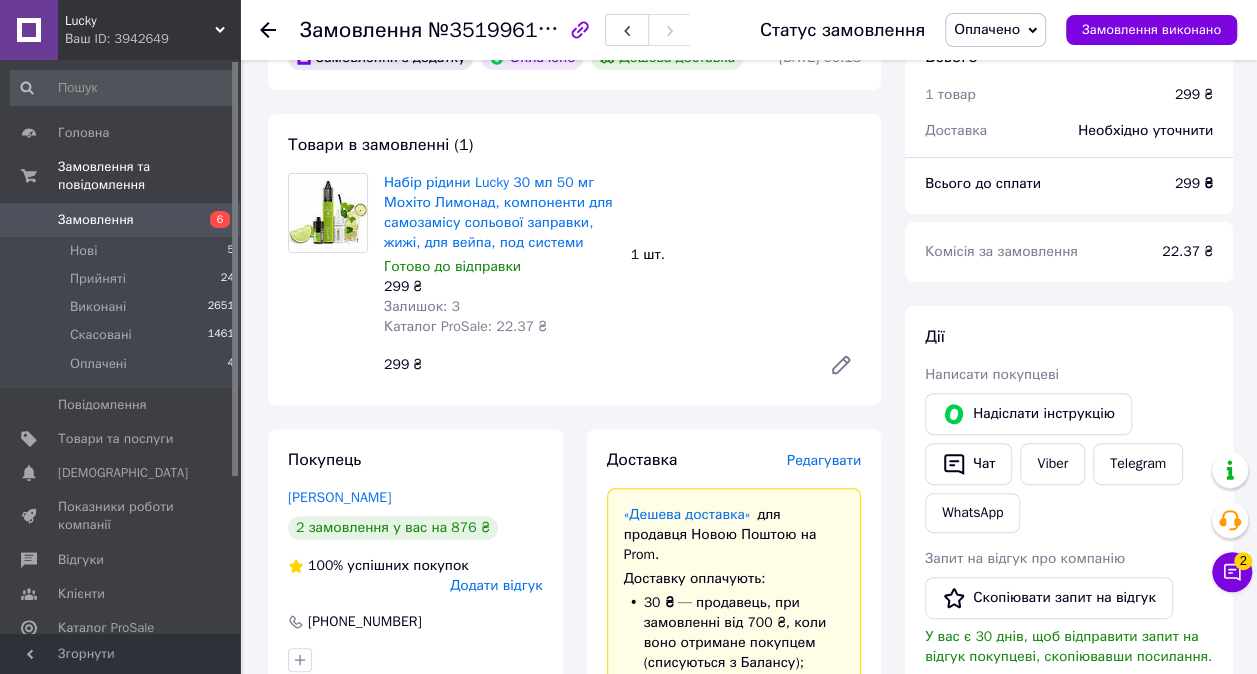 scroll, scrollTop: 0, scrollLeft: 0, axis: both 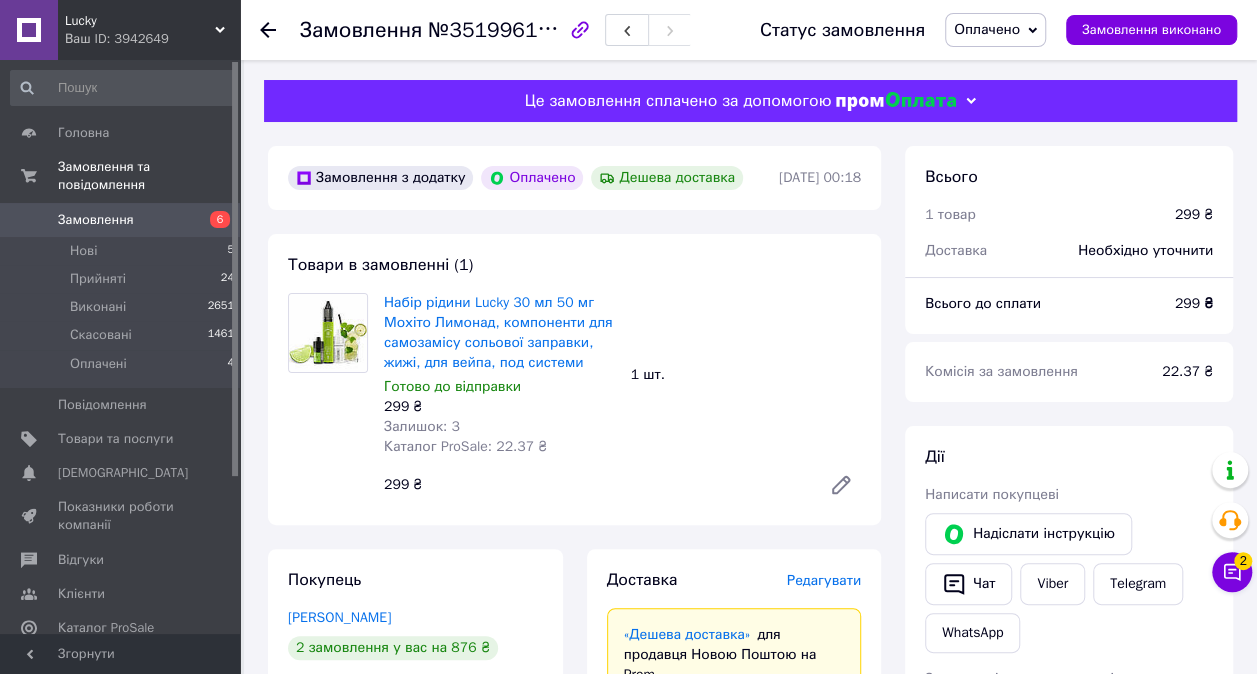 click on "Оплачено" at bounding box center (995, 30) 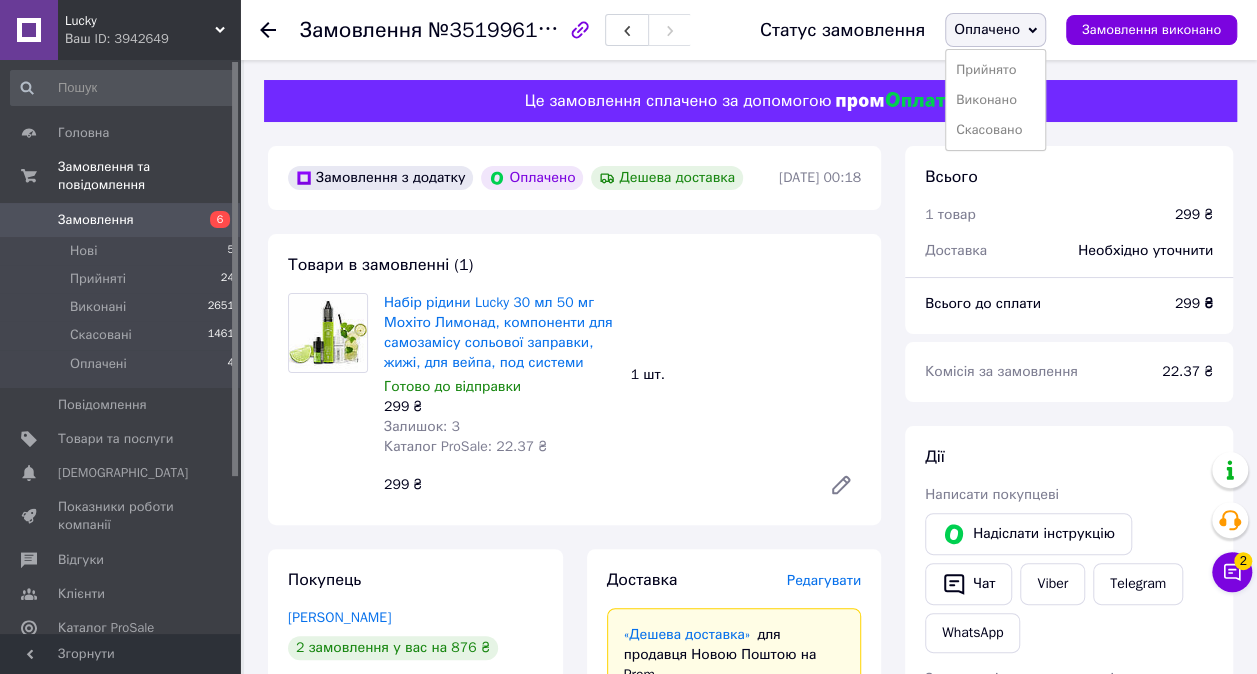 click on "Прийнято" at bounding box center (995, 70) 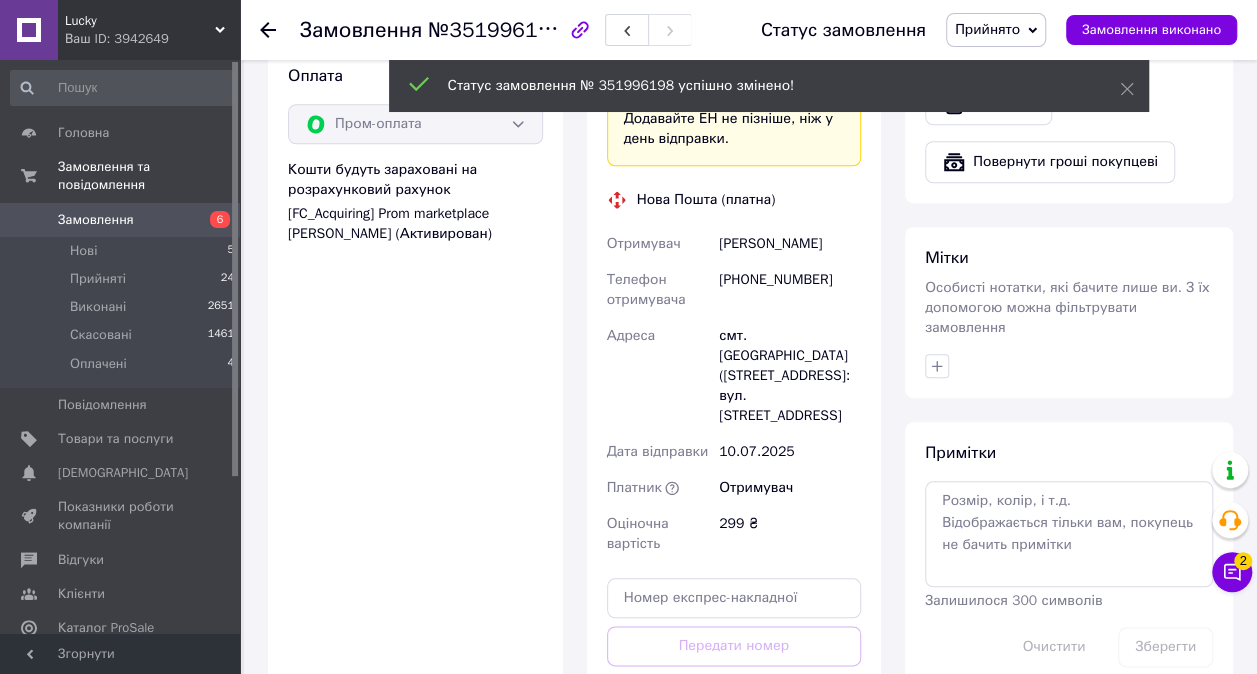 scroll, scrollTop: 800, scrollLeft: 0, axis: vertical 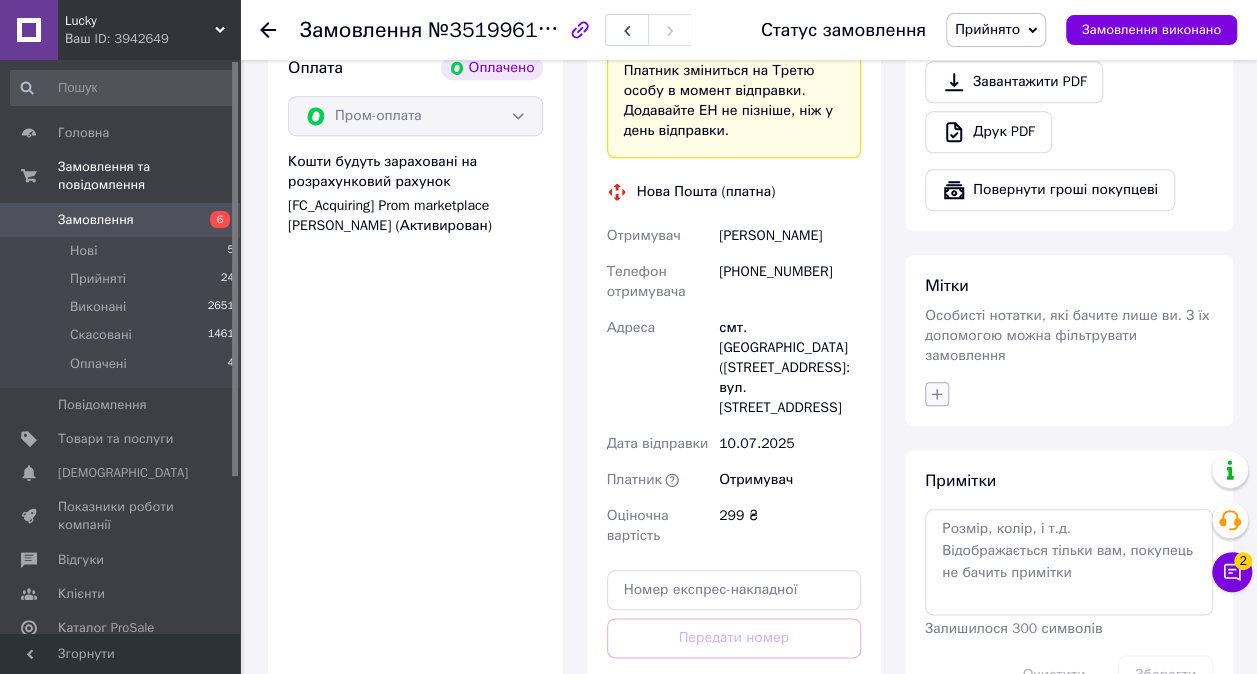 click 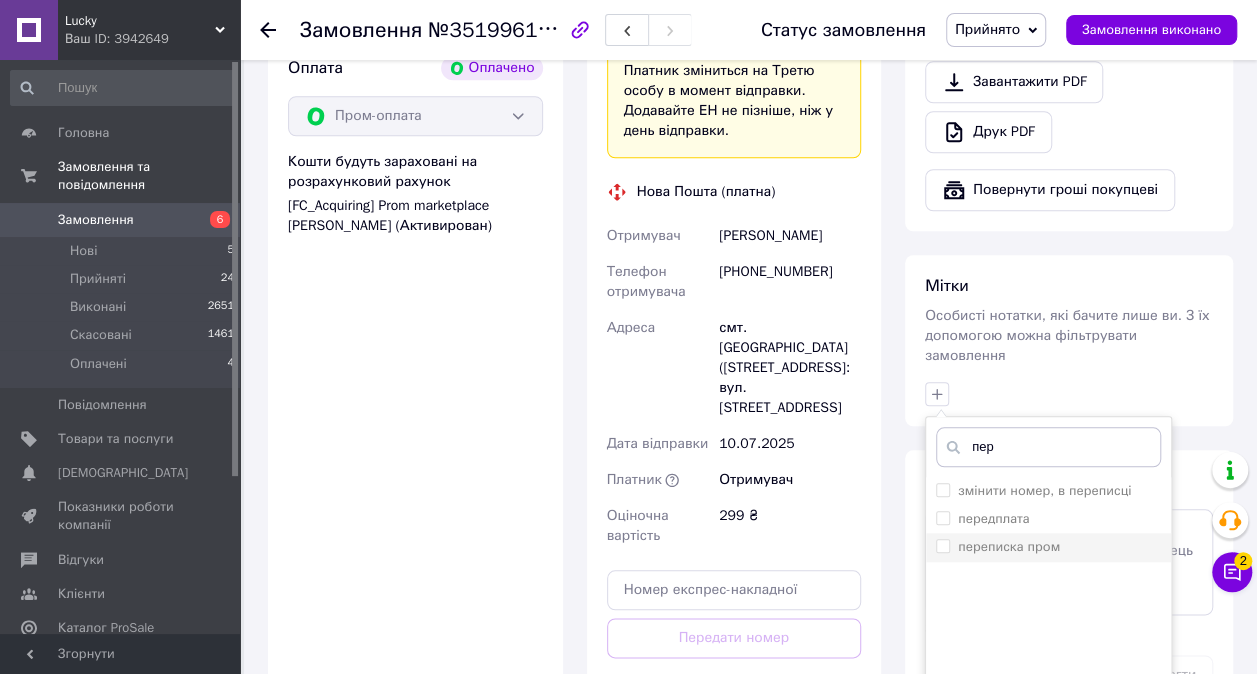 type on "пер" 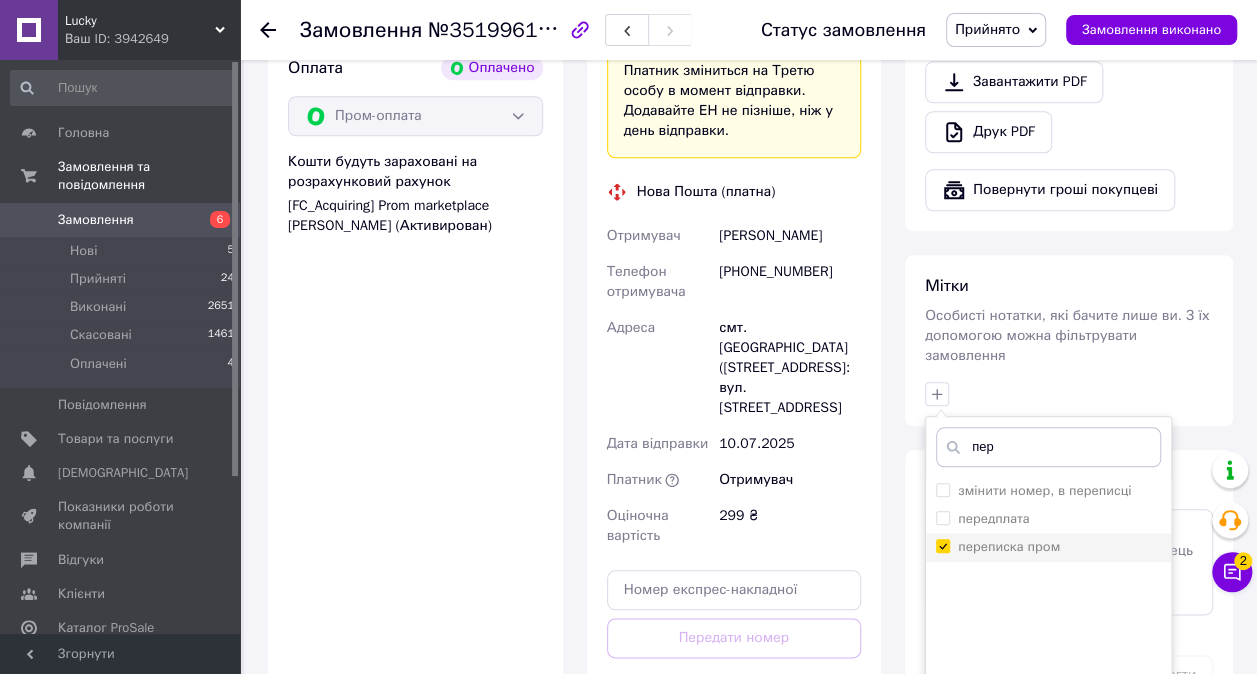 checkbox on "true" 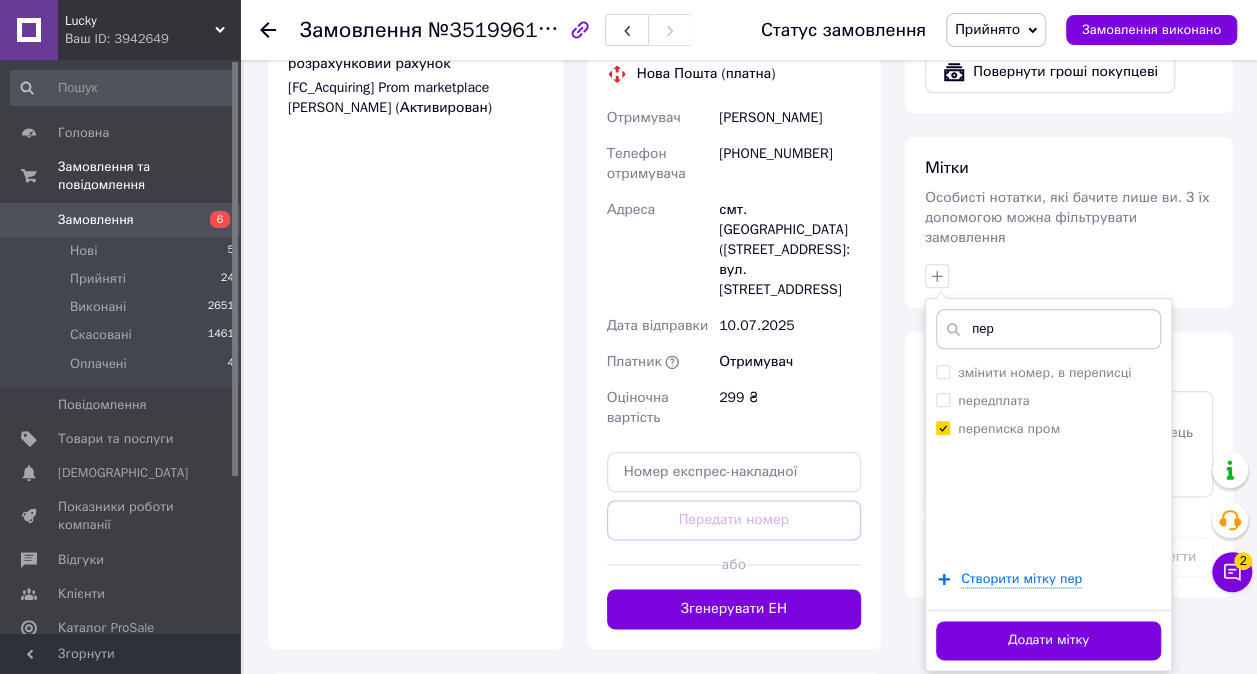 scroll, scrollTop: 1100, scrollLeft: 0, axis: vertical 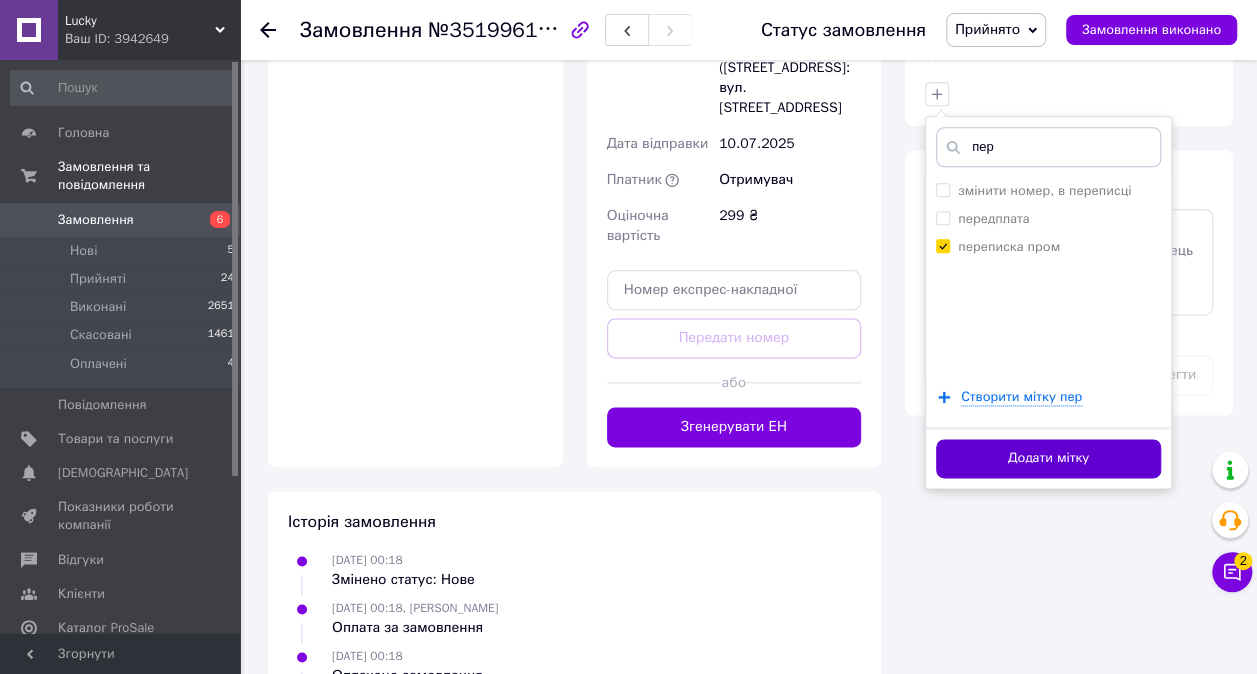 click on "Додати мітку" at bounding box center (1048, 458) 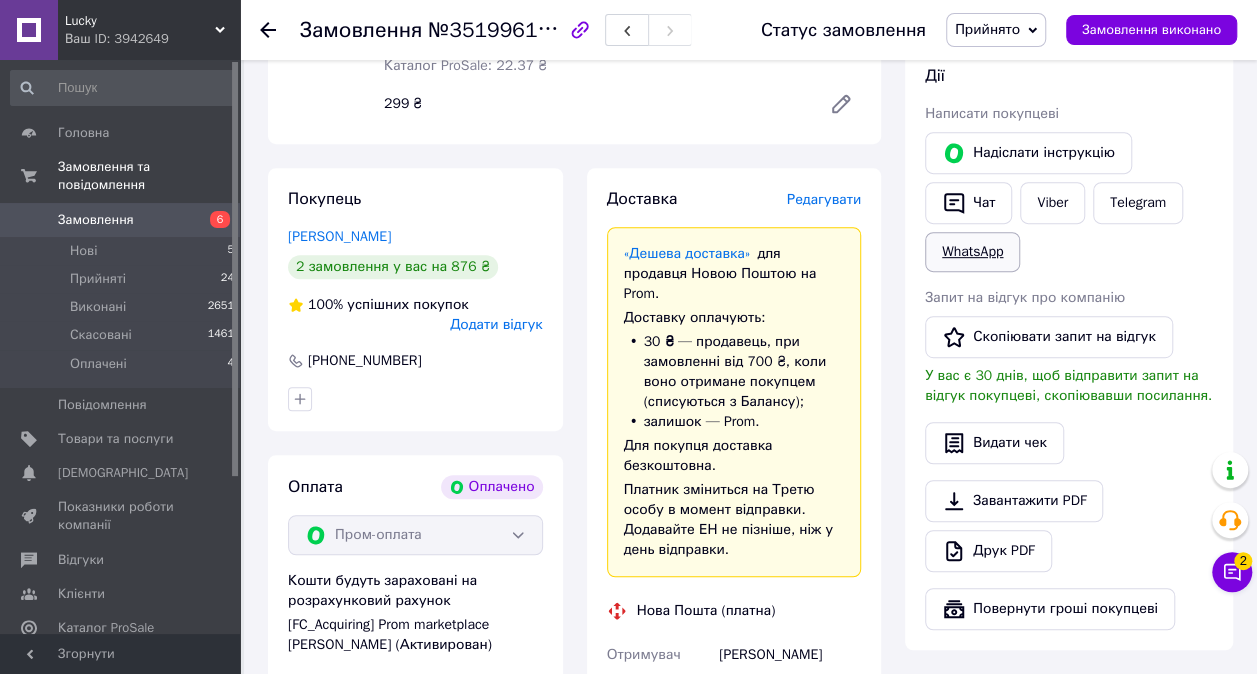 scroll, scrollTop: 300, scrollLeft: 0, axis: vertical 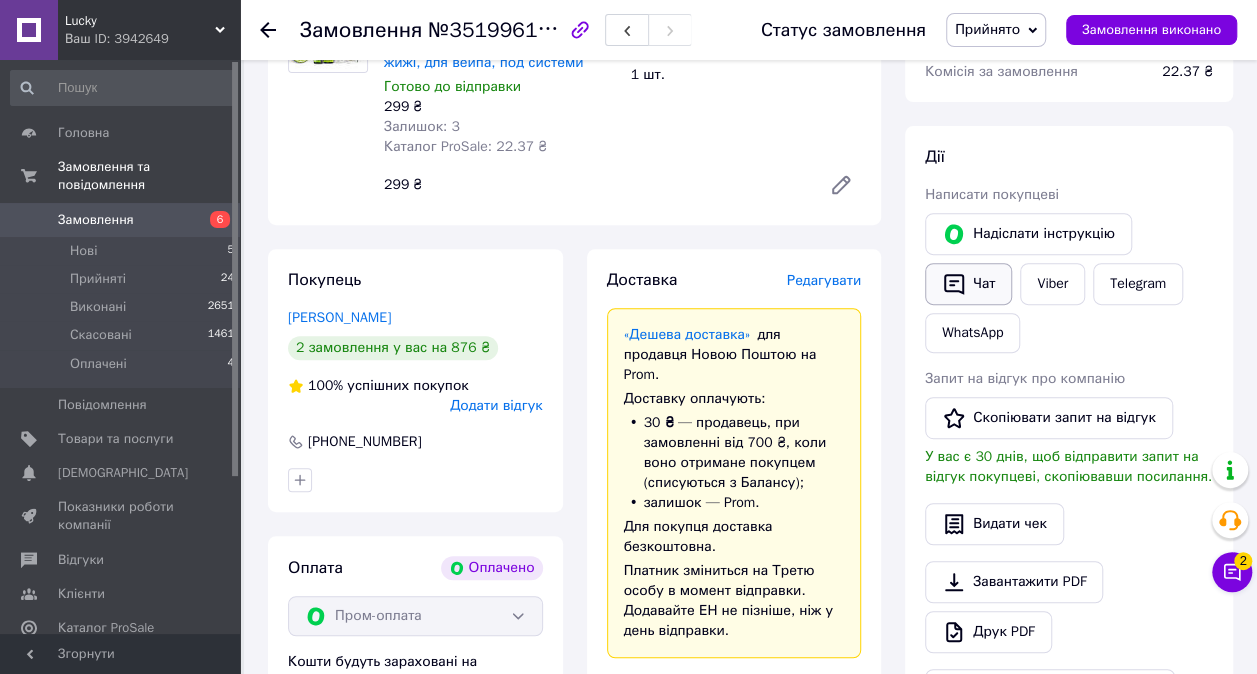 click on "Чат" at bounding box center [968, 284] 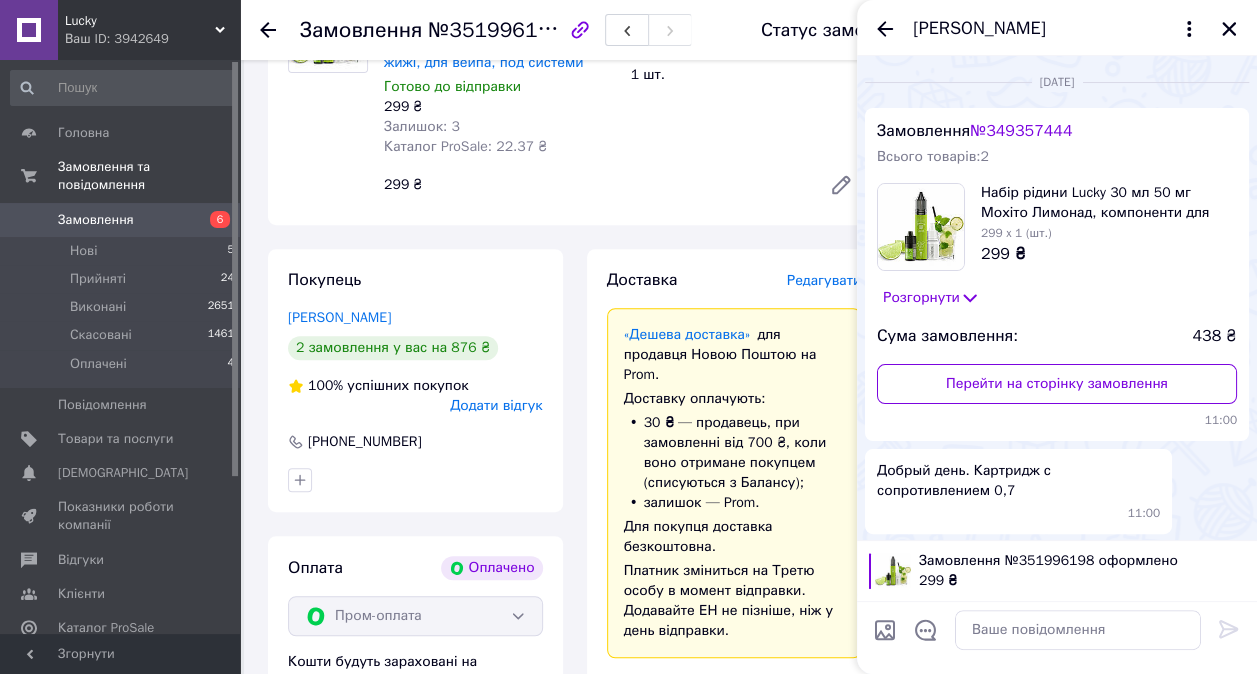 scroll, scrollTop: 3294, scrollLeft: 0, axis: vertical 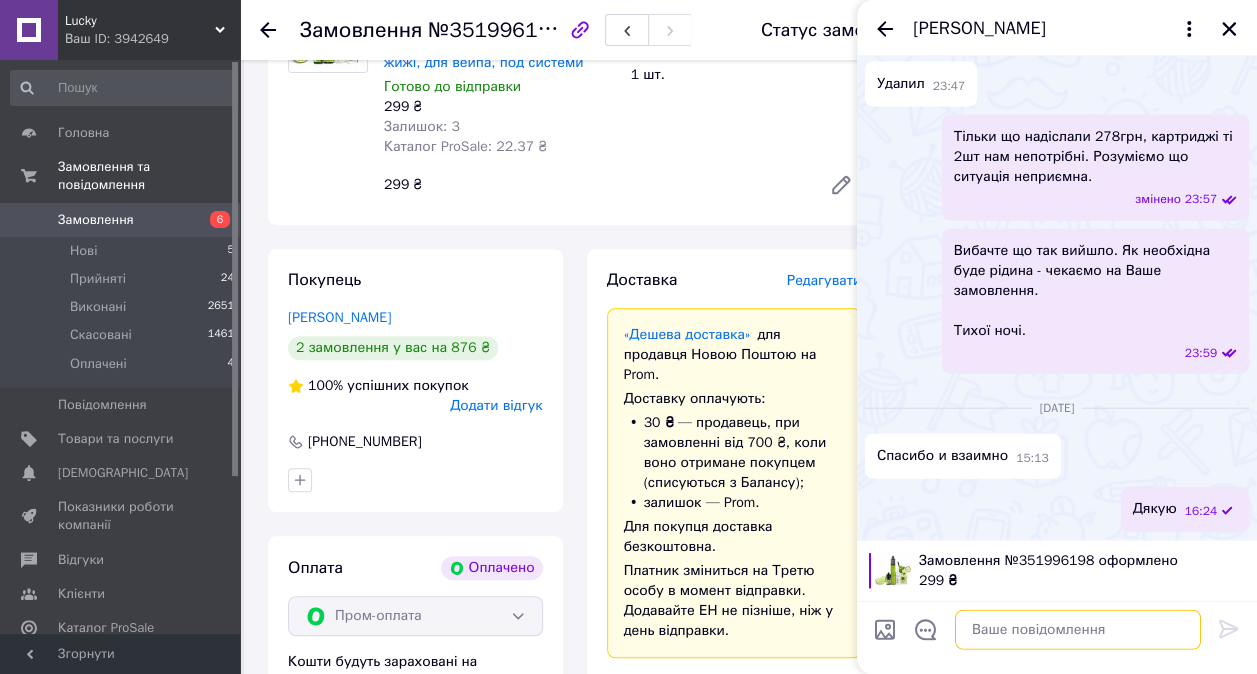 click at bounding box center [1078, 630] 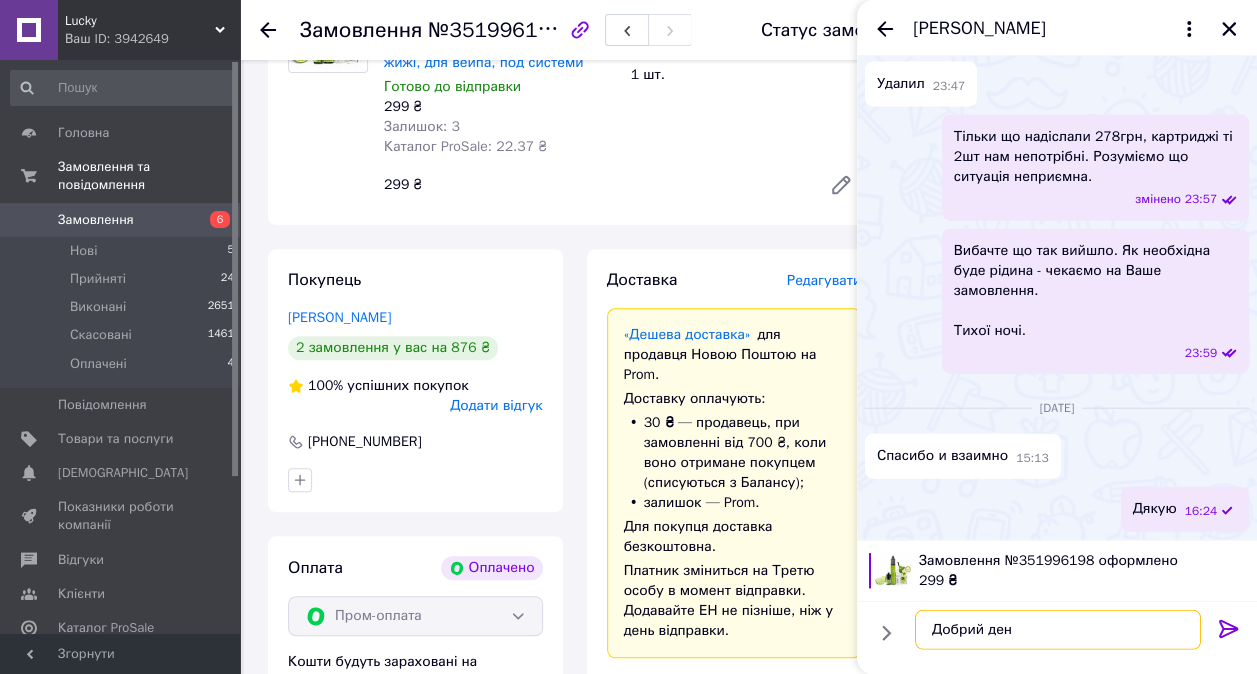 type on "Добрий день" 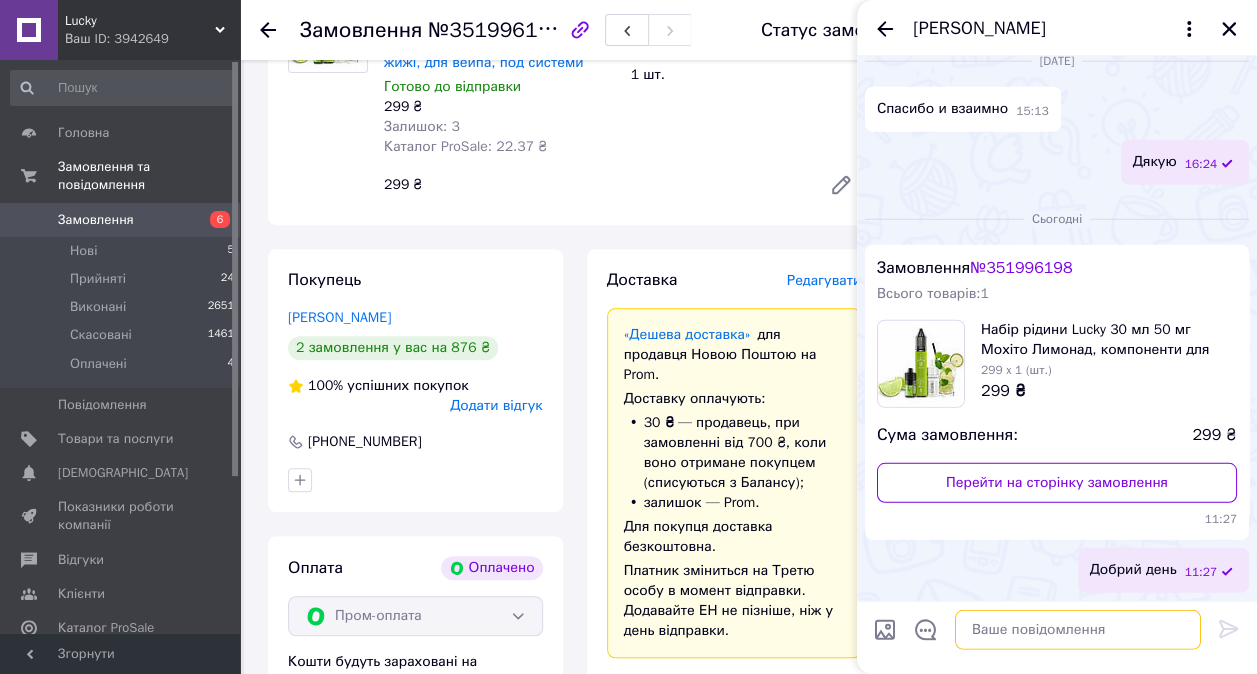 scroll, scrollTop: 3702, scrollLeft: 0, axis: vertical 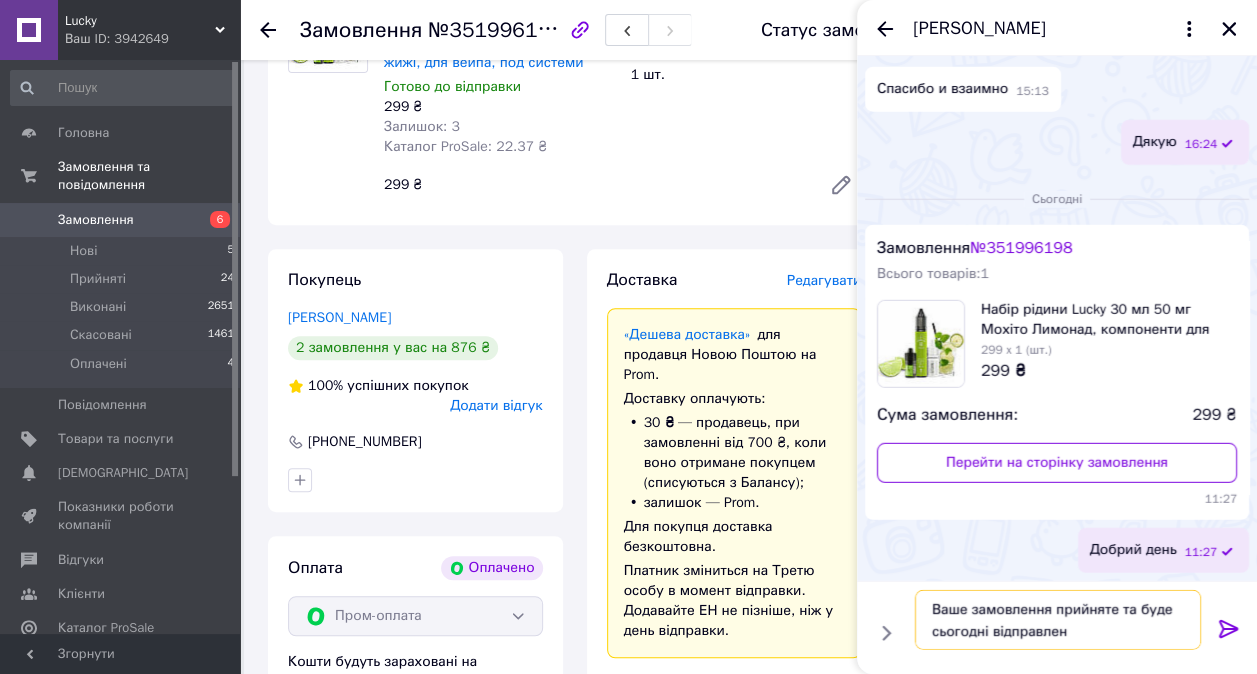 type on "Ваше замовлення прийняте та буде сьогодні відправлено" 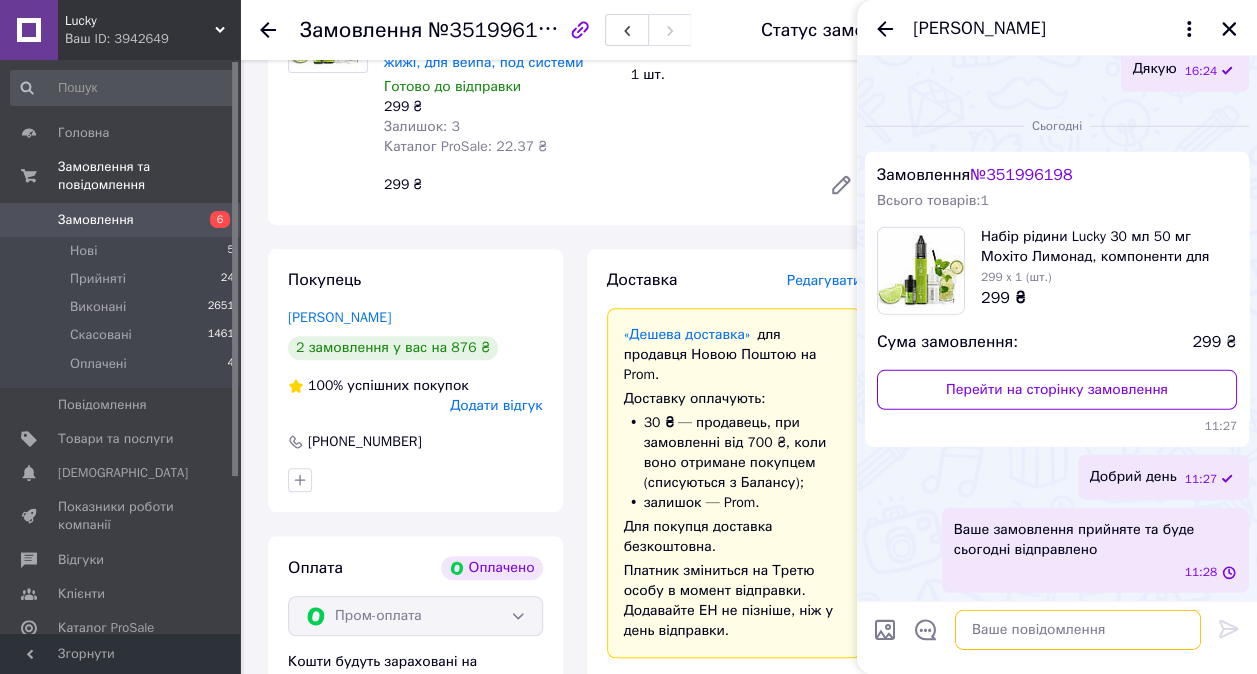 scroll, scrollTop: 3795, scrollLeft: 0, axis: vertical 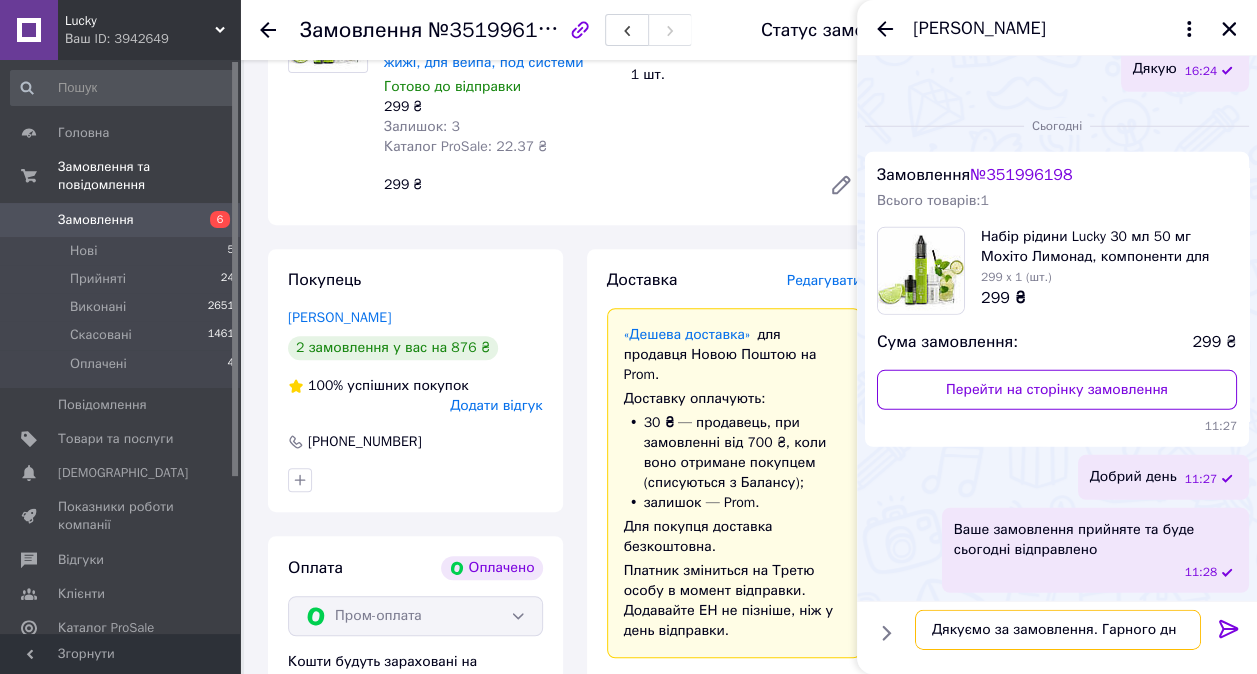 type on "Дякуємо за замовлення. Гарного дня" 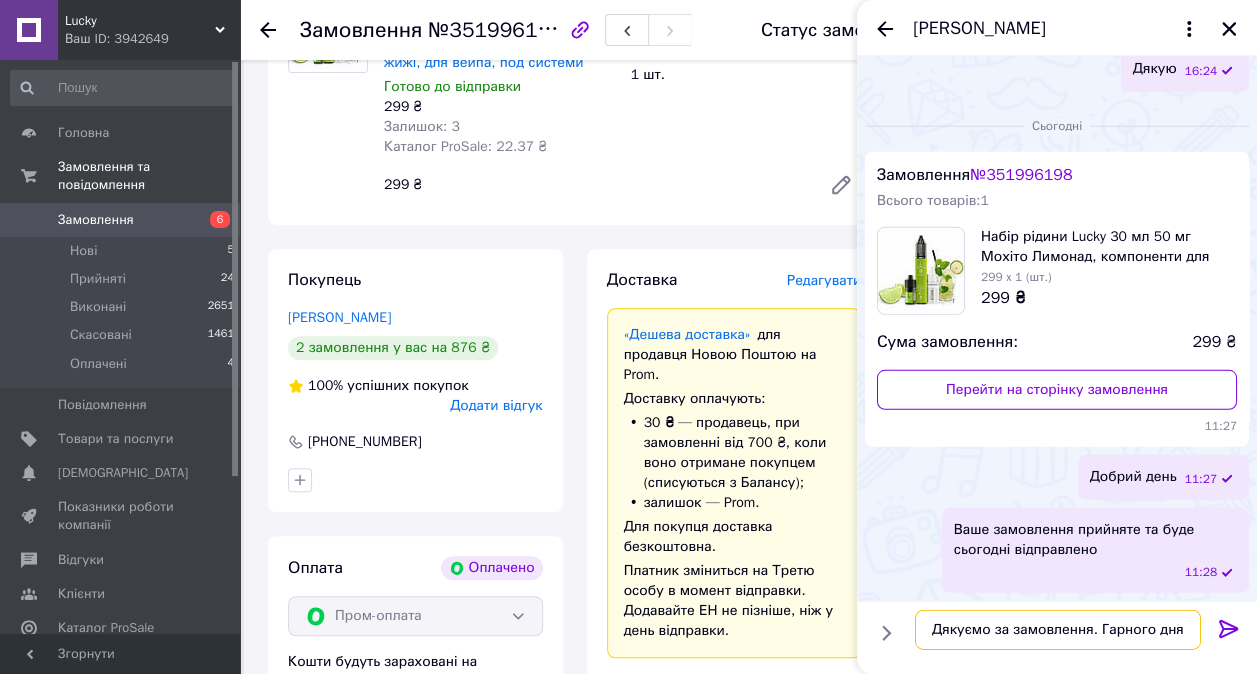 type 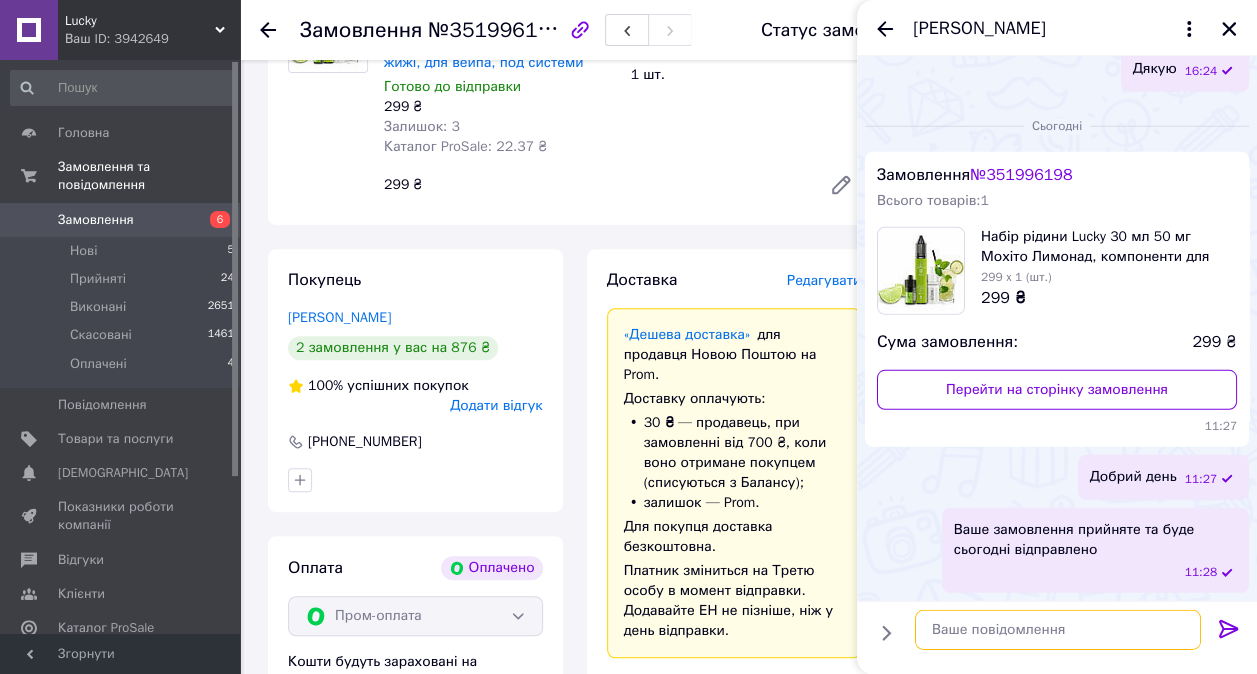 scroll, scrollTop: 3868, scrollLeft: 0, axis: vertical 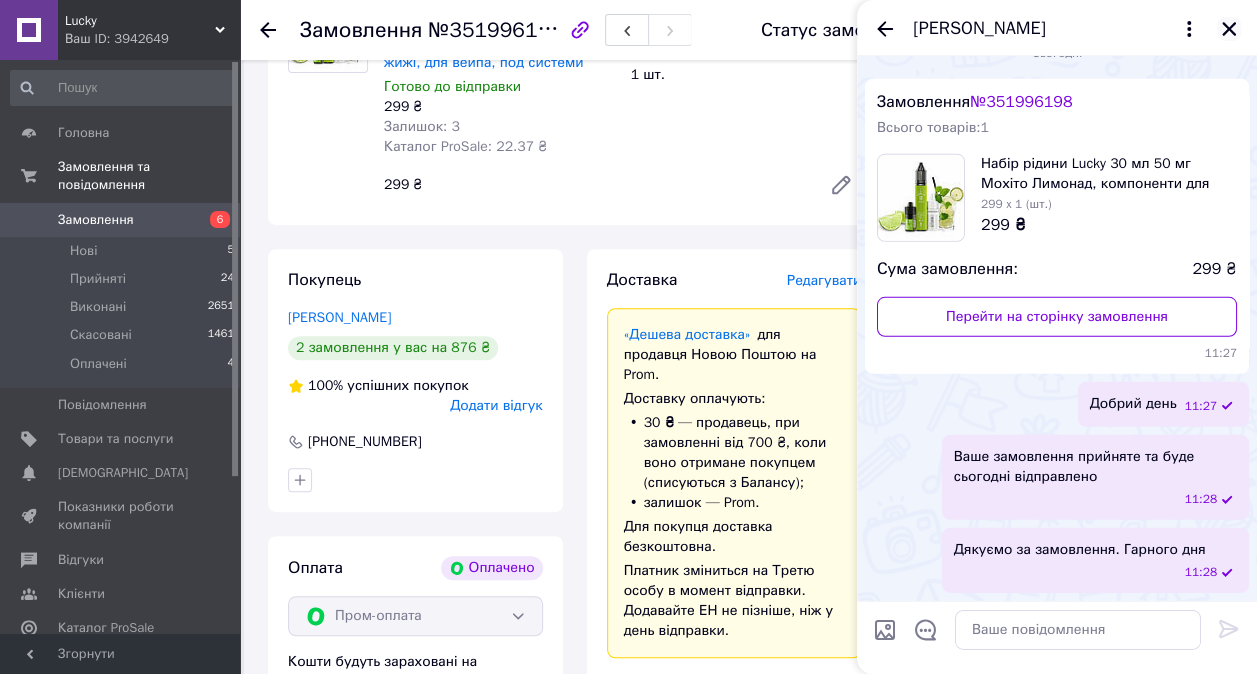 click at bounding box center (1229, 29) 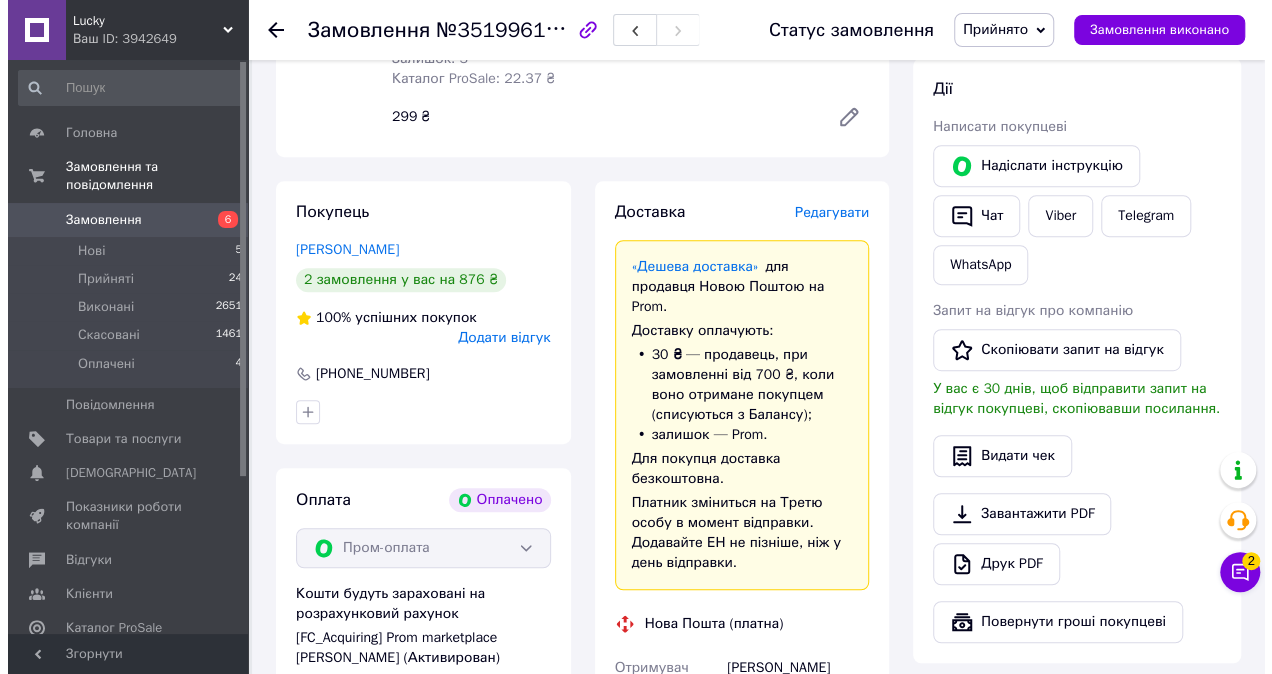 scroll, scrollTop: 400, scrollLeft: 0, axis: vertical 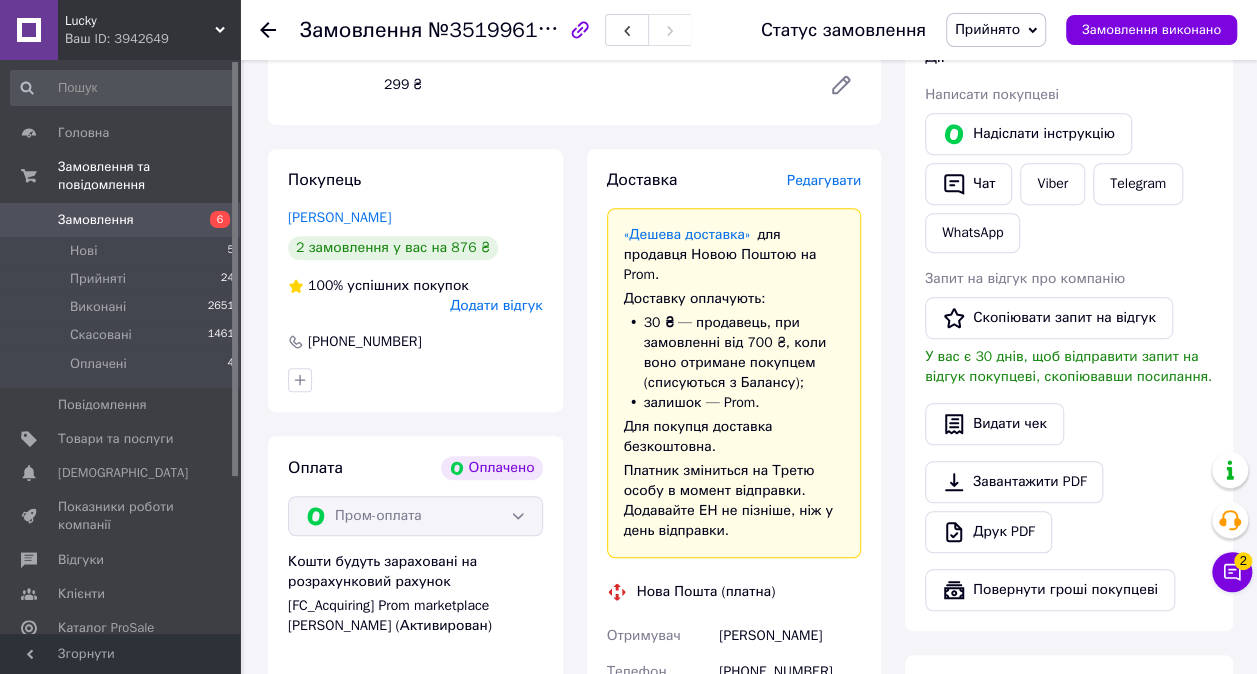 click on "Редагувати" at bounding box center [824, 180] 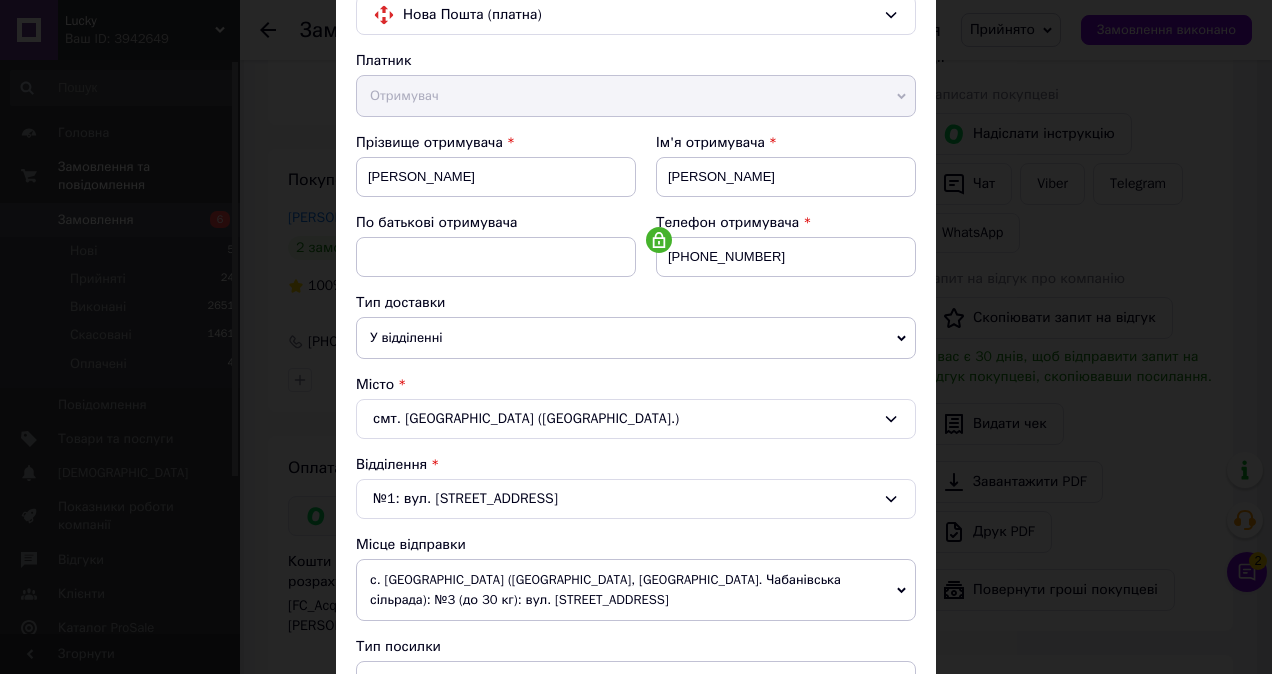 scroll, scrollTop: 600, scrollLeft: 0, axis: vertical 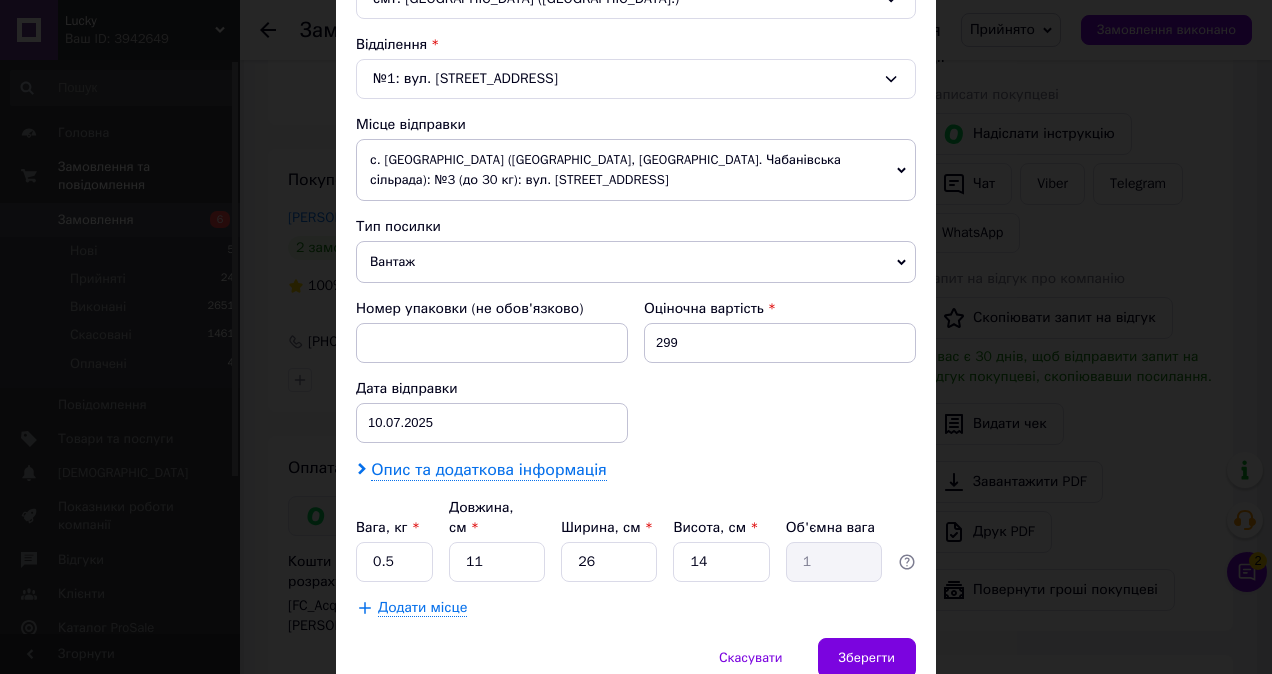 click on "Опис та додаткова інформація" at bounding box center [488, 470] 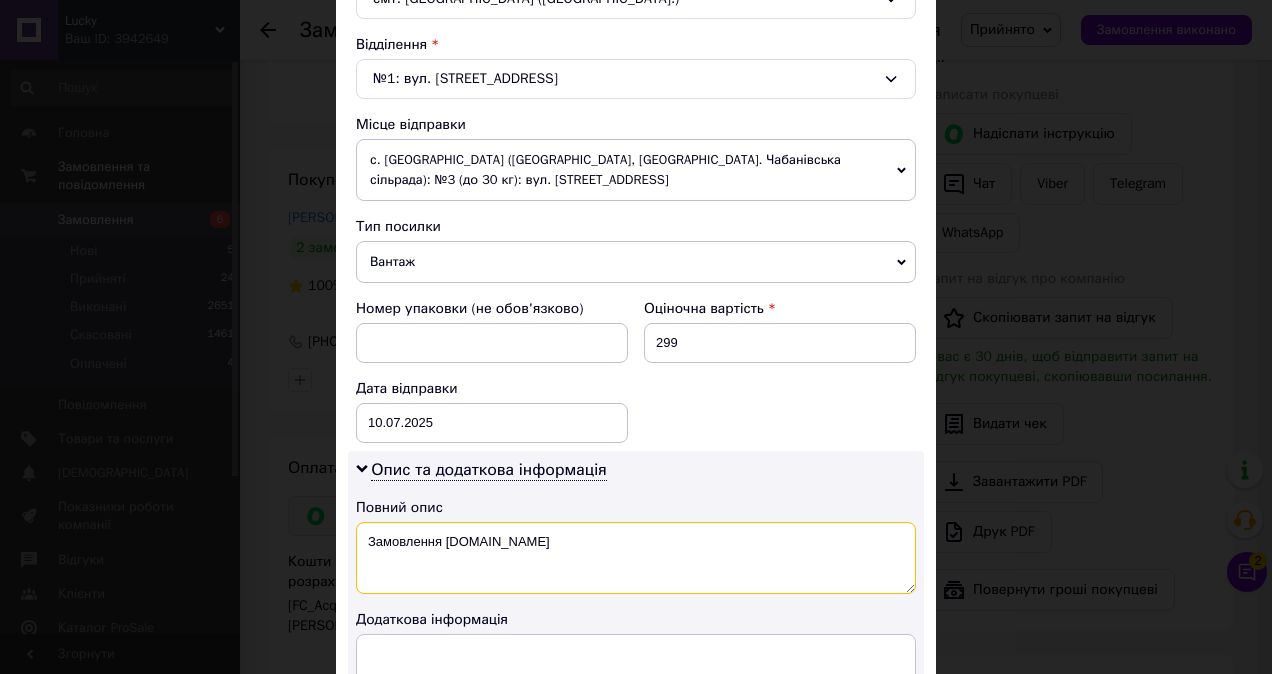 drag, startPoint x: 496, startPoint y: 533, endPoint x: 365, endPoint y: 537, distance: 131.06105 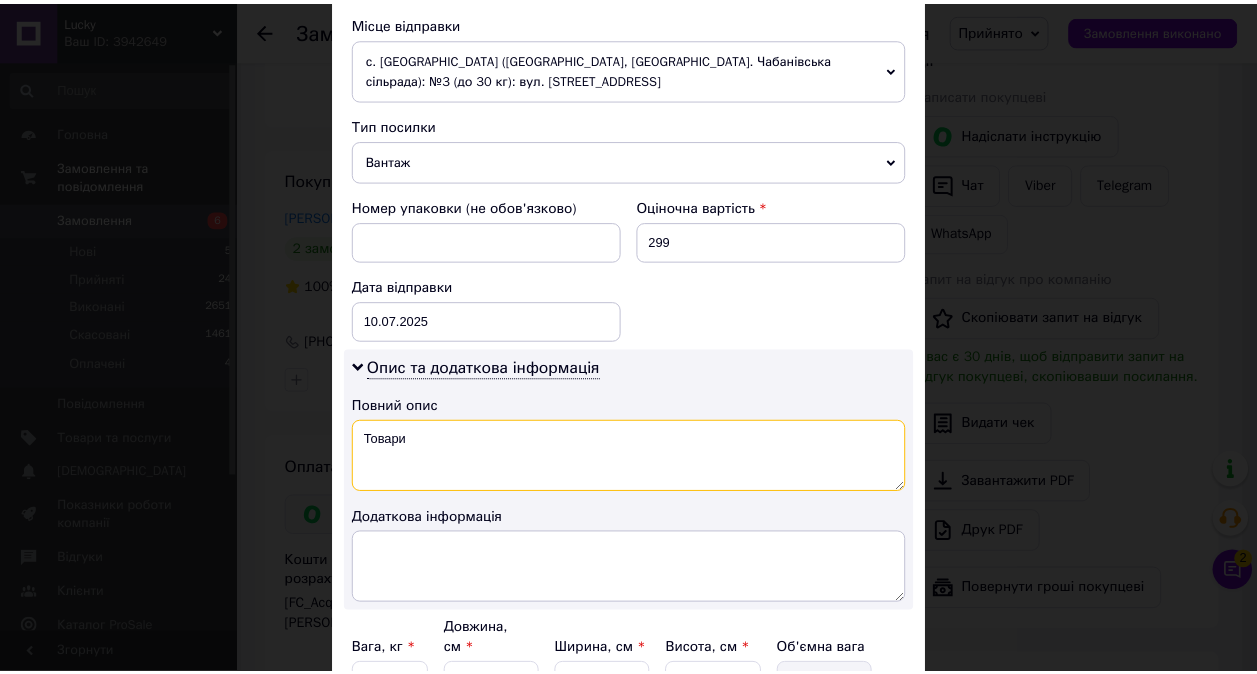 scroll, scrollTop: 800, scrollLeft: 0, axis: vertical 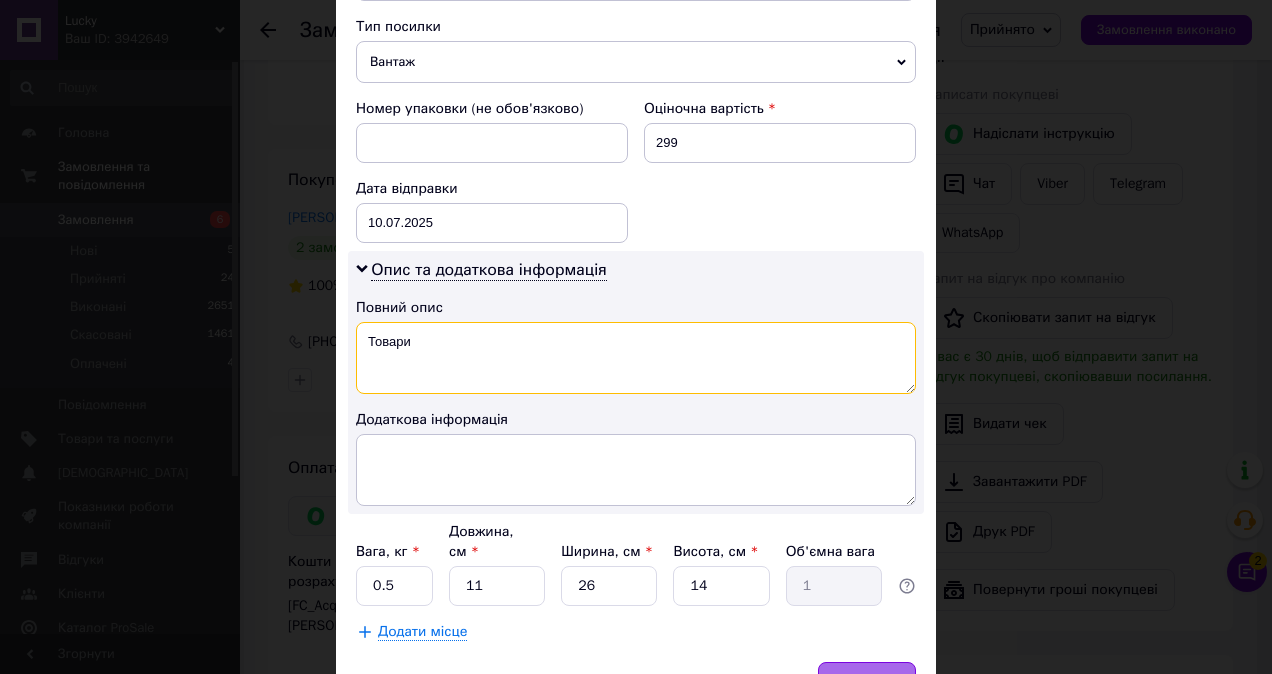 type on "Товари" 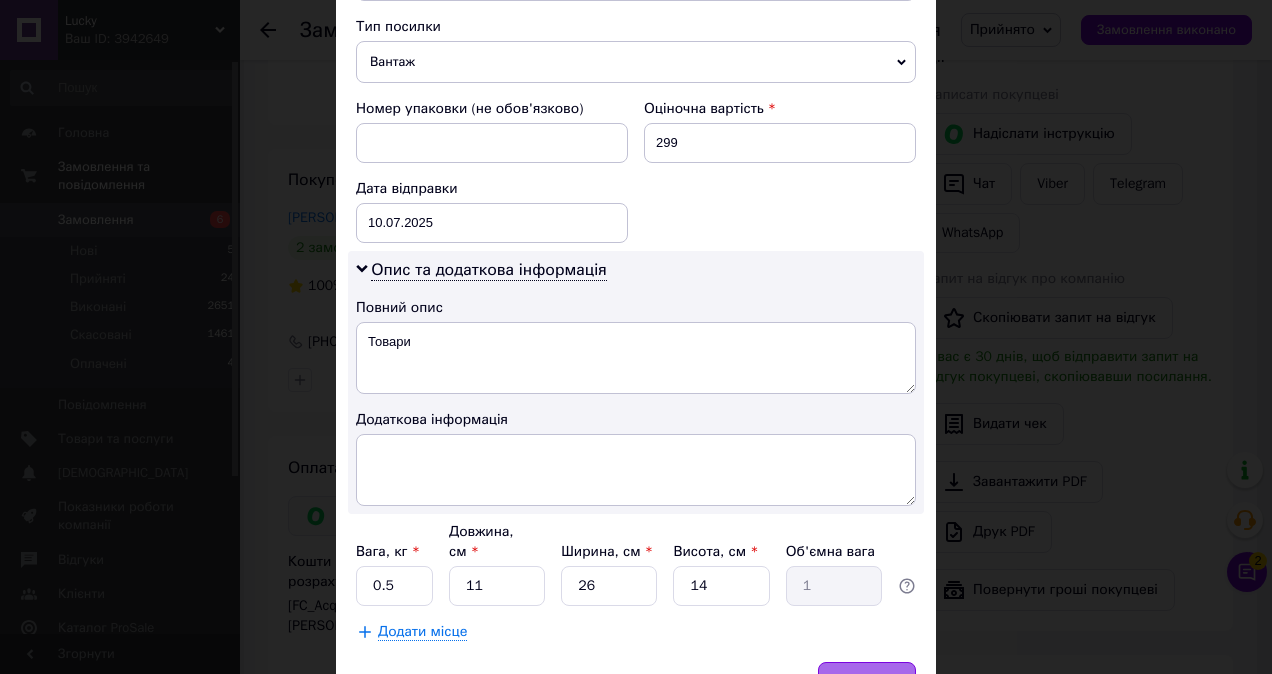 click on "Зберегти" at bounding box center (867, 682) 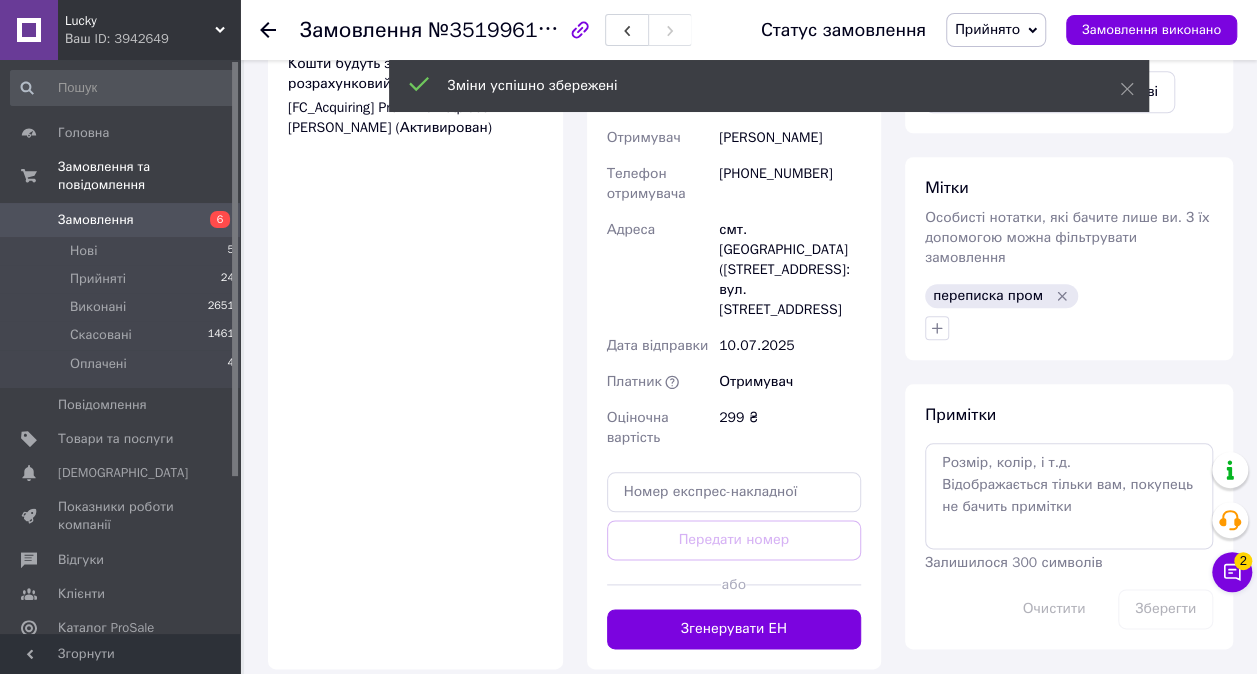 scroll, scrollTop: 900, scrollLeft: 0, axis: vertical 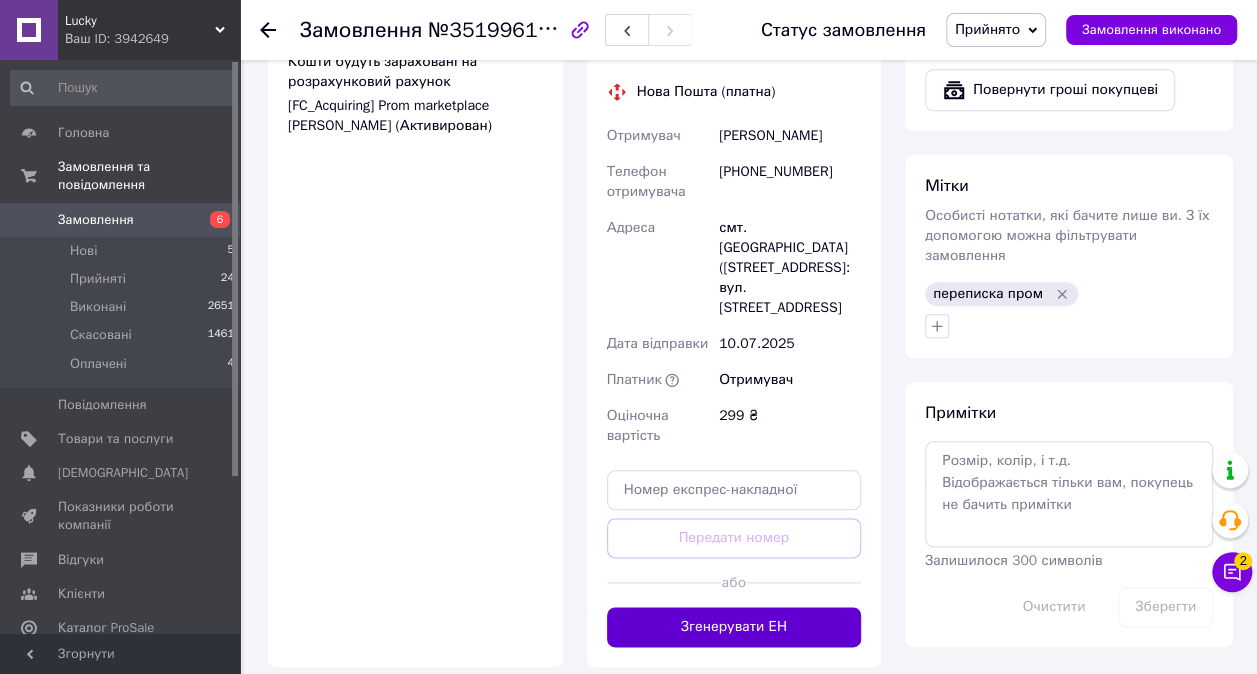 click on "Згенерувати ЕН" at bounding box center (734, 627) 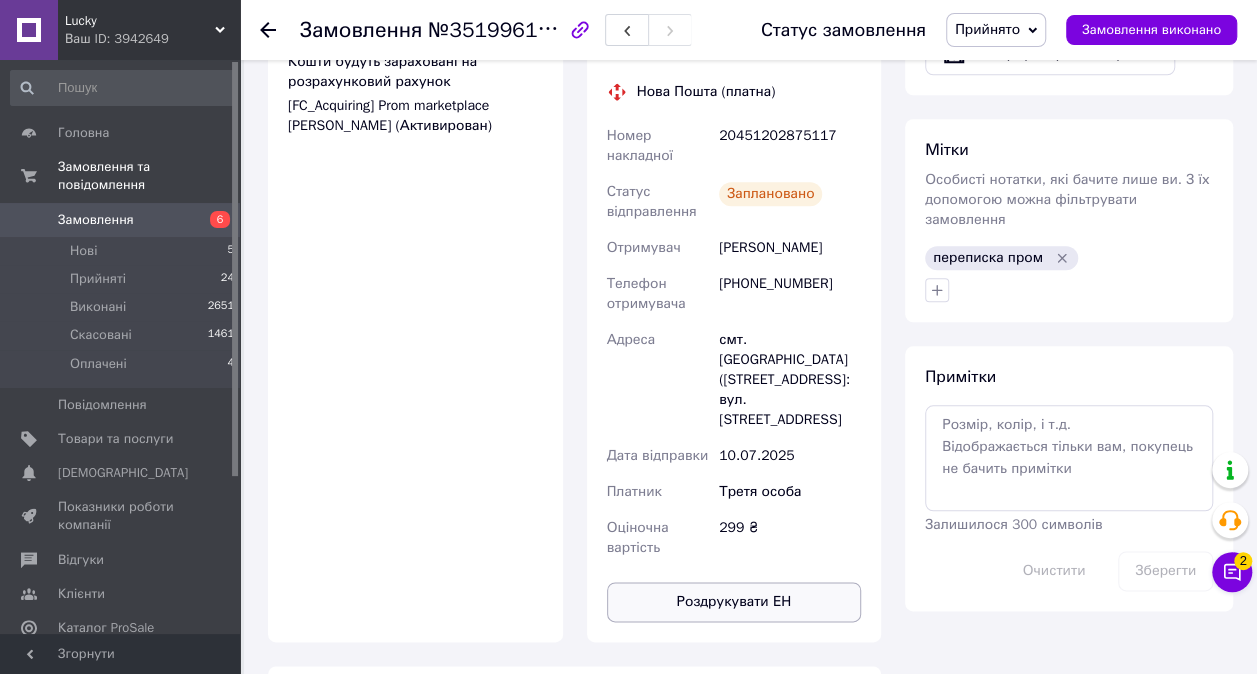 click on "Роздрукувати ЕН" at bounding box center (734, 602) 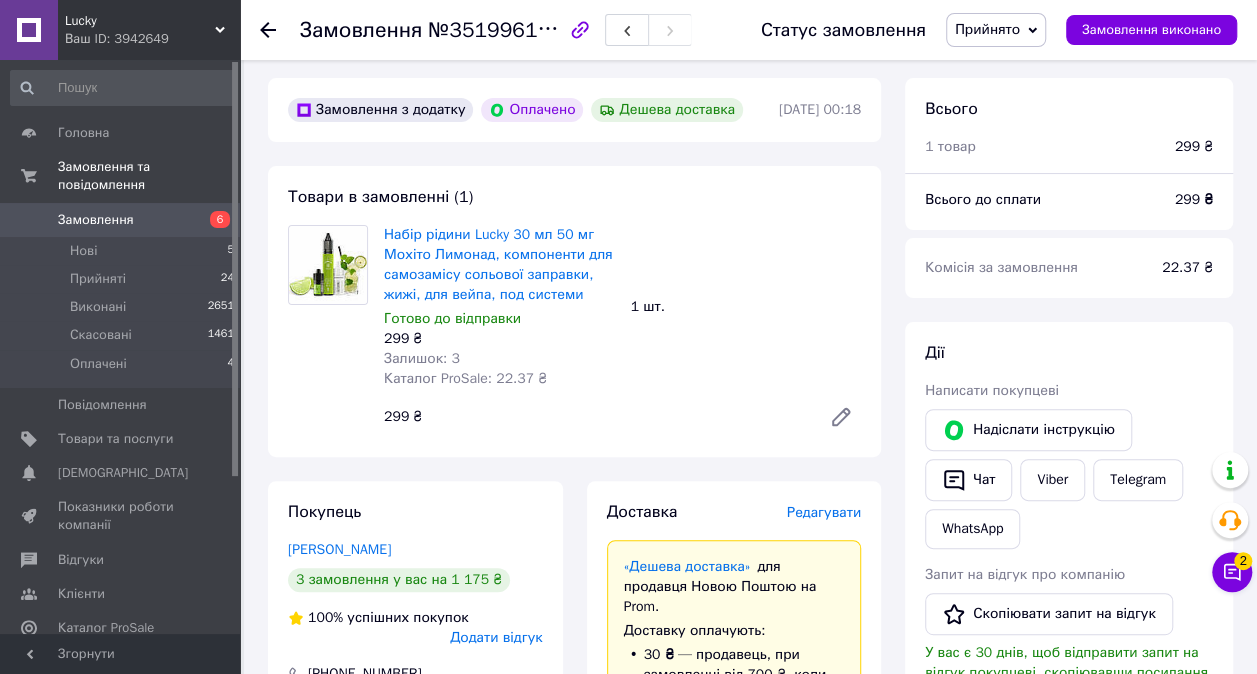 scroll, scrollTop: 100, scrollLeft: 0, axis: vertical 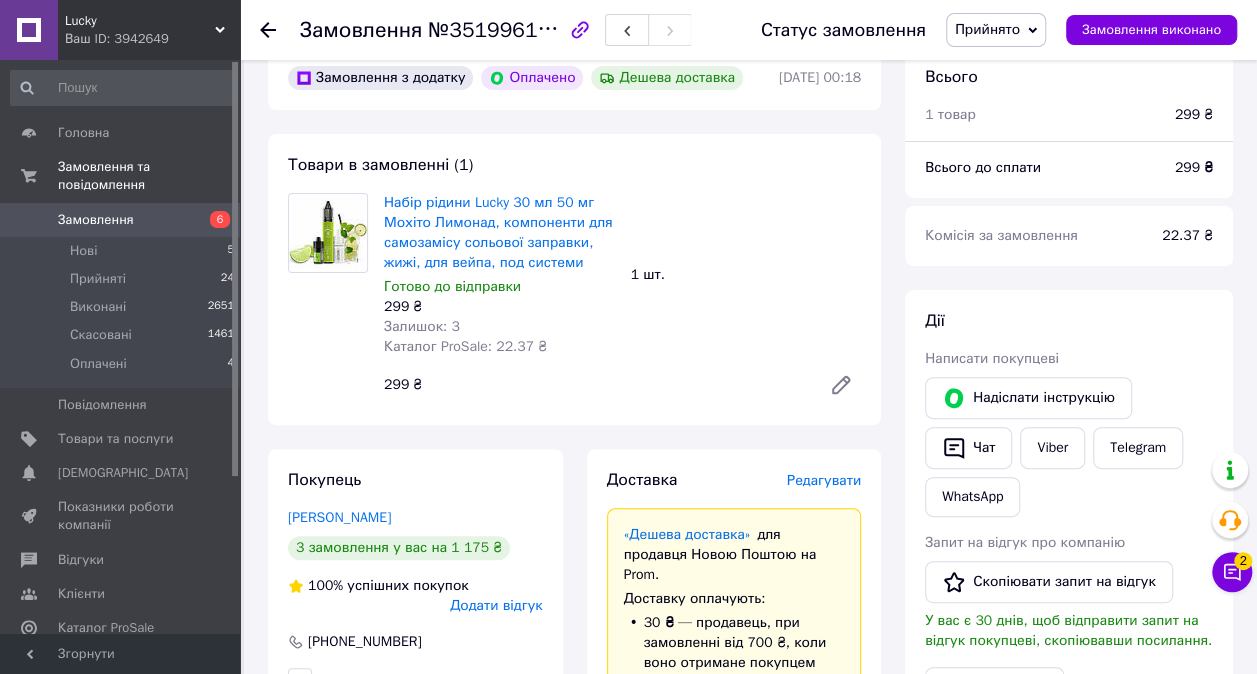 click on "Замовлення" at bounding box center [121, 220] 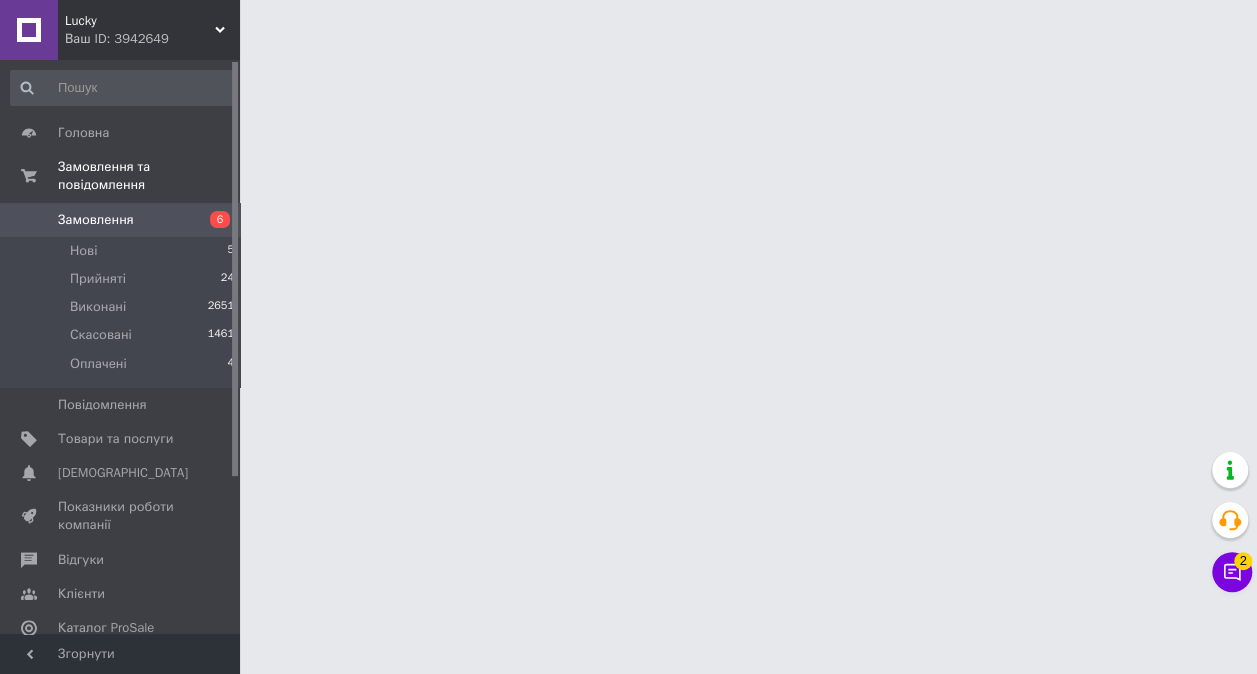 scroll, scrollTop: 0, scrollLeft: 0, axis: both 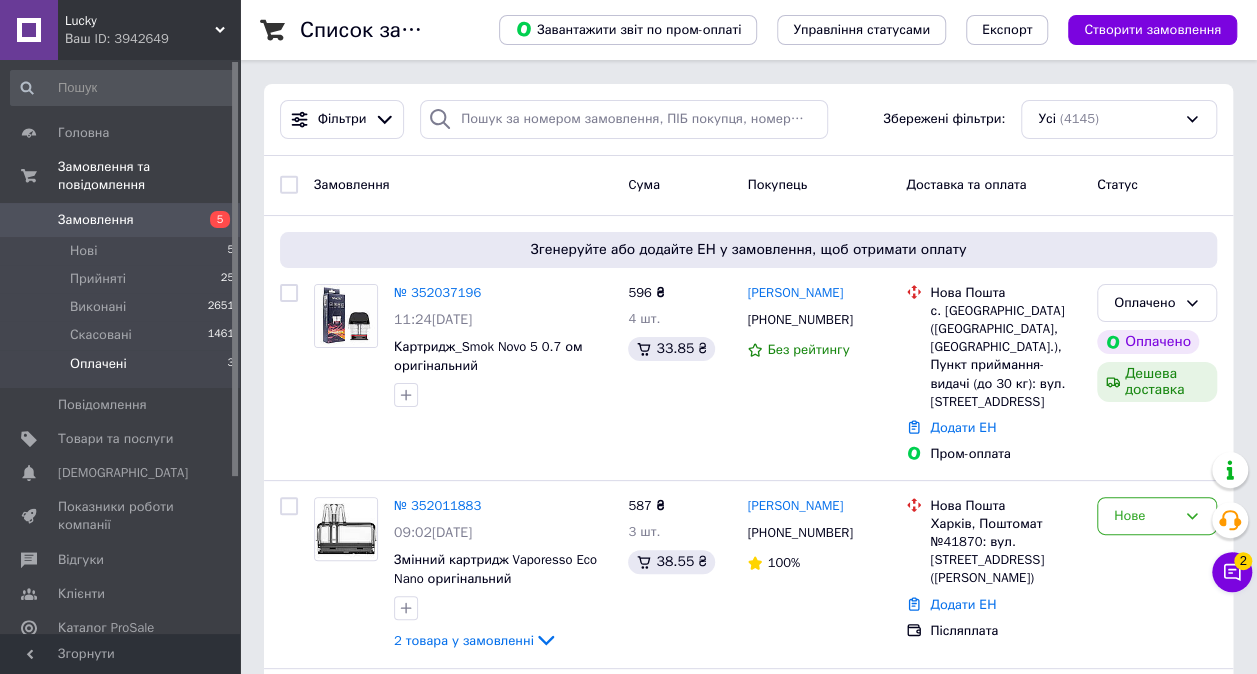 click on "Оплачені 3" at bounding box center (123, 369) 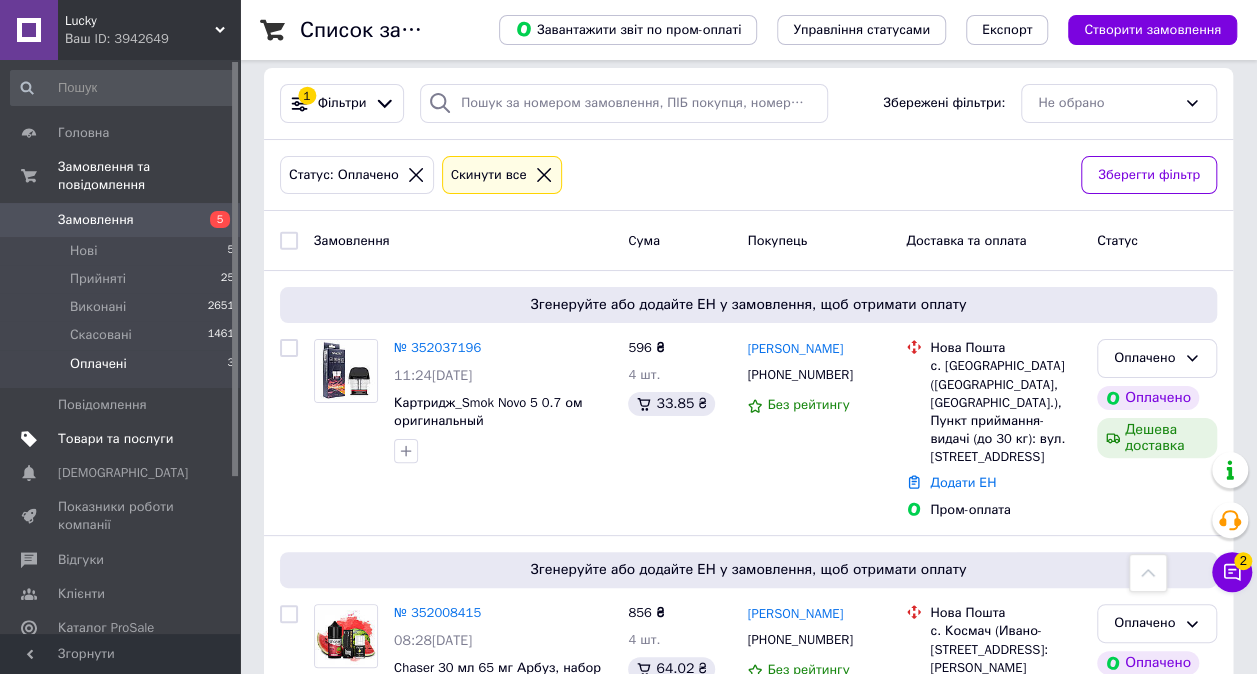 scroll, scrollTop: 0, scrollLeft: 0, axis: both 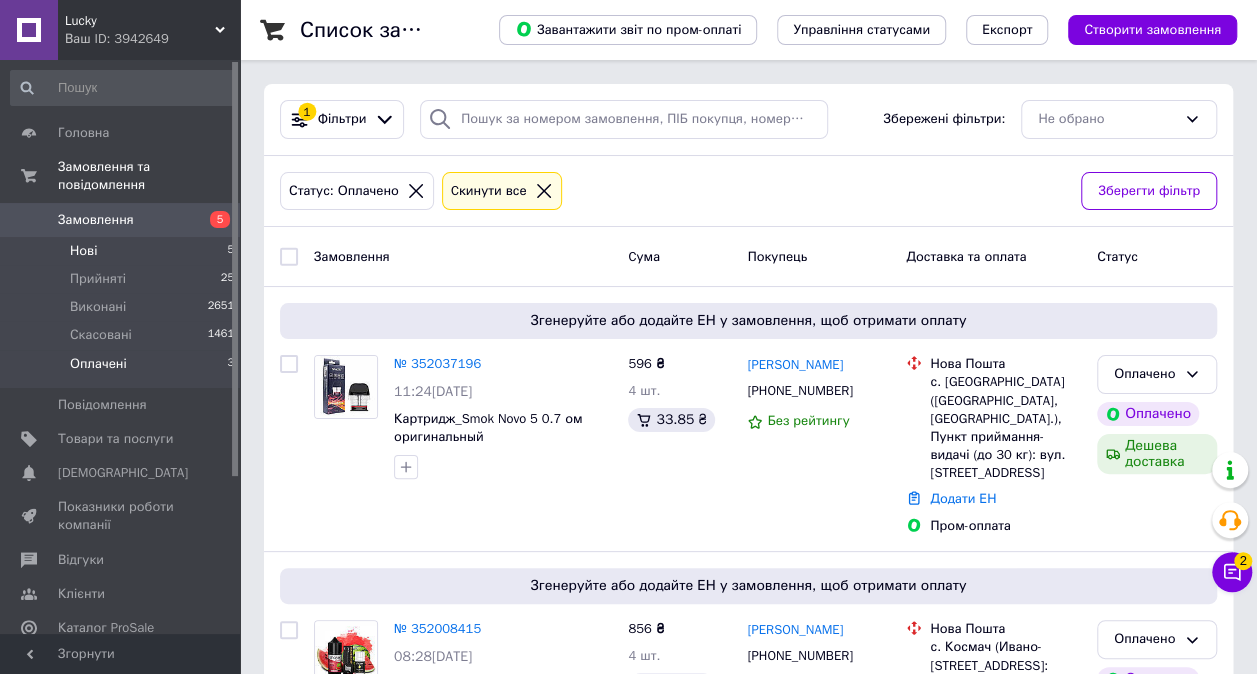 click on "Нові 5" at bounding box center (123, 251) 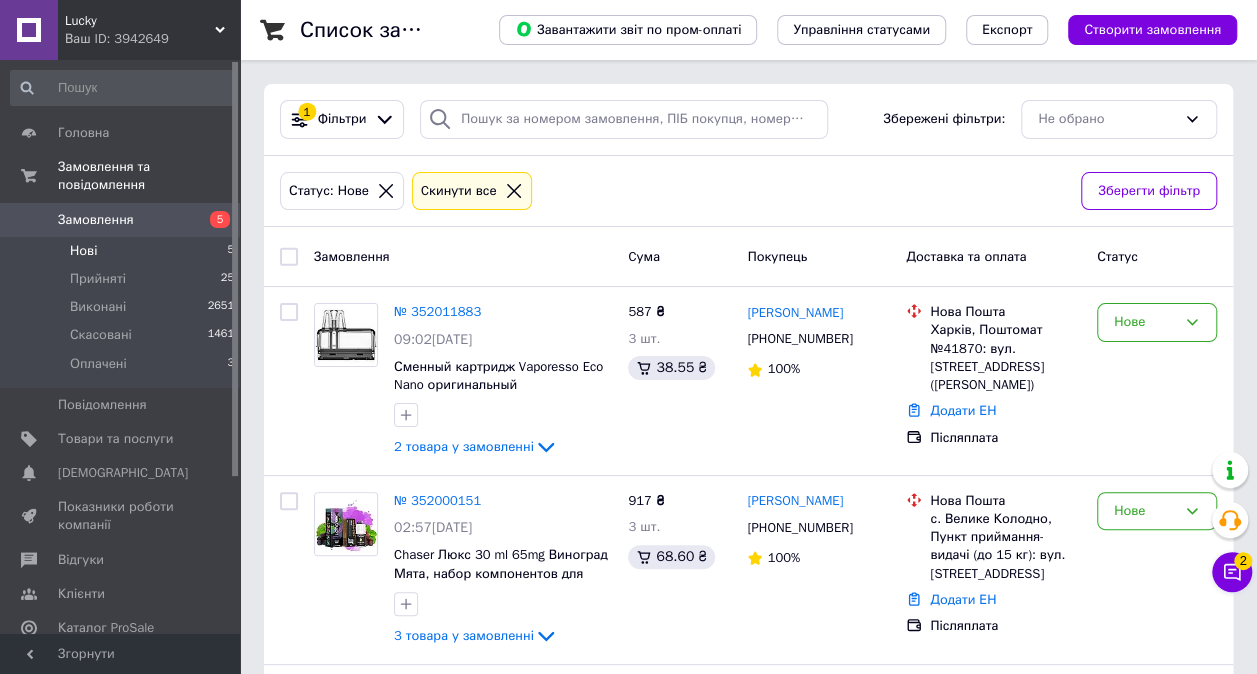 click on "Нові 5" at bounding box center [123, 251] 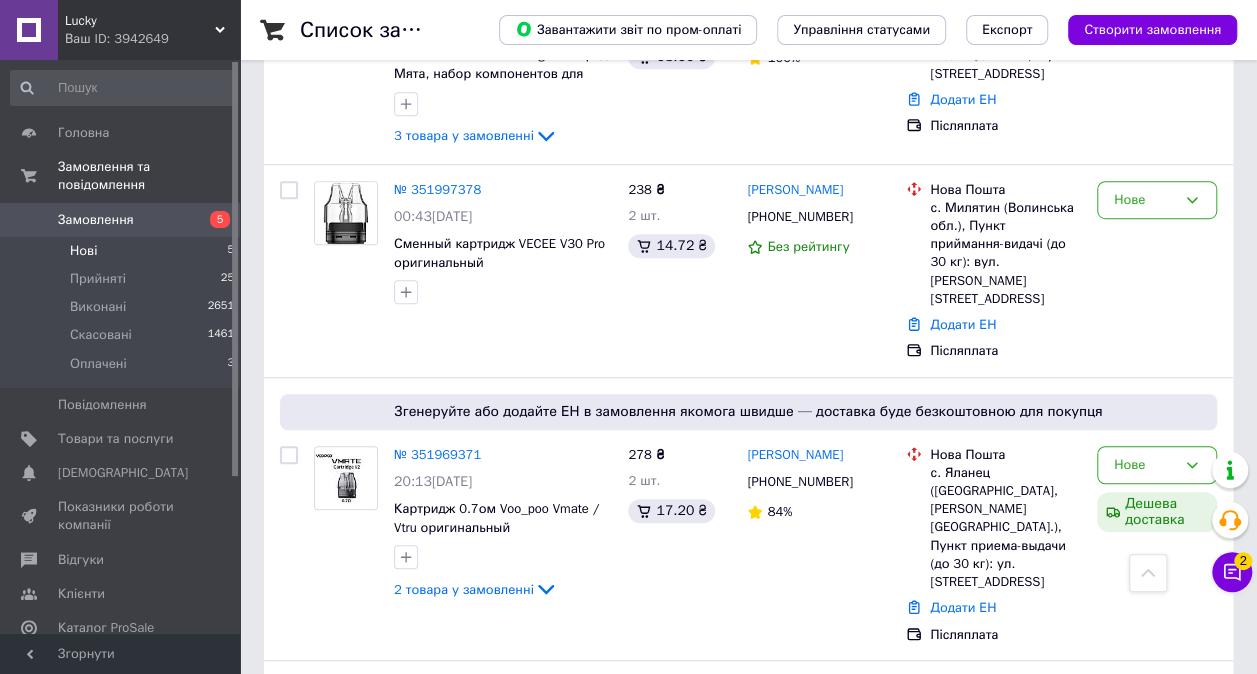 scroll, scrollTop: 623, scrollLeft: 0, axis: vertical 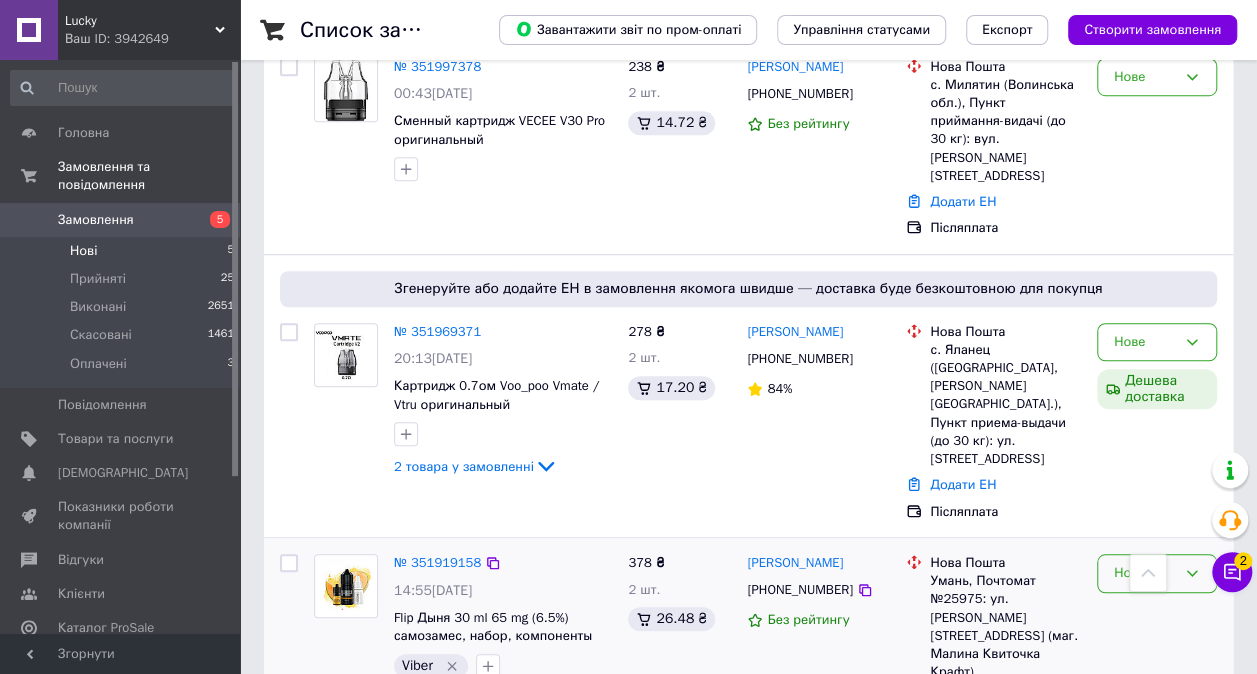 click on "Нове" at bounding box center [1145, 573] 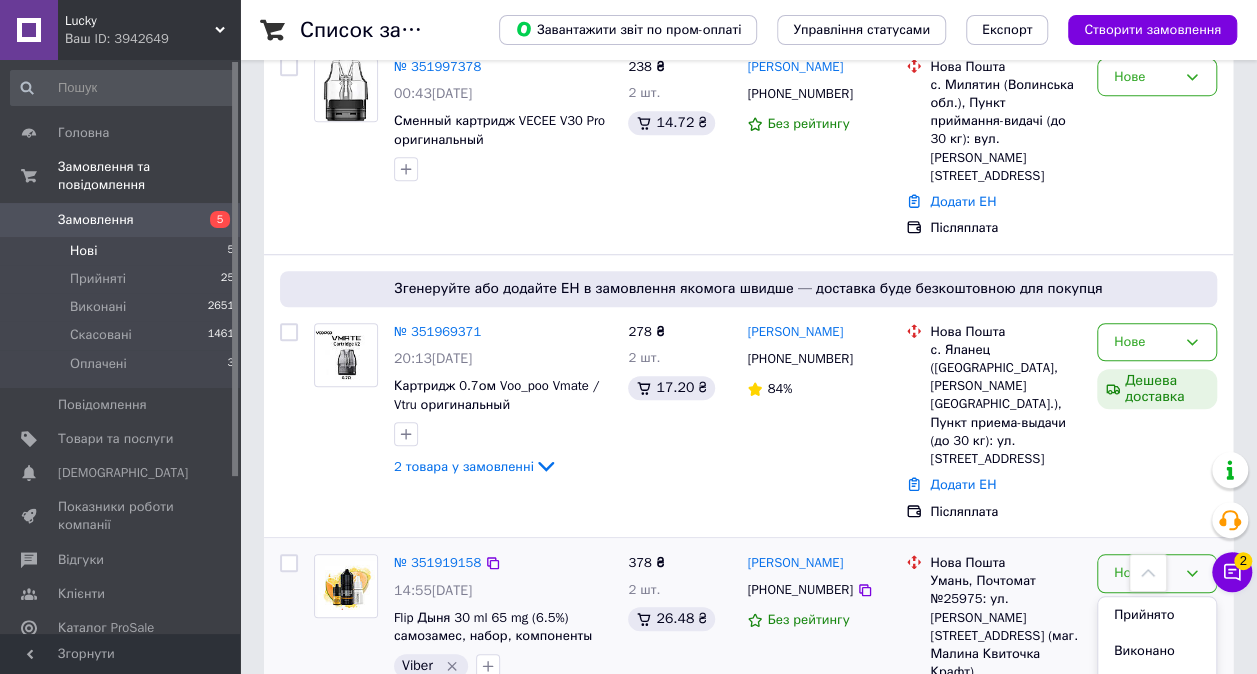 click on "Прийнято" at bounding box center (1157, 615) 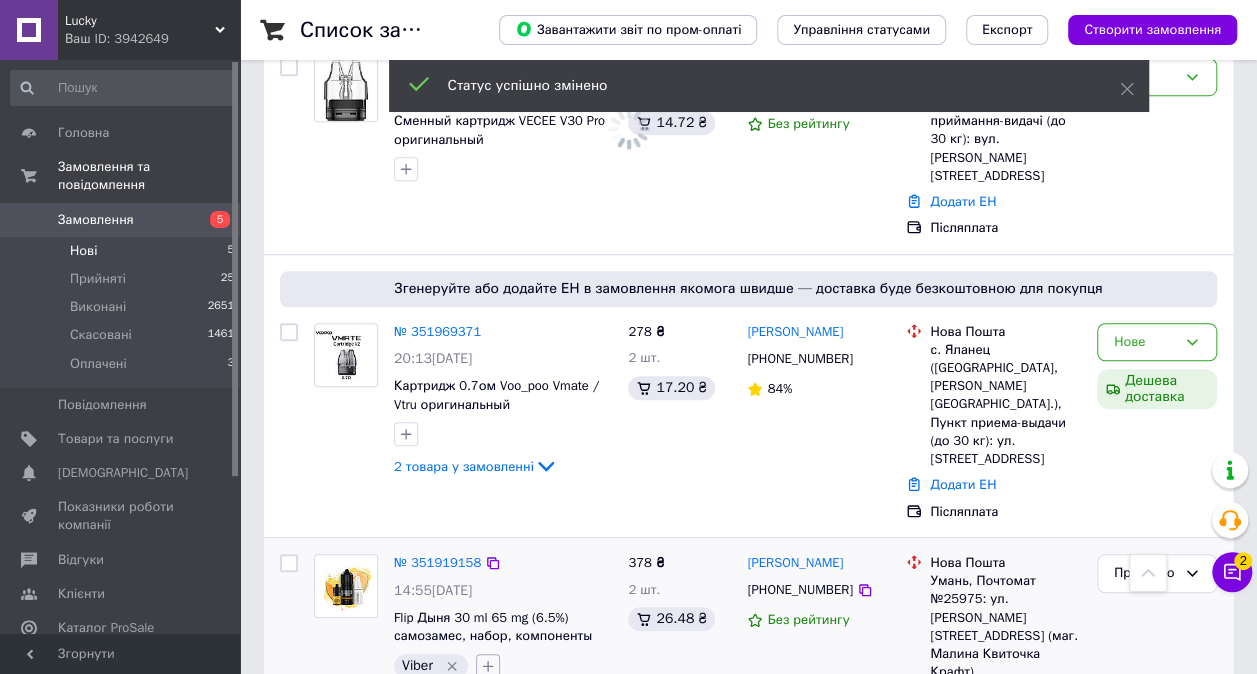 click at bounding box center [488, 666] 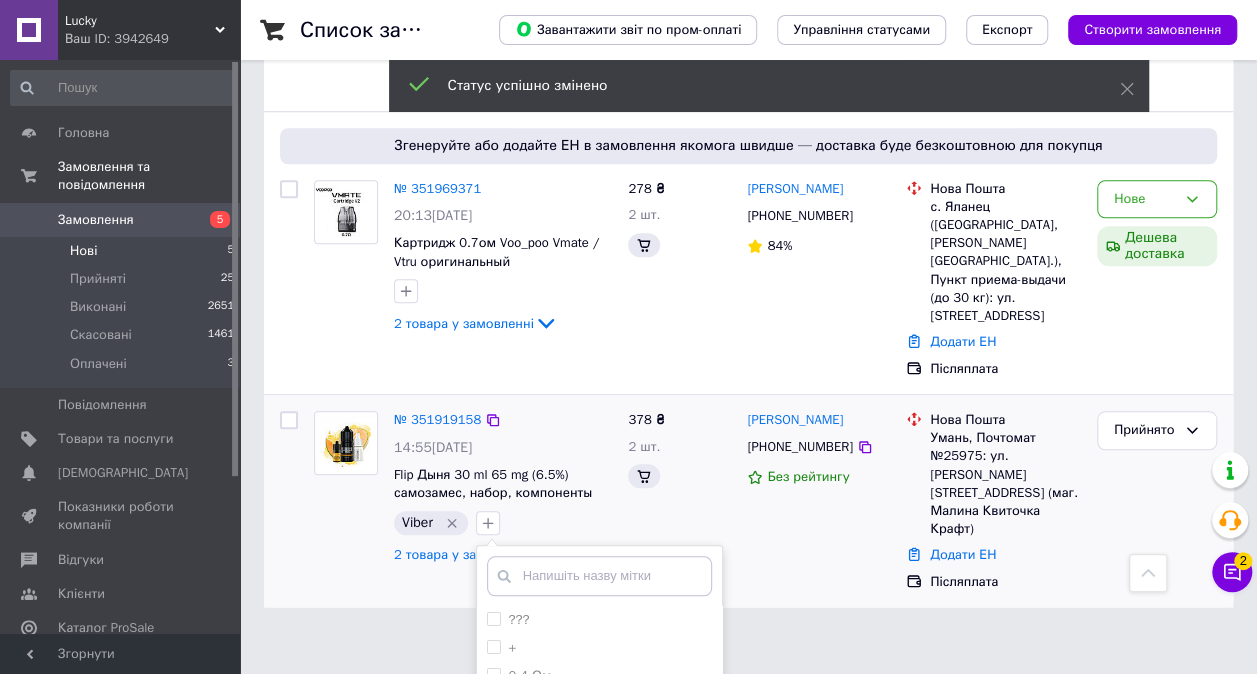 scroll, scrollTop: 987, scrollLeft: 0, axis: vertical 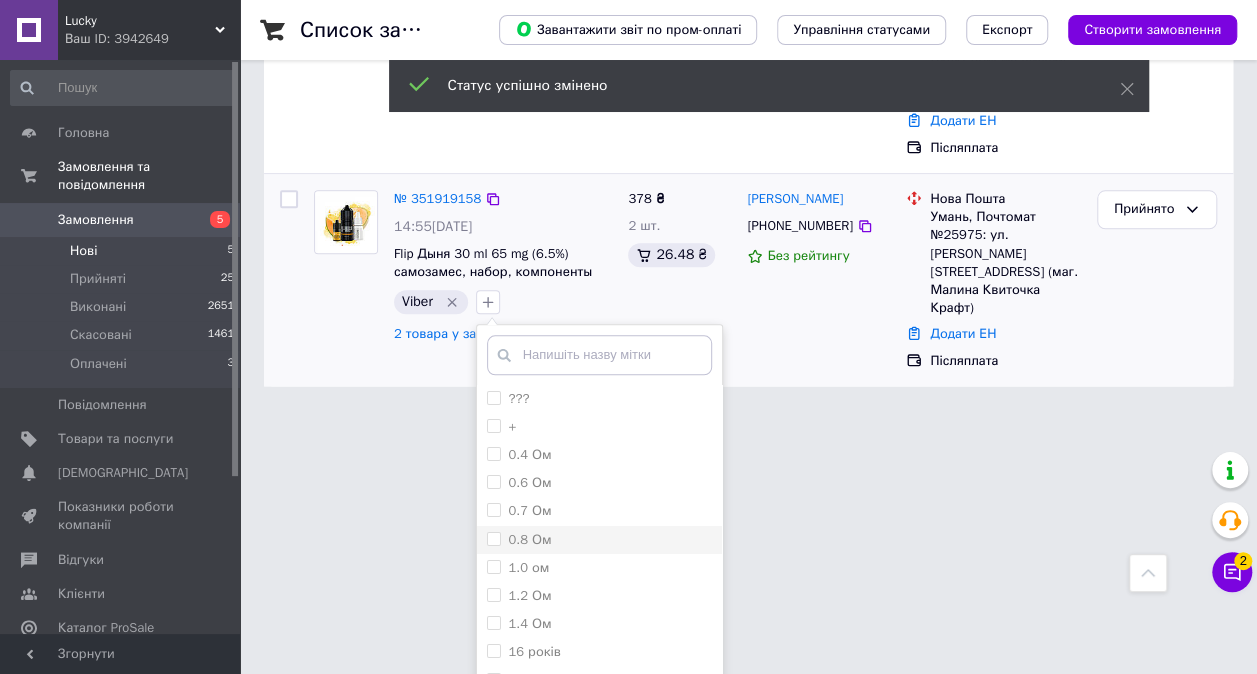 click on "0.8 Ом" at bounding box center [530, 539] 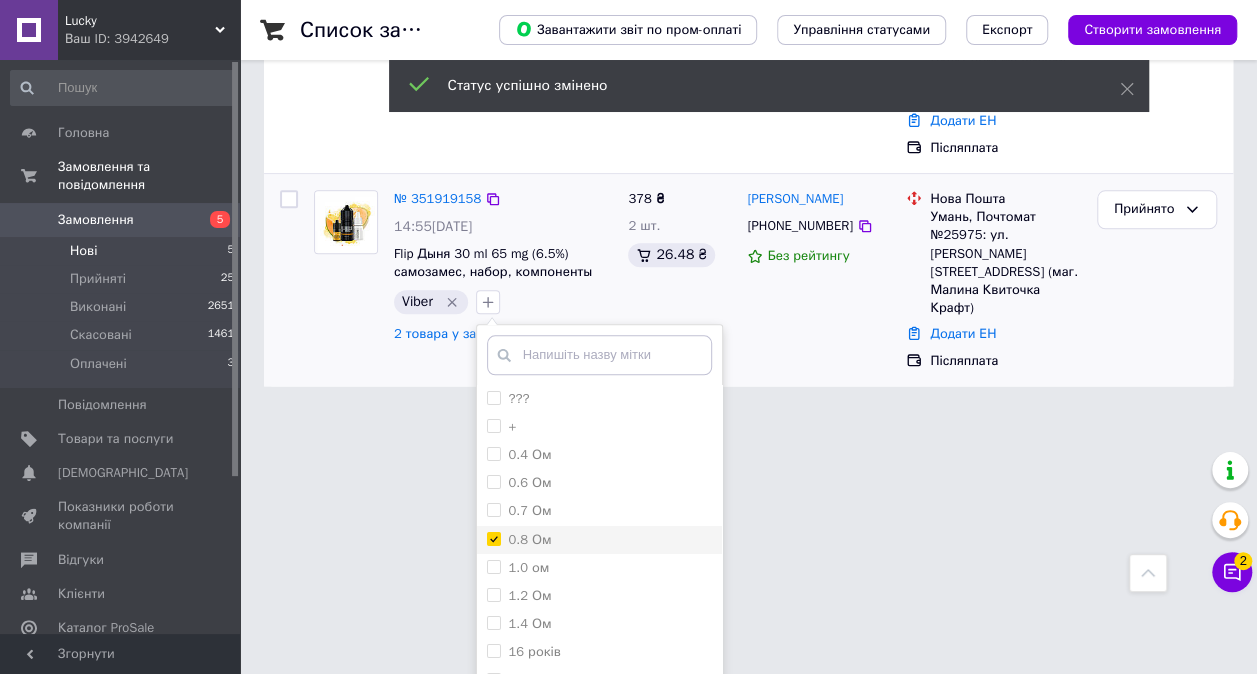 checkbox on "true" 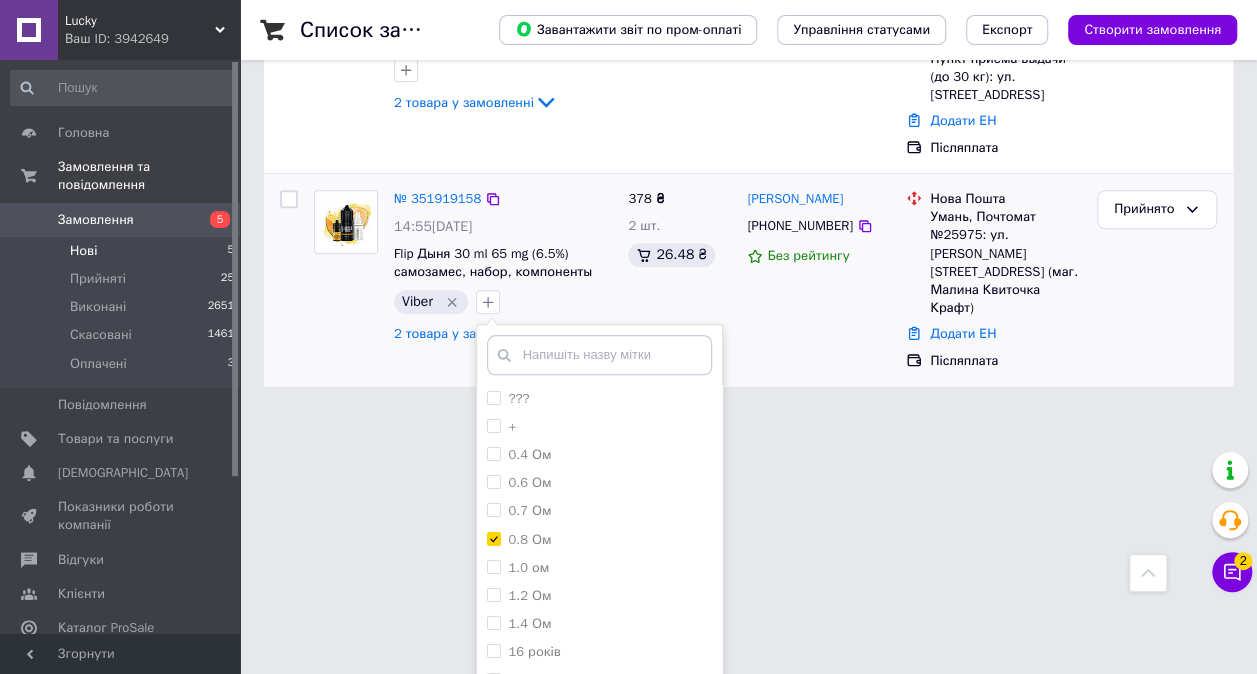 click on "Додати мітку" at bounding box center (599, 721) 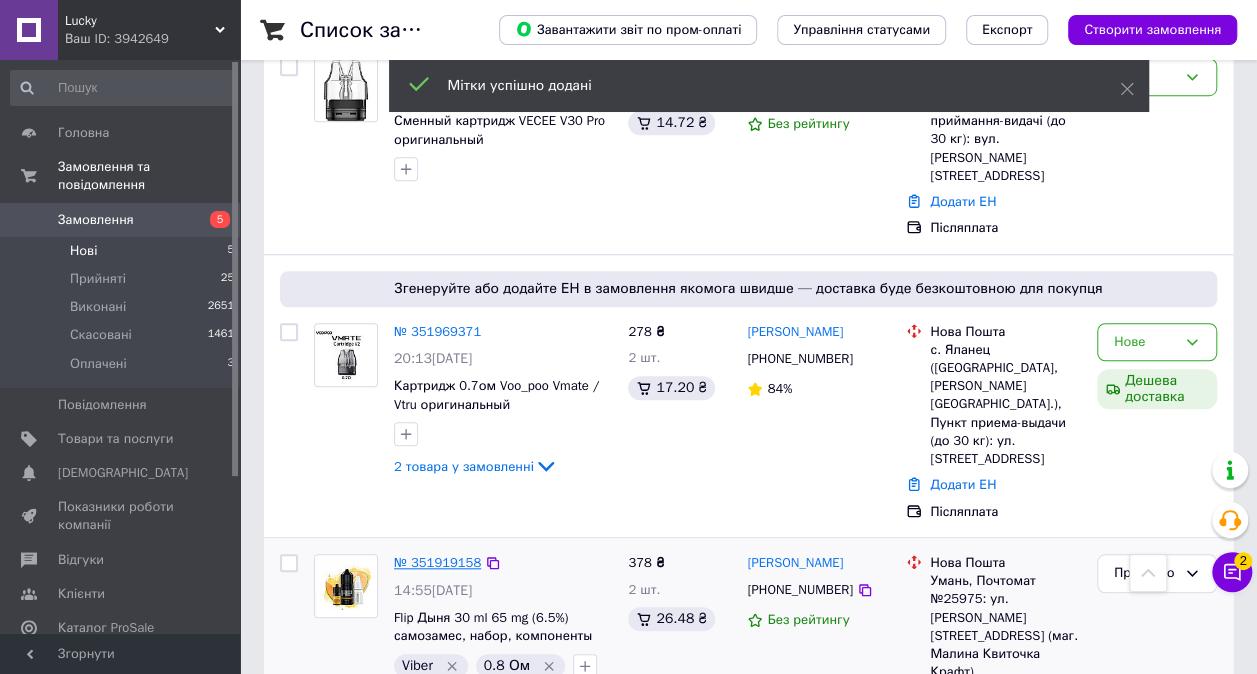 click on "№ 351919158" at bounding box center (437, 562) 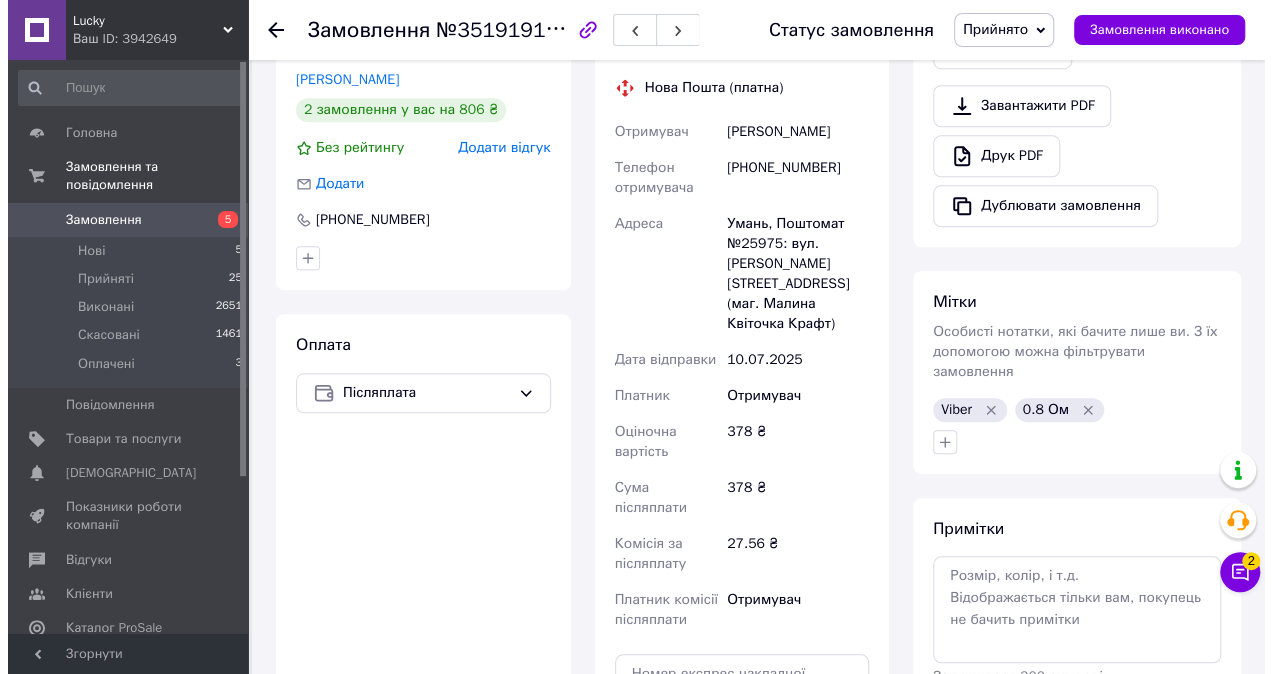 scroll, scrollTop: 500, scrollLeft: 0, axis: vertical 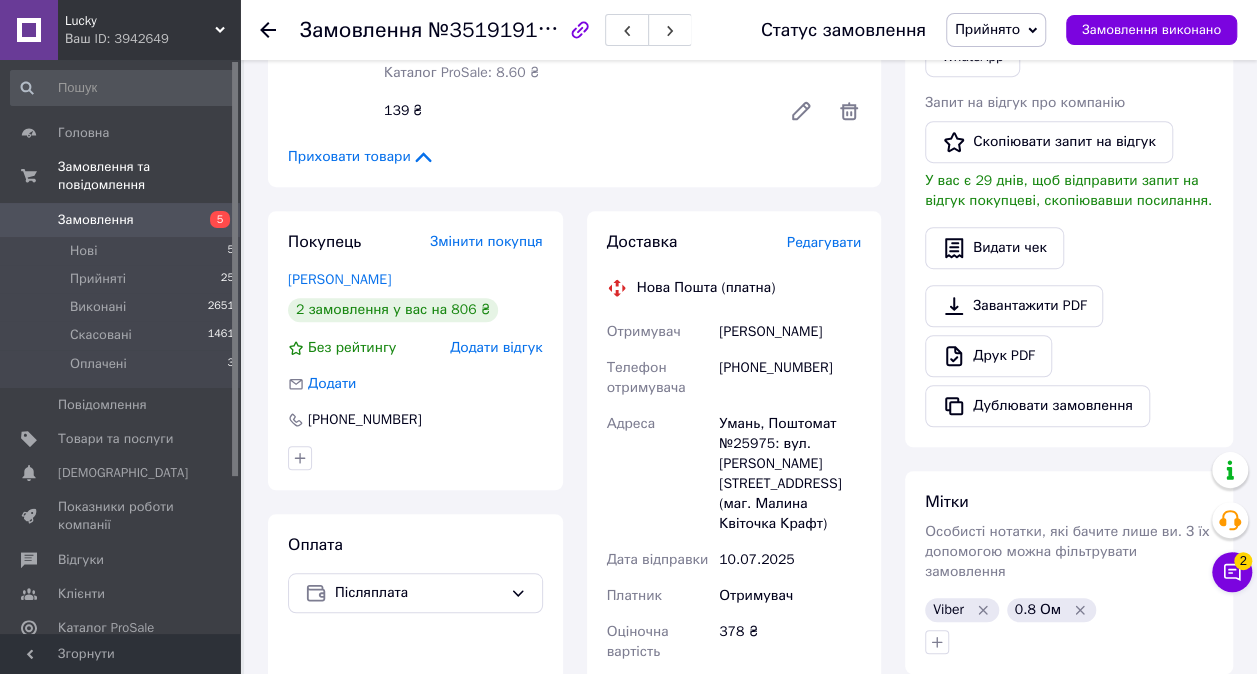 click on "Редагувати" at bounding box center [824, 242] 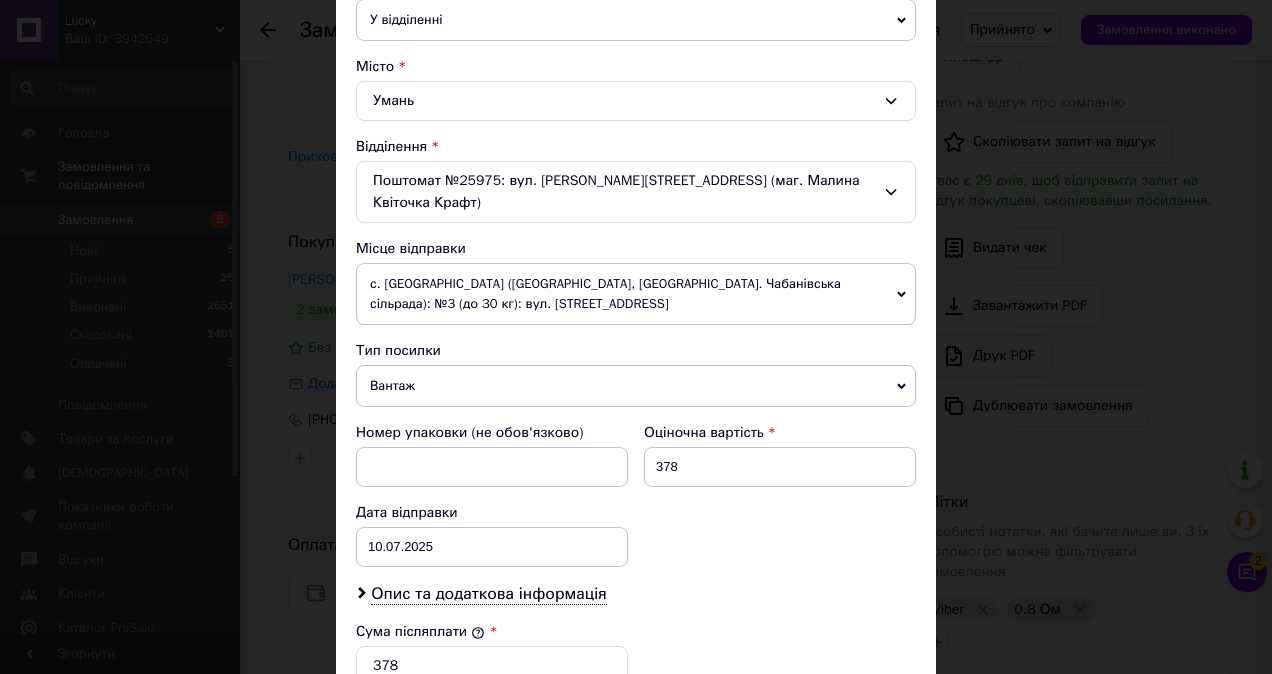 scroll, scrollTop: 600, scrollLeft: 0, axis: vertical 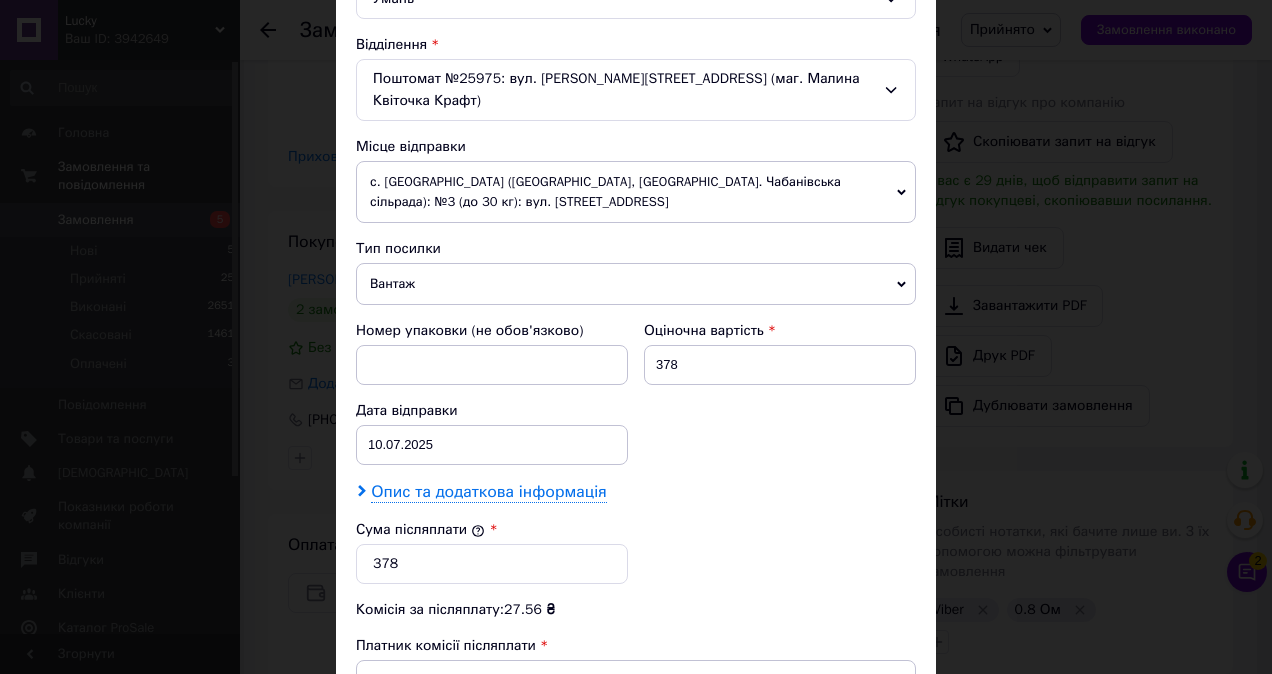 click on "Опис та додаткова інформація" at bounding box center (488, 492) 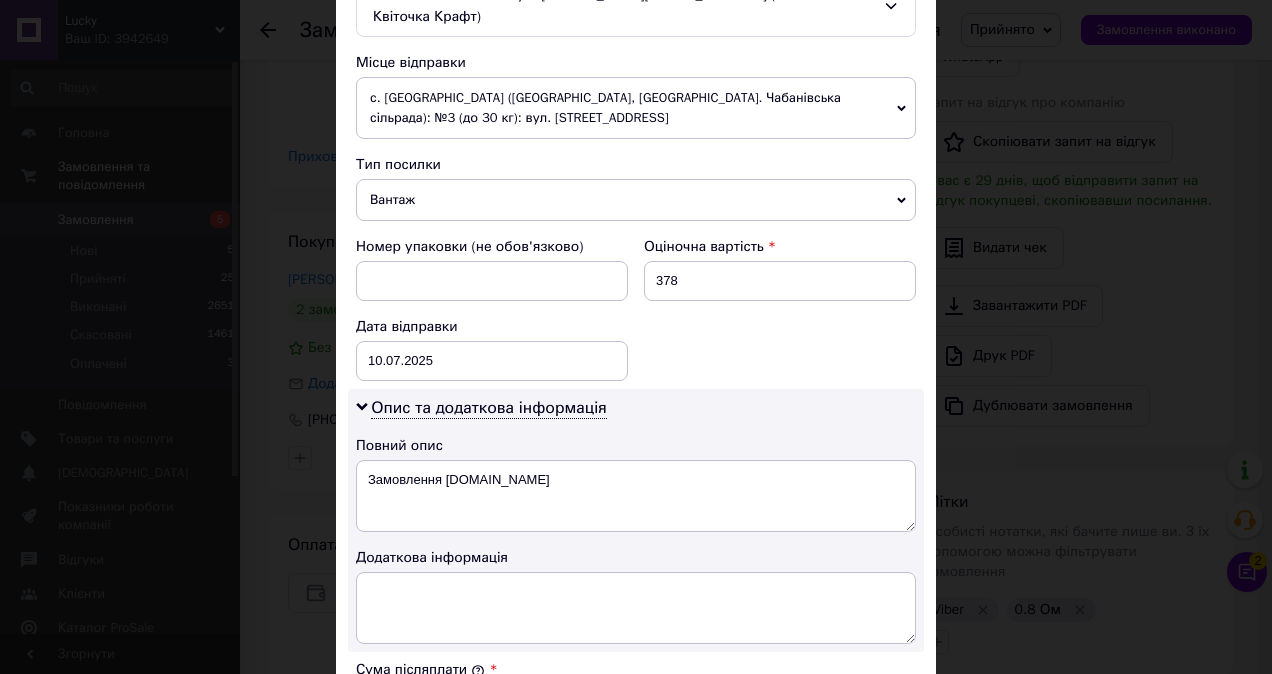 scroll, scrollTop: 800, scrollLeft: 0, axis: vertical 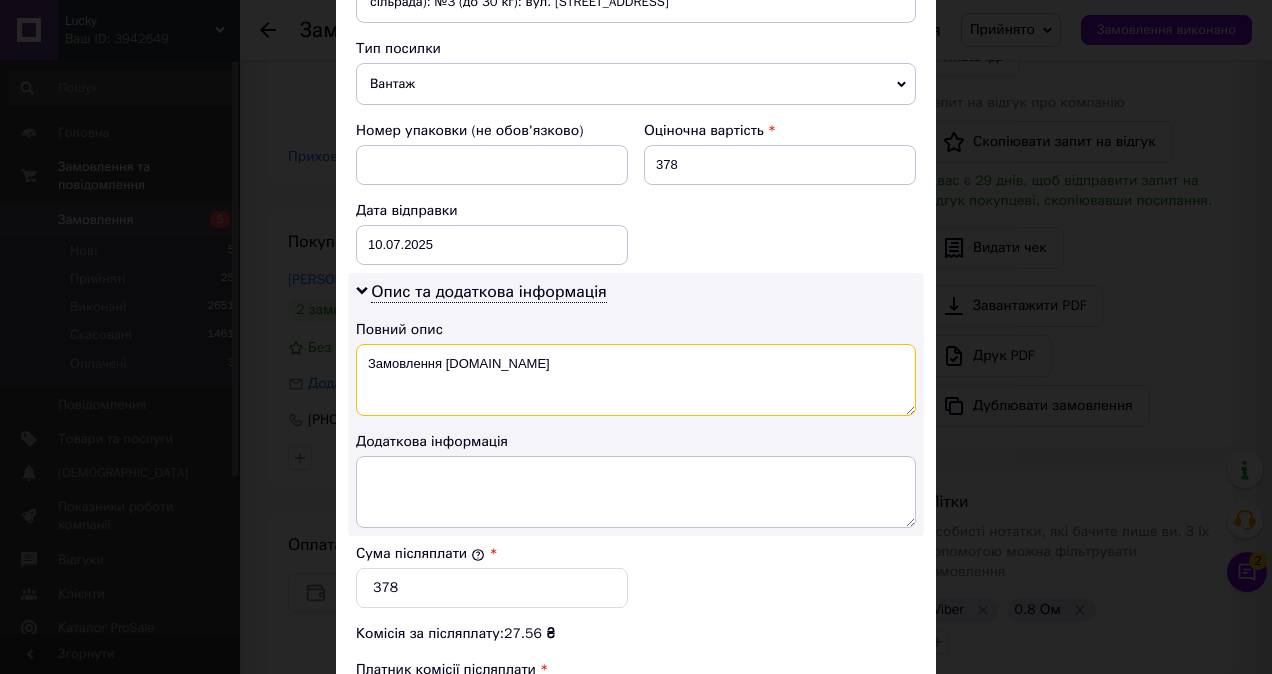 drag, startPoint x: 563, startPoint y: 352, endPoint x: 360, endPoint y: 343, distance: 203.1994 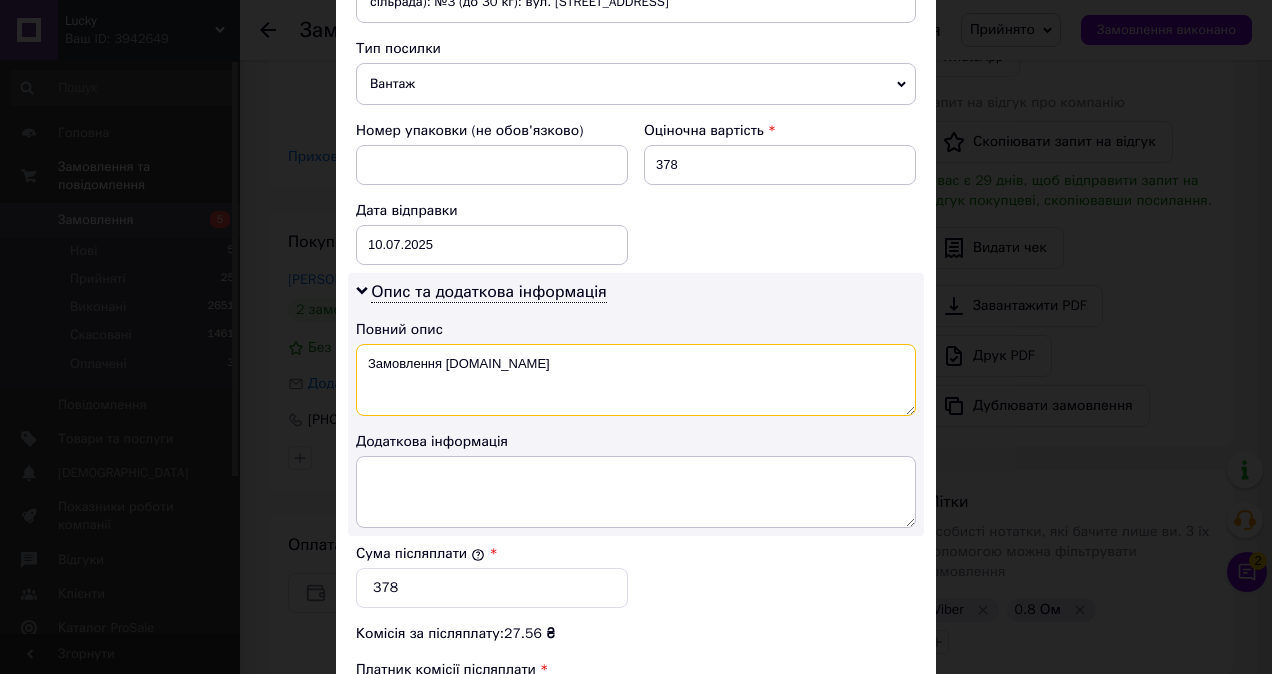 click on "Замовлення [DOMAIN_NAME]" at bounding box center [636, 380] 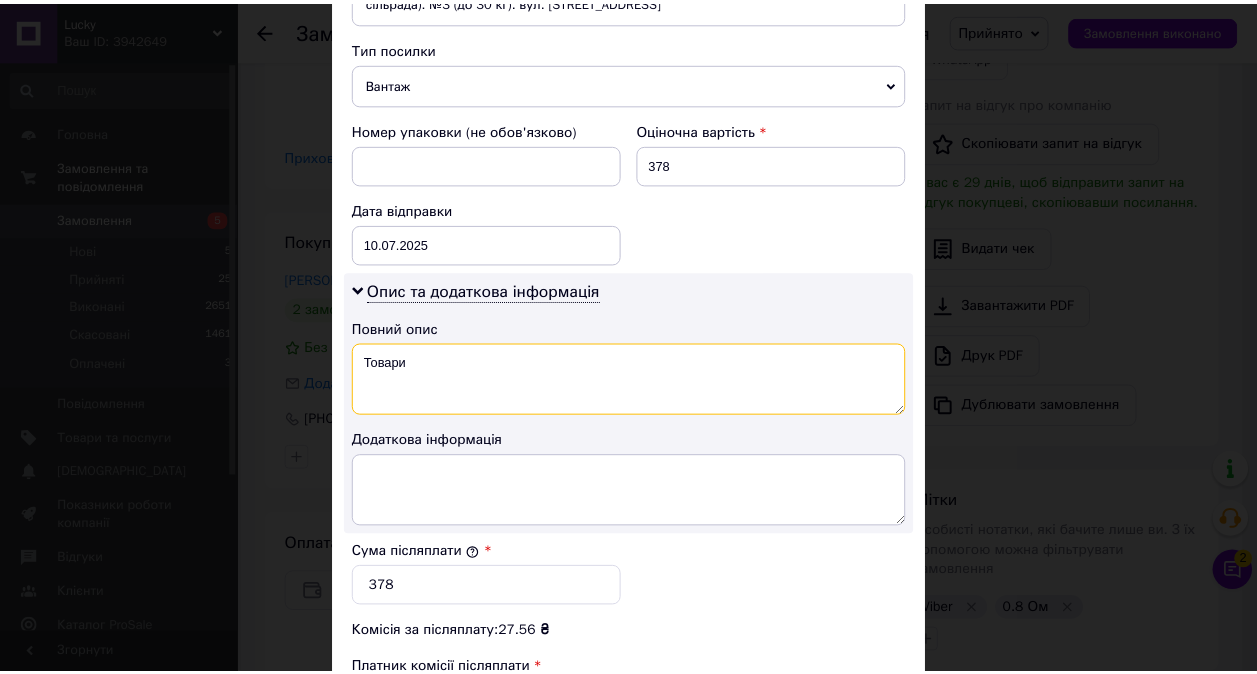 scroll, scrollTop: 1084, scrollLeft: 0, axis: vertical 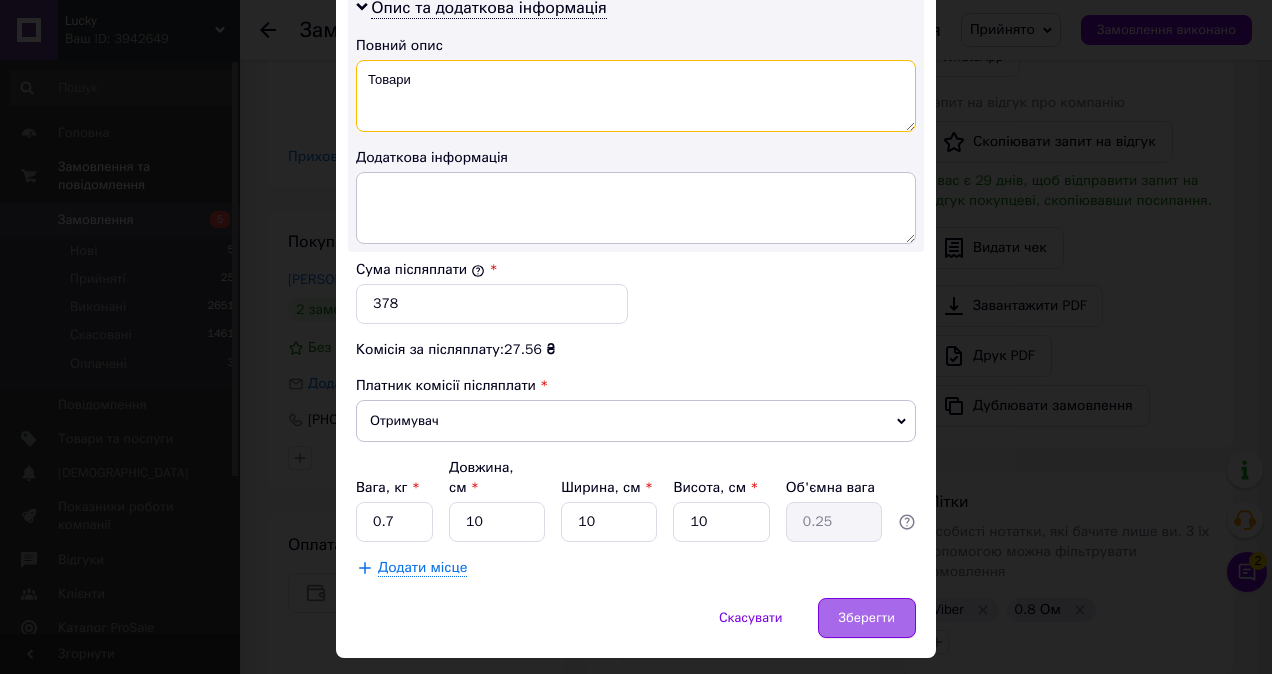 type on "Товари" 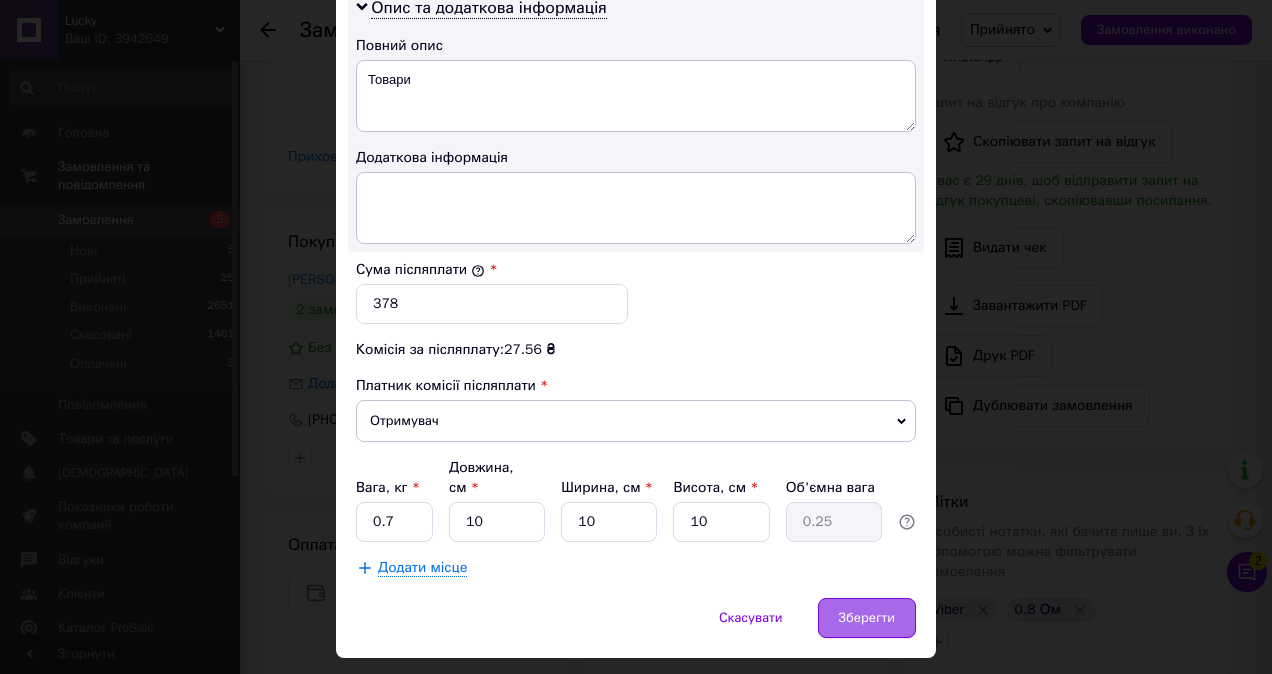 click on "Зберегти" at bounding box center (867, 618) 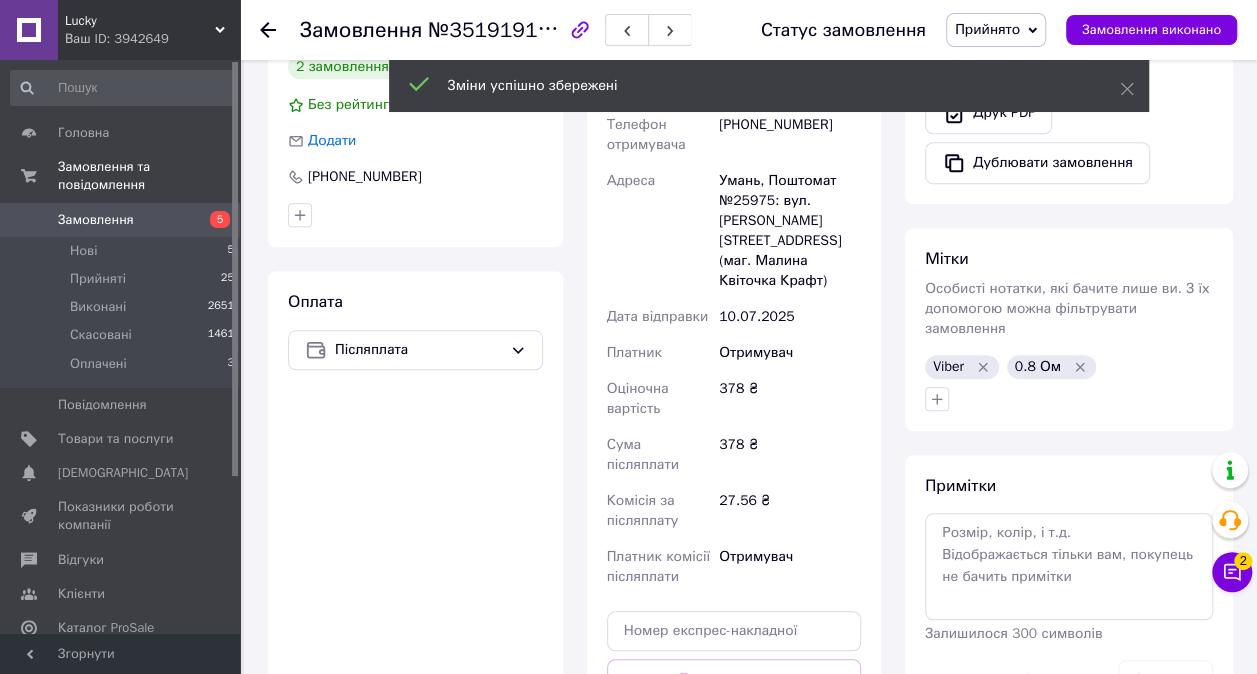 scroll, scrollTop: 1000, scrollLeft: 0, axis: vertical 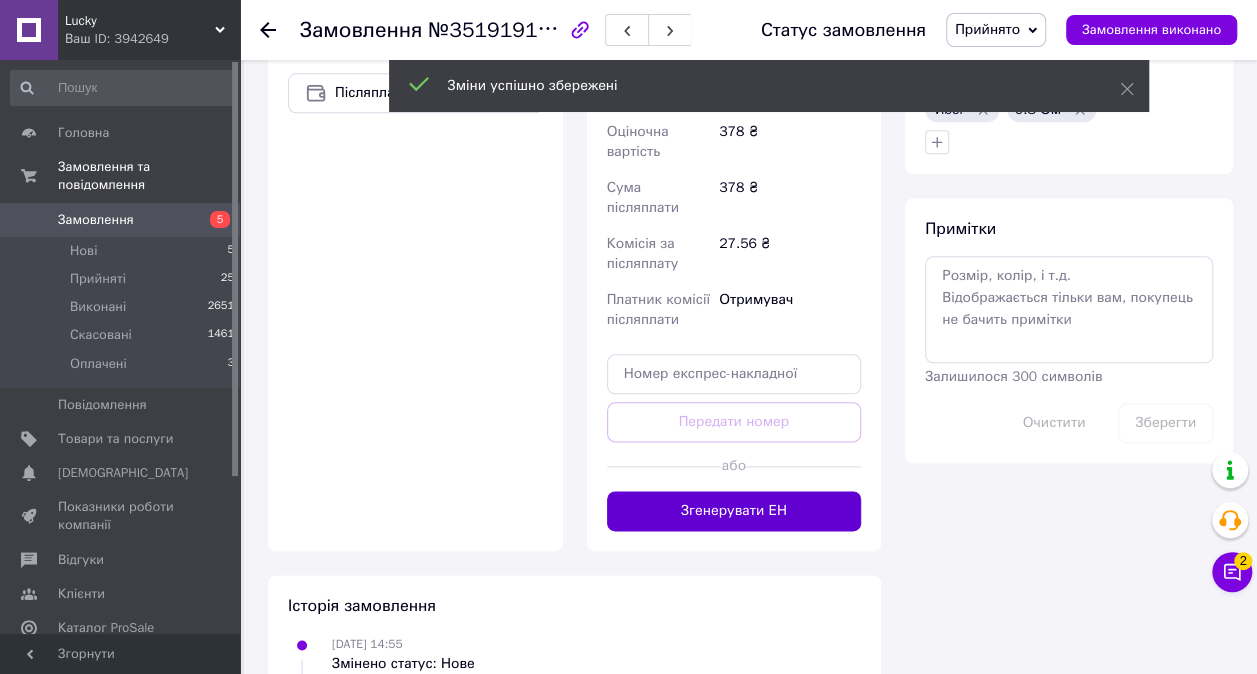 click on "Згенерувати ЕН" at bounding box center (734, 511) 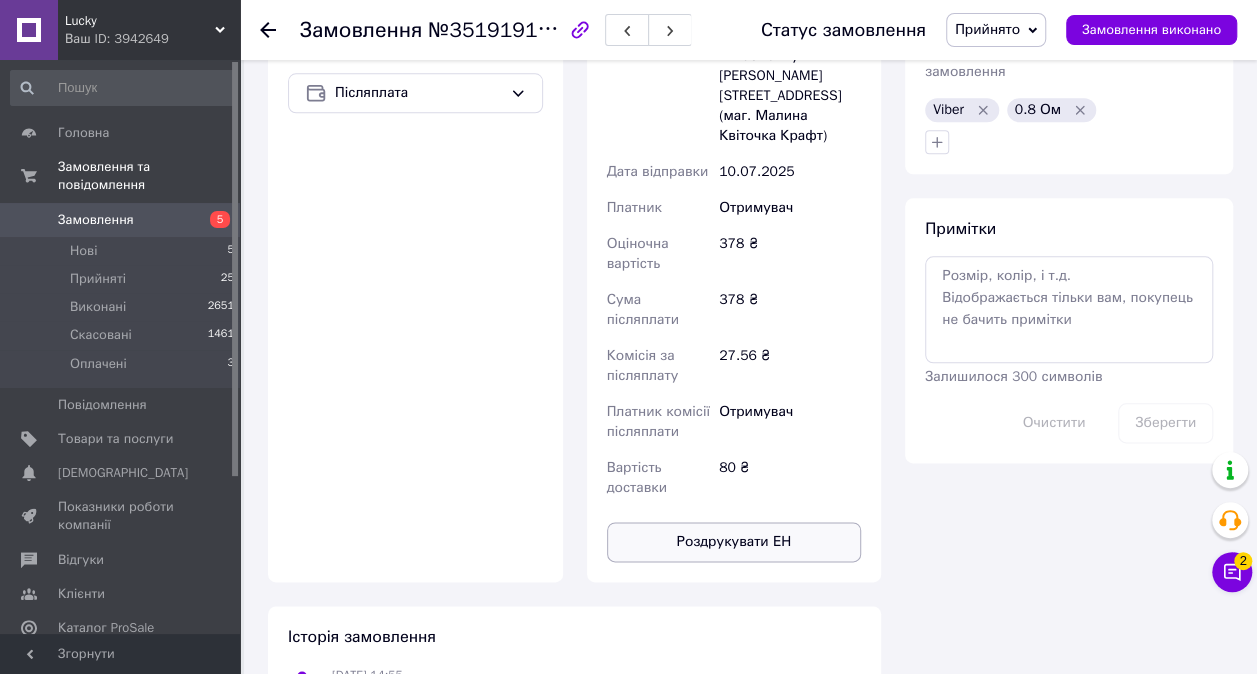 click on "Роздрукувати ЕН" at bounding box center [734, 542] 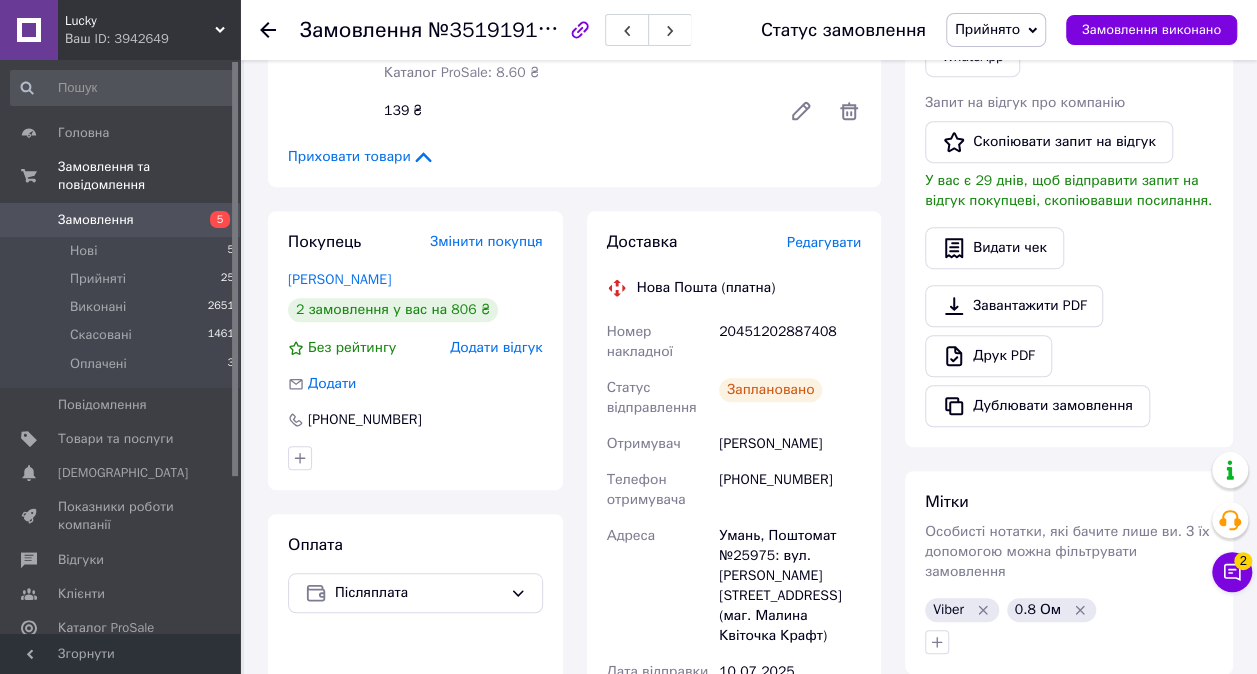 scroll, scrollTop: 0, scrollLeft: 0, axis: both 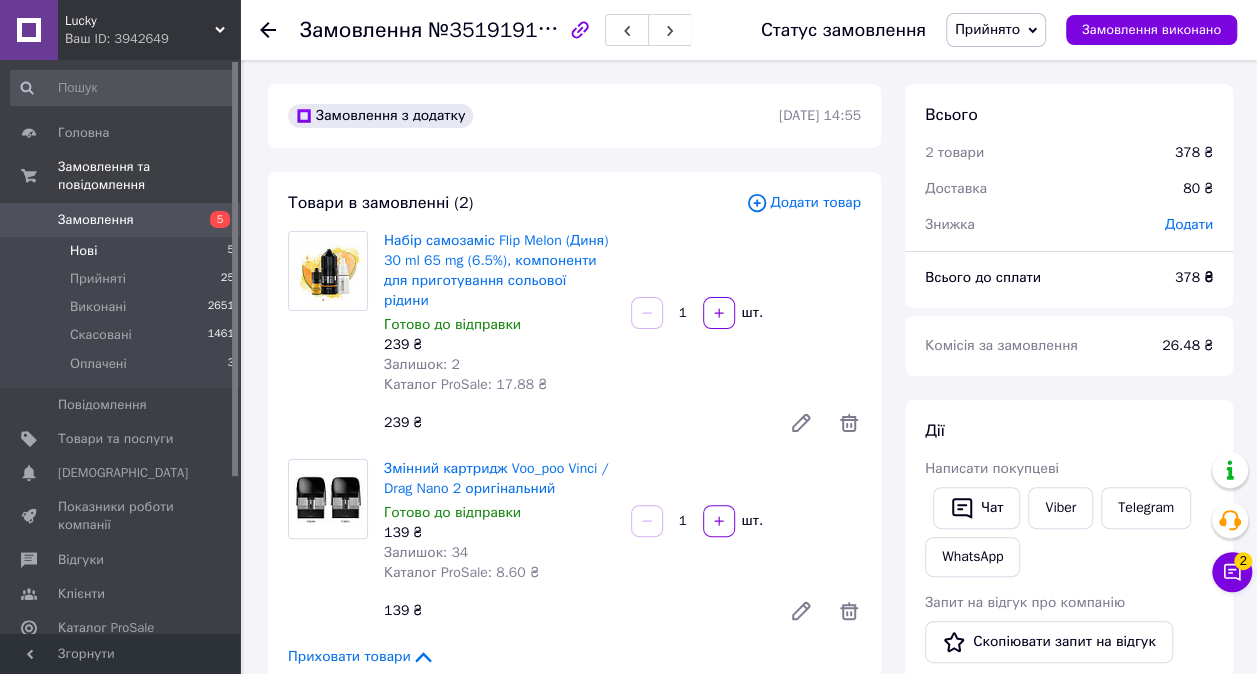 click on "Нові 5" at bounding box center [123, 251] 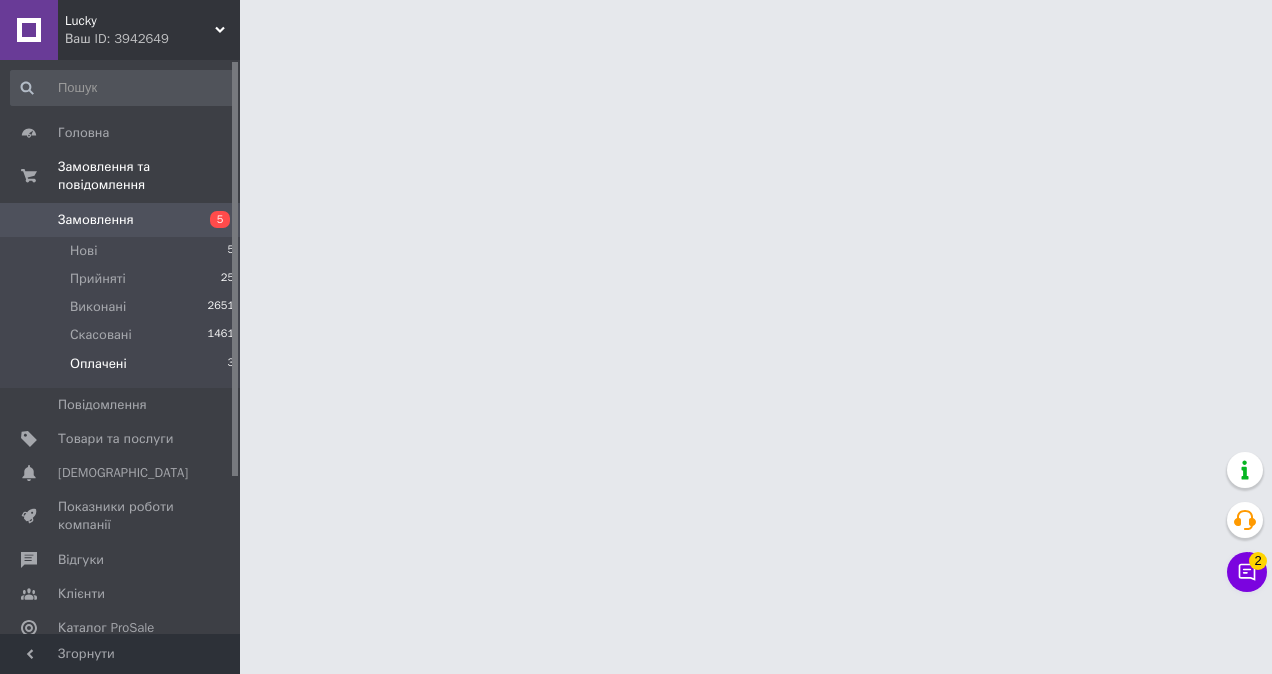 click on "Оплачені" at bounding box center [98, 364] 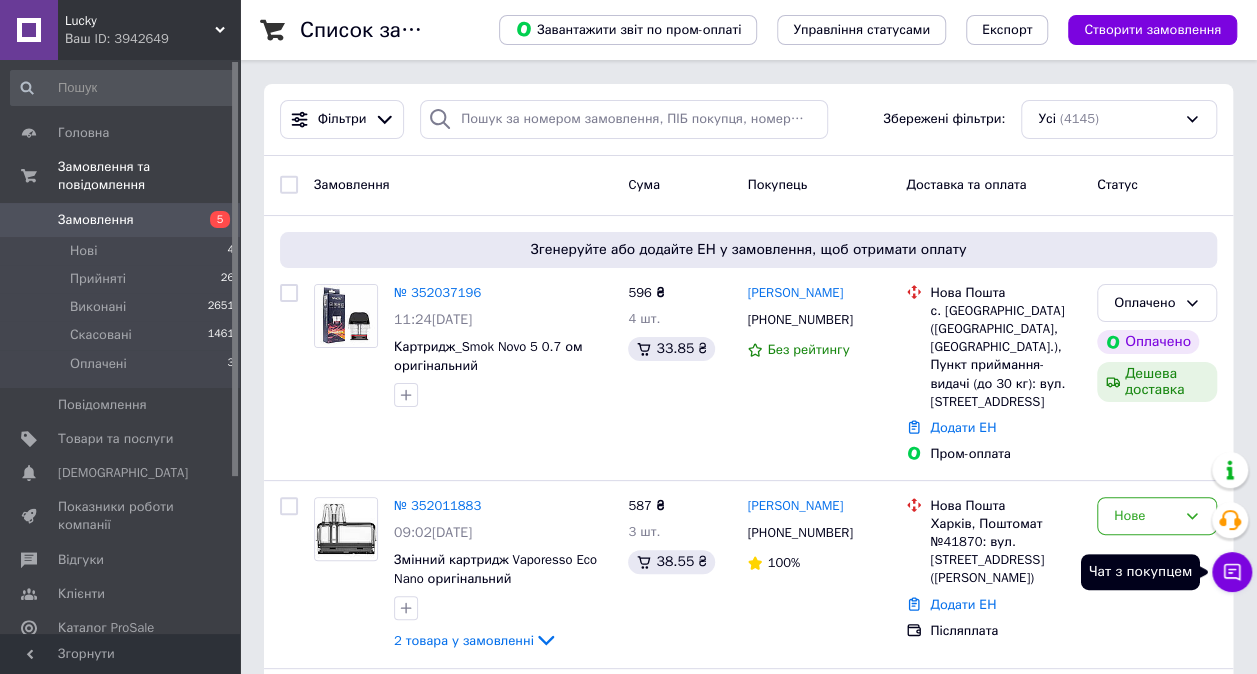 click 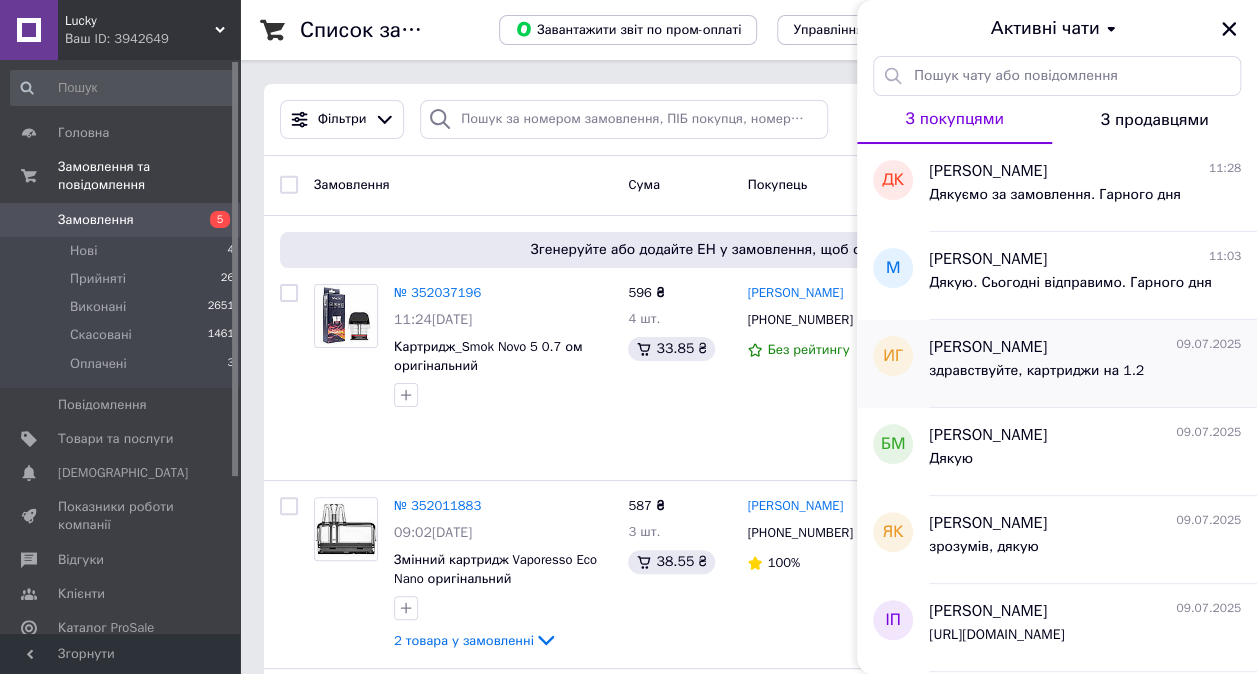 click on "здравствуйте, картриджи на 1.2" at bounding box center (1036, 371) 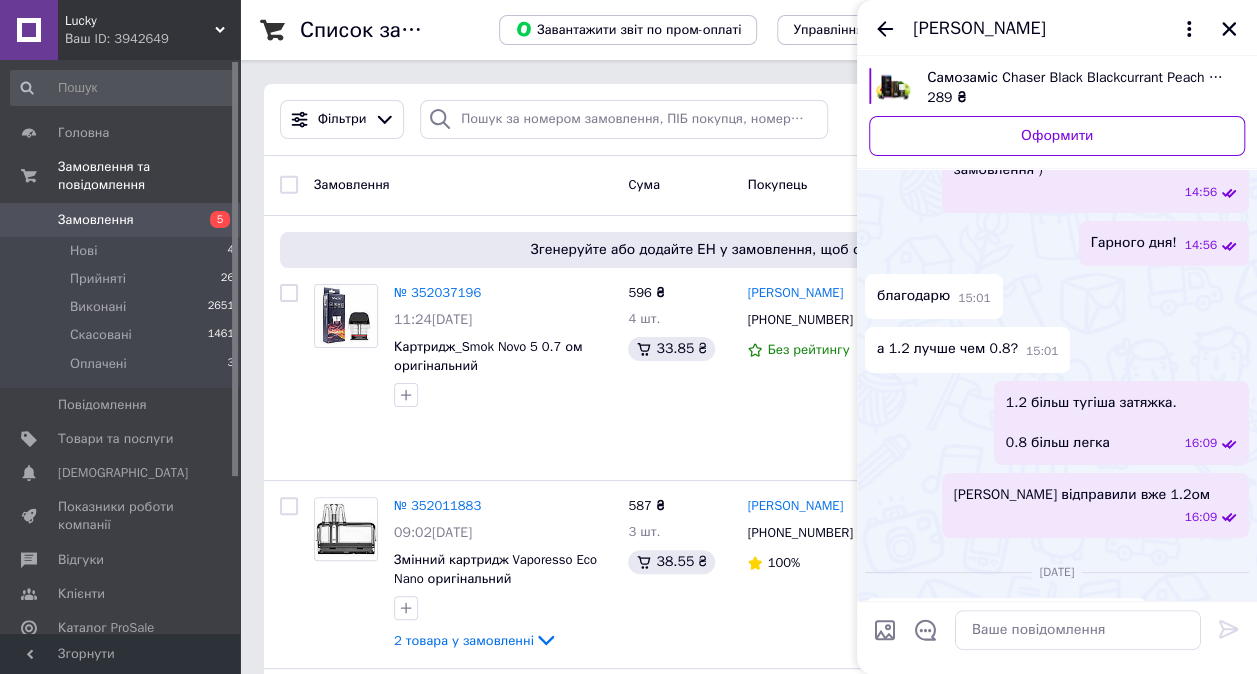 scroll, scrollTop: 3029, scrollLeft: 0, axis: vertical 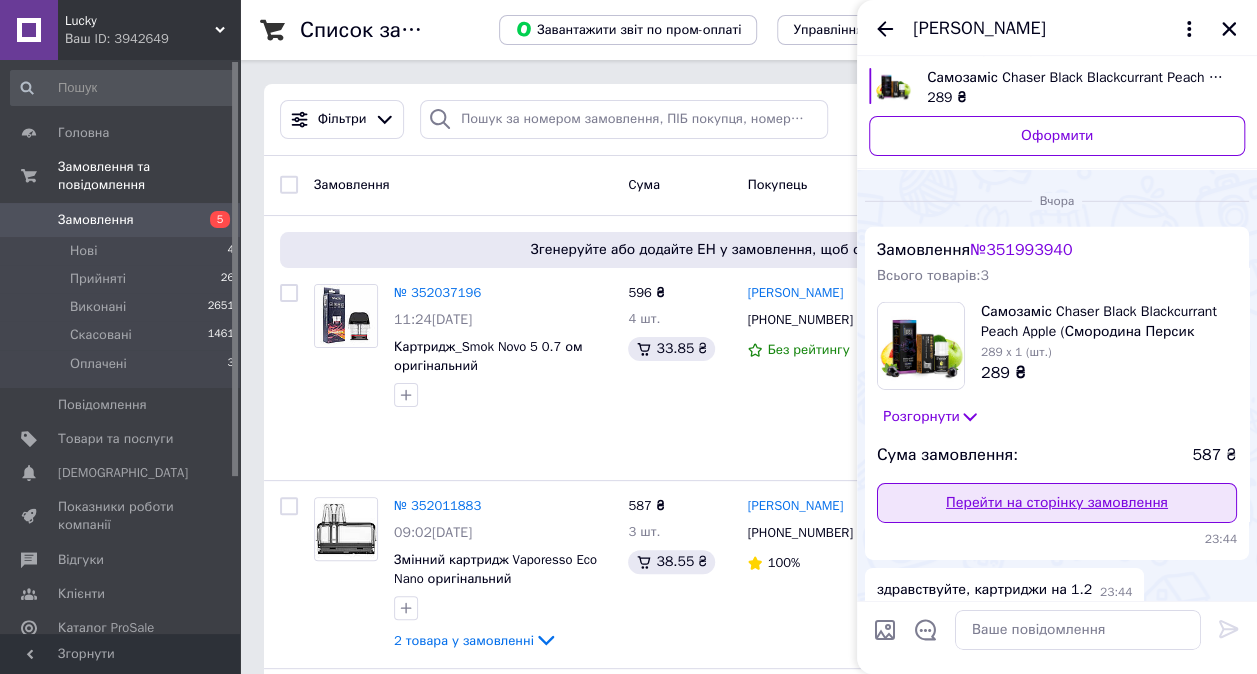 click on "Перейти на сторінку замовлення" at bounding box center [1057, 503] 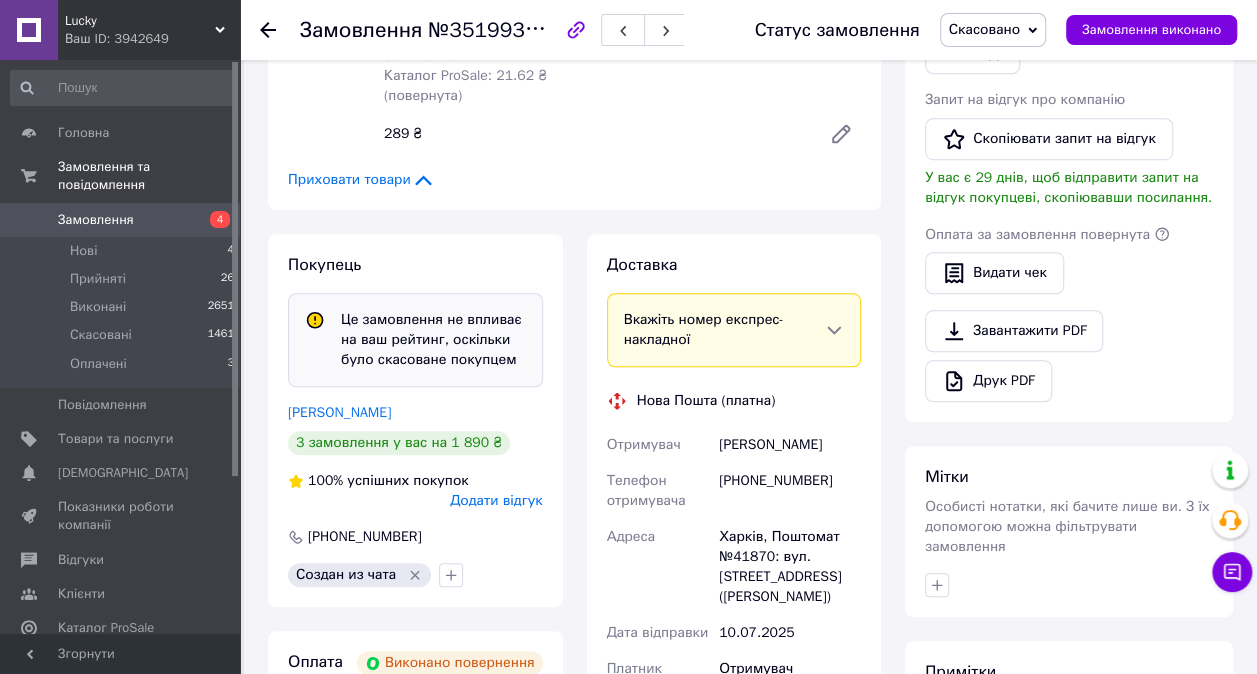 scroll, scrollTop: 600, scrollLeft: 0, axis: vertical 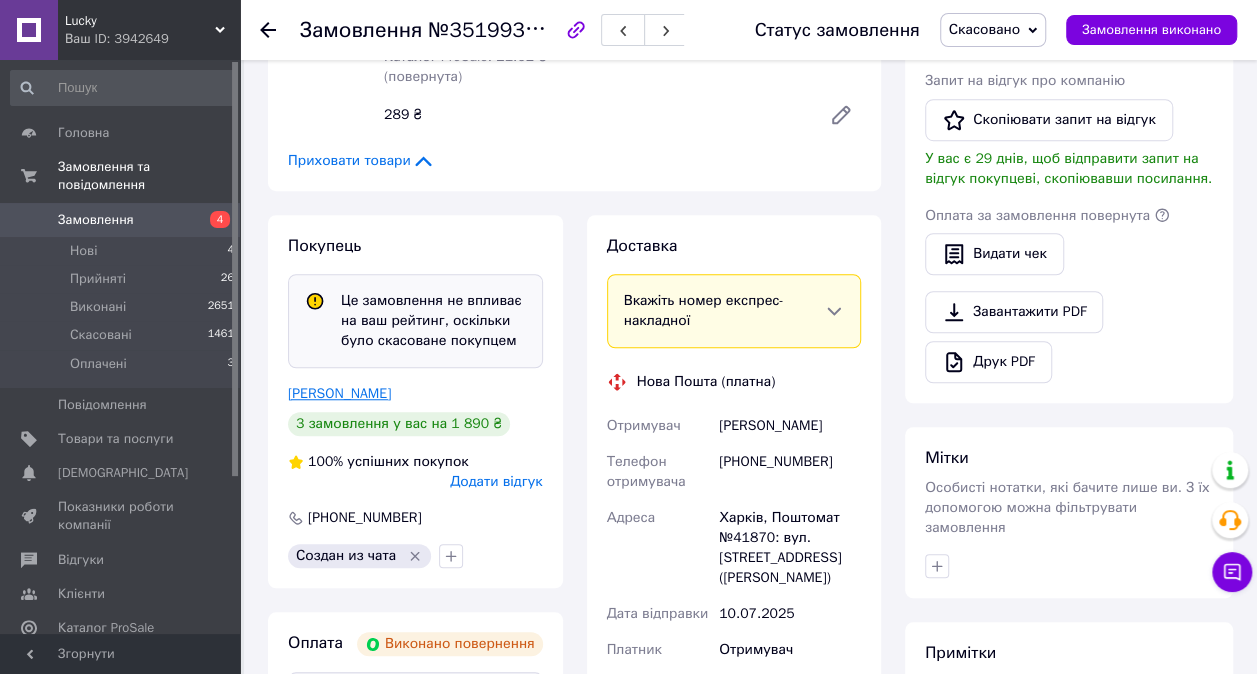 click on "Григорьев Илья" at bounding box center (339, 393) 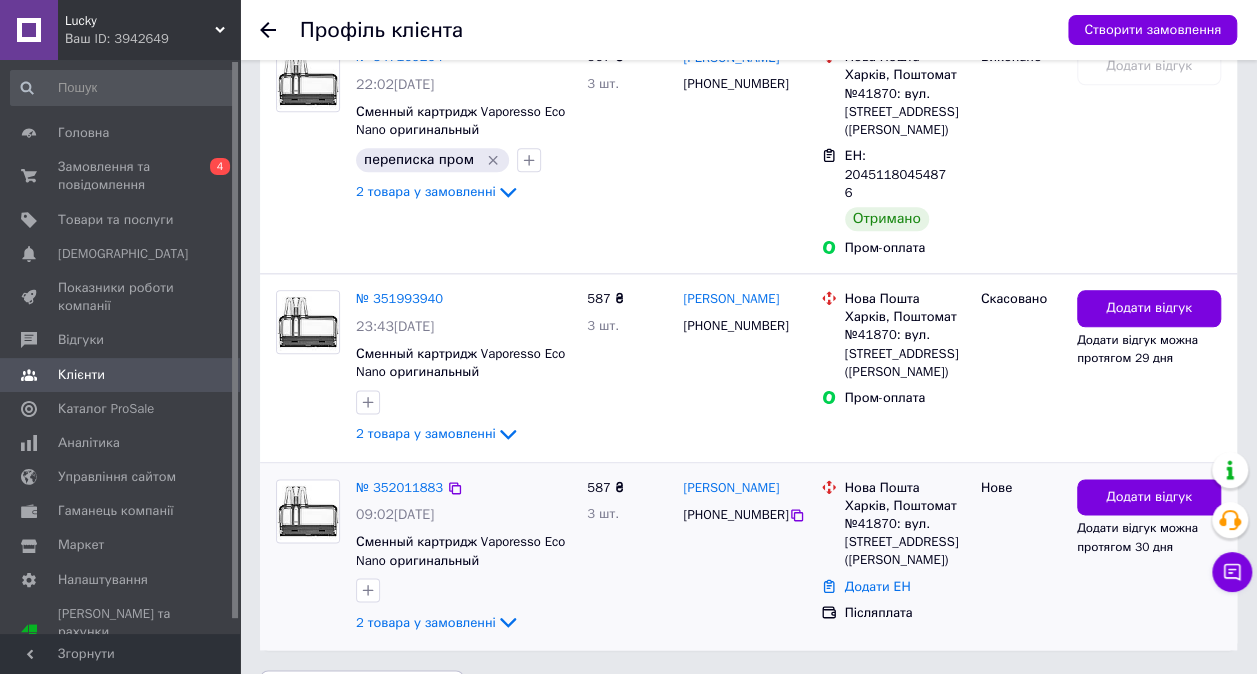 scroll, scrollTop: 1048, scrollLeft: 0, axis: vertical 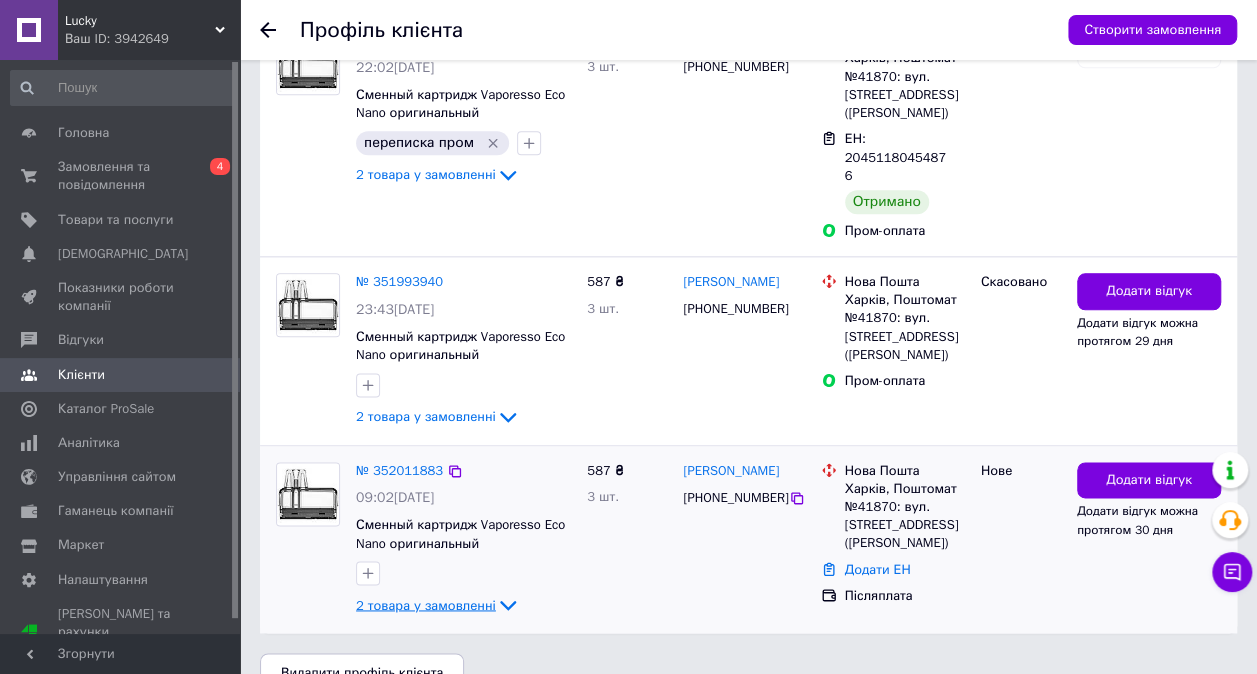 click on "2 товара у замовленні" at bounding box center [426, 604] 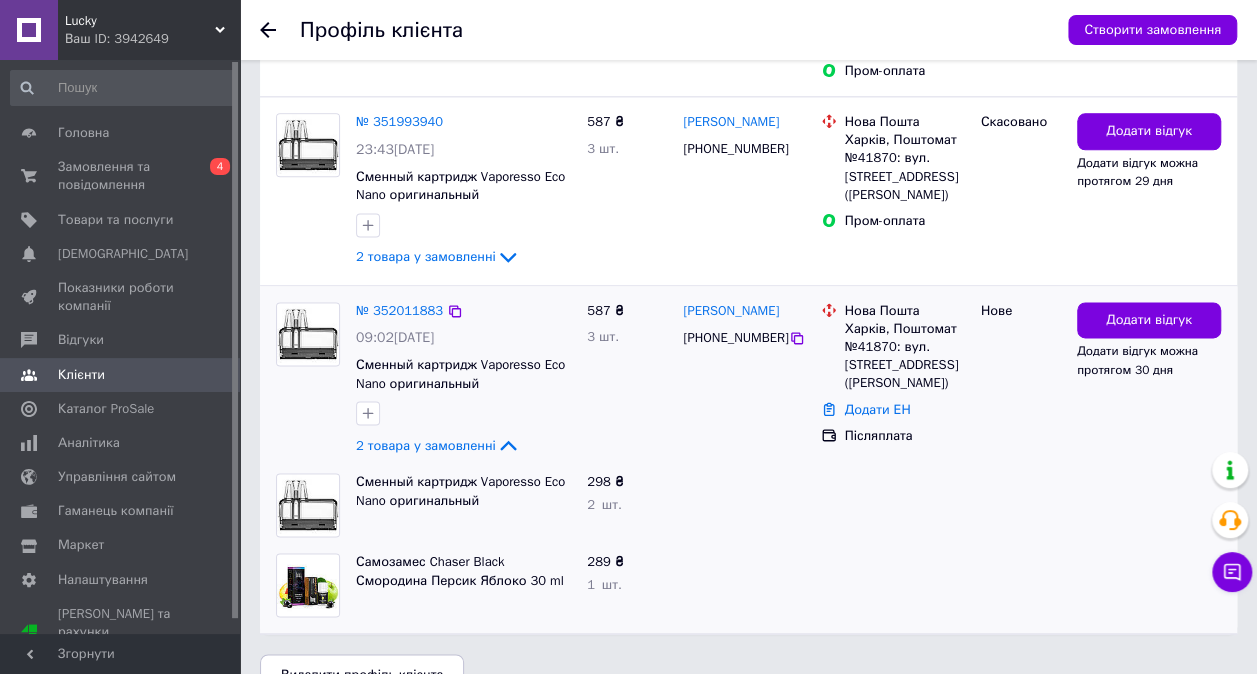 scroll, scrollTop: 1209, scrollLeft: 0, axis: vertical 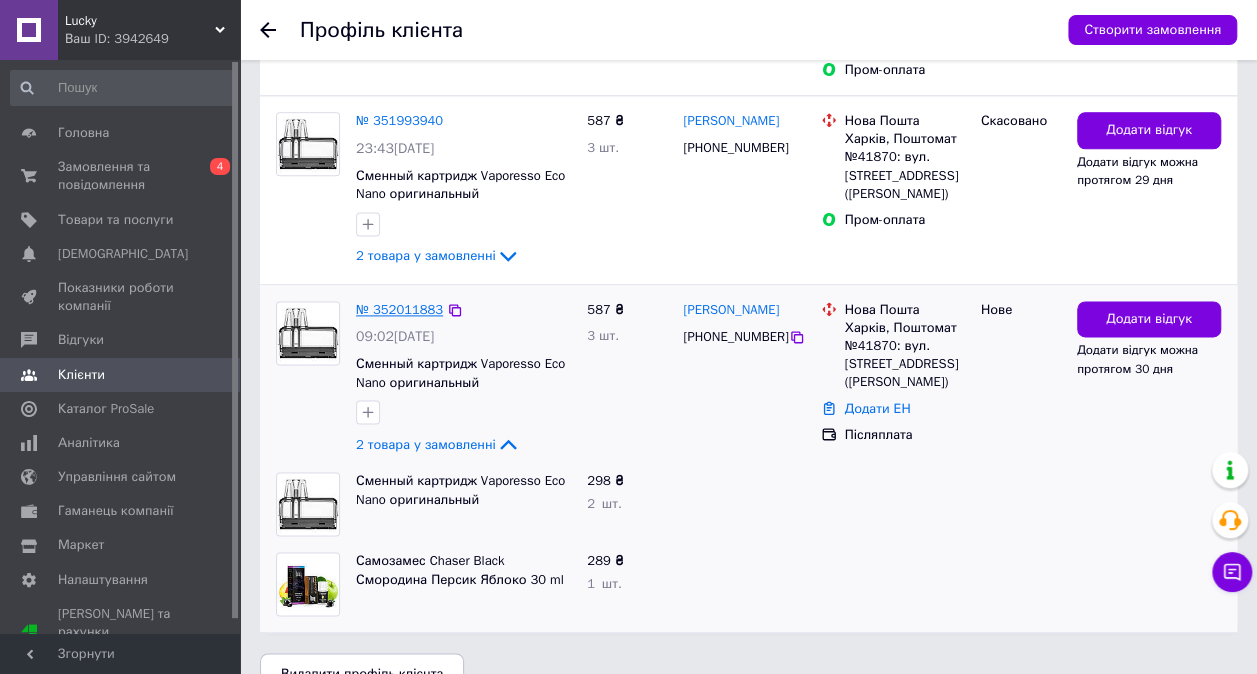 click on "№ 352011883" at bounding box center (399, 309) 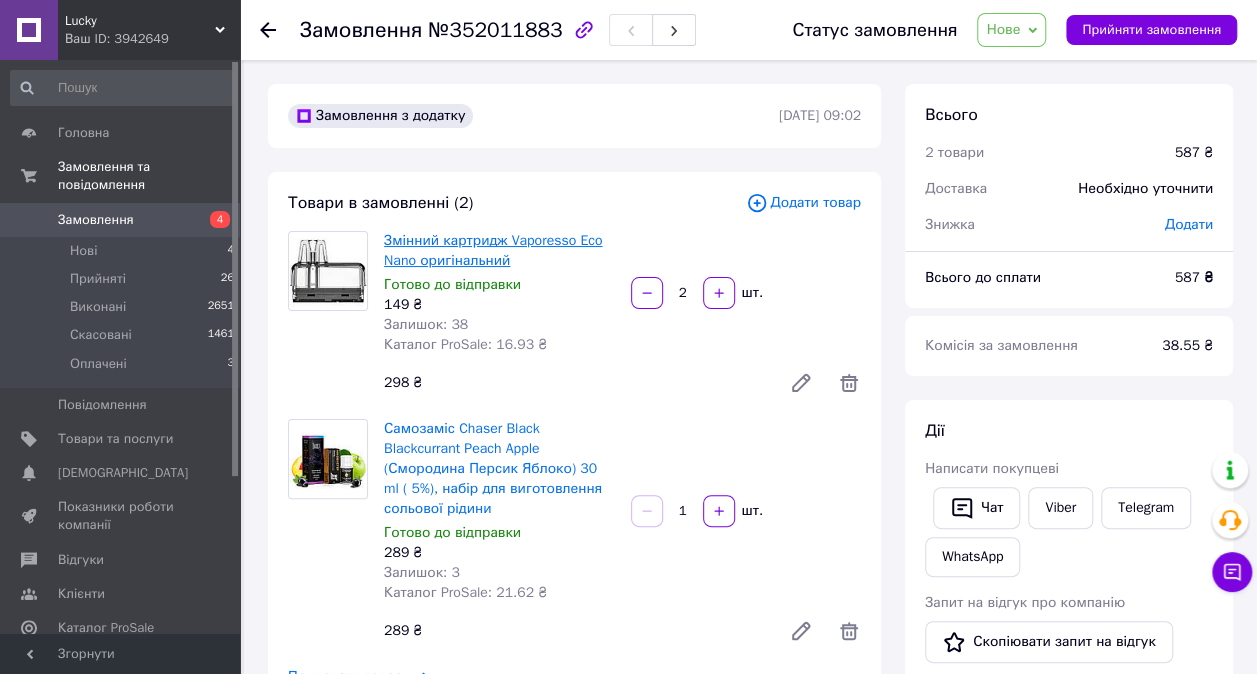 click on "Змінний картридж Vaporesso Eco Nano оригінальний" at bounding box center (493, 250) 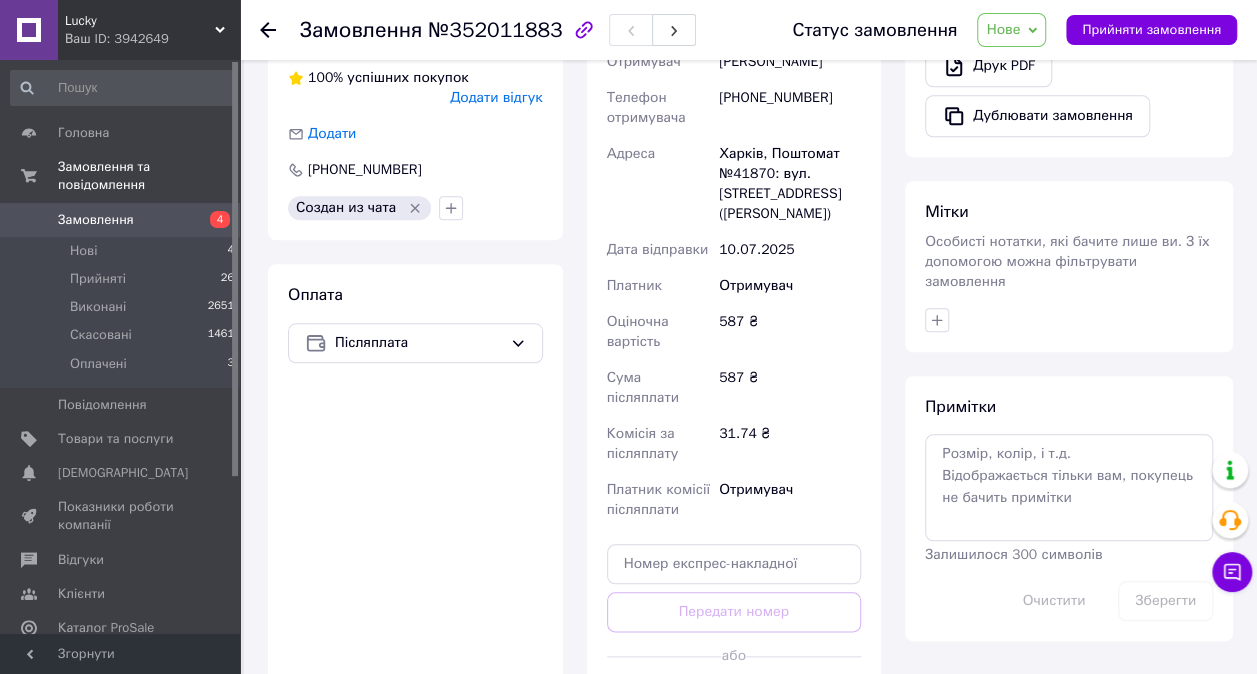 scroll, scrollTop: 800, scrollLeft: 0, axis: vertical 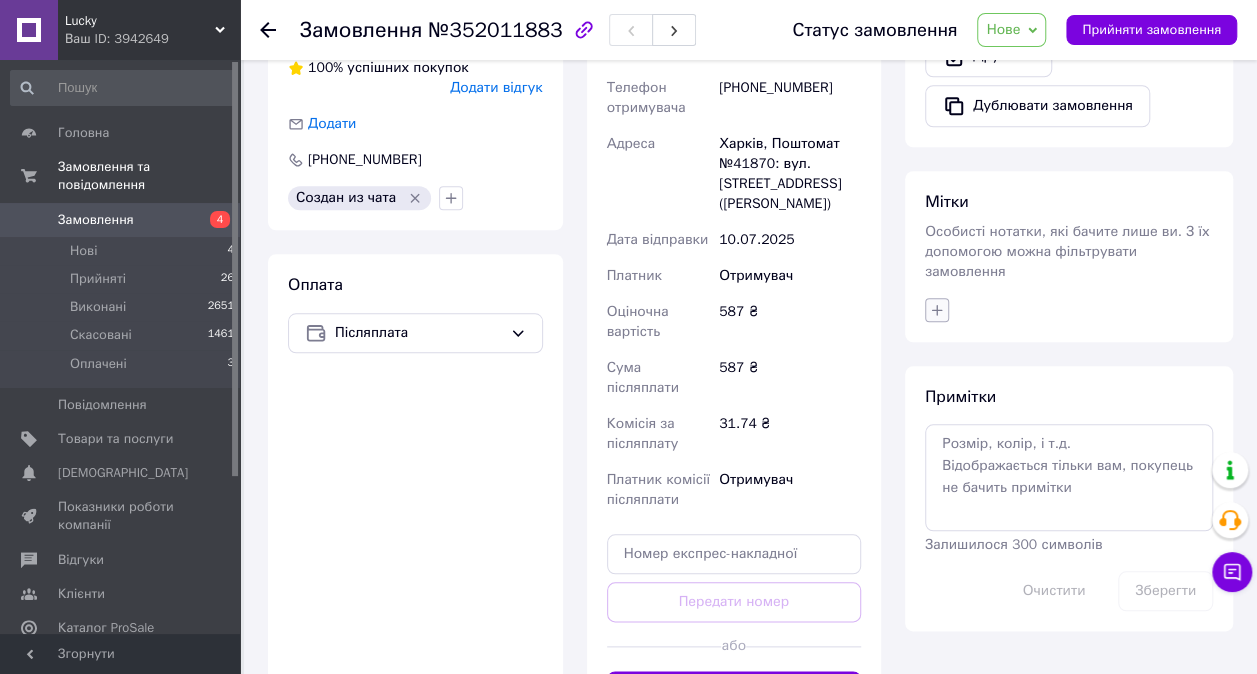 click 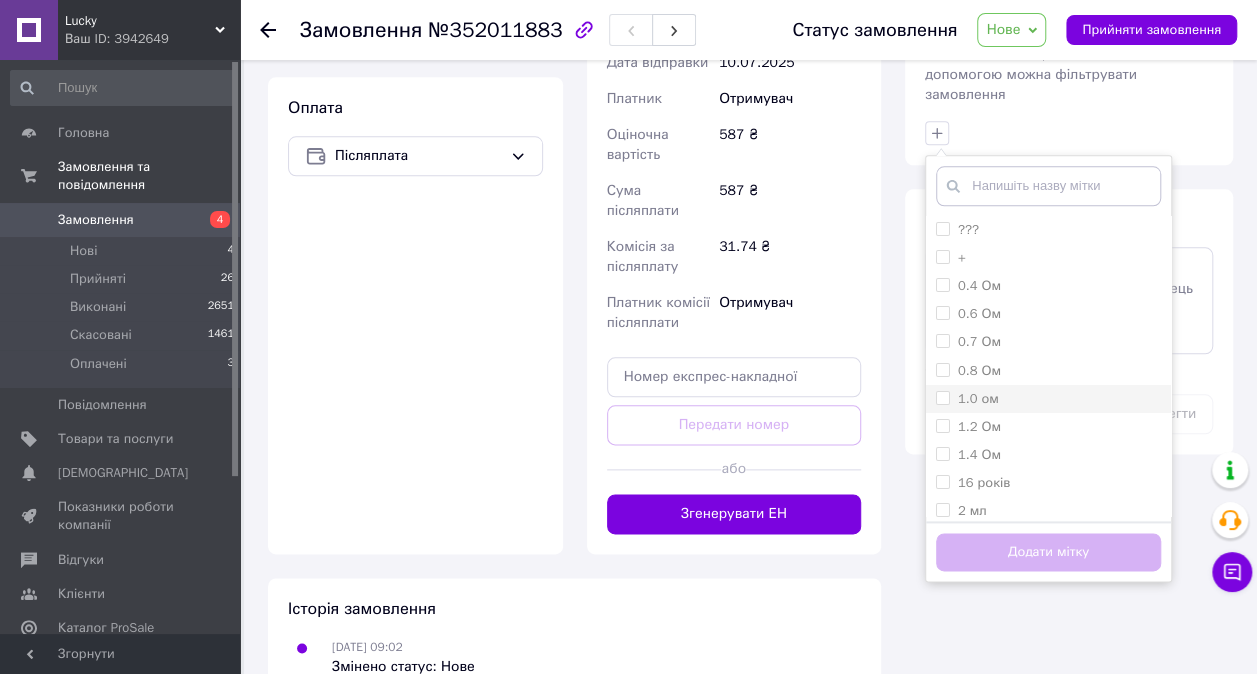 scroll, scrollTop: 1002, scrollLeft: 0, axis: vertical 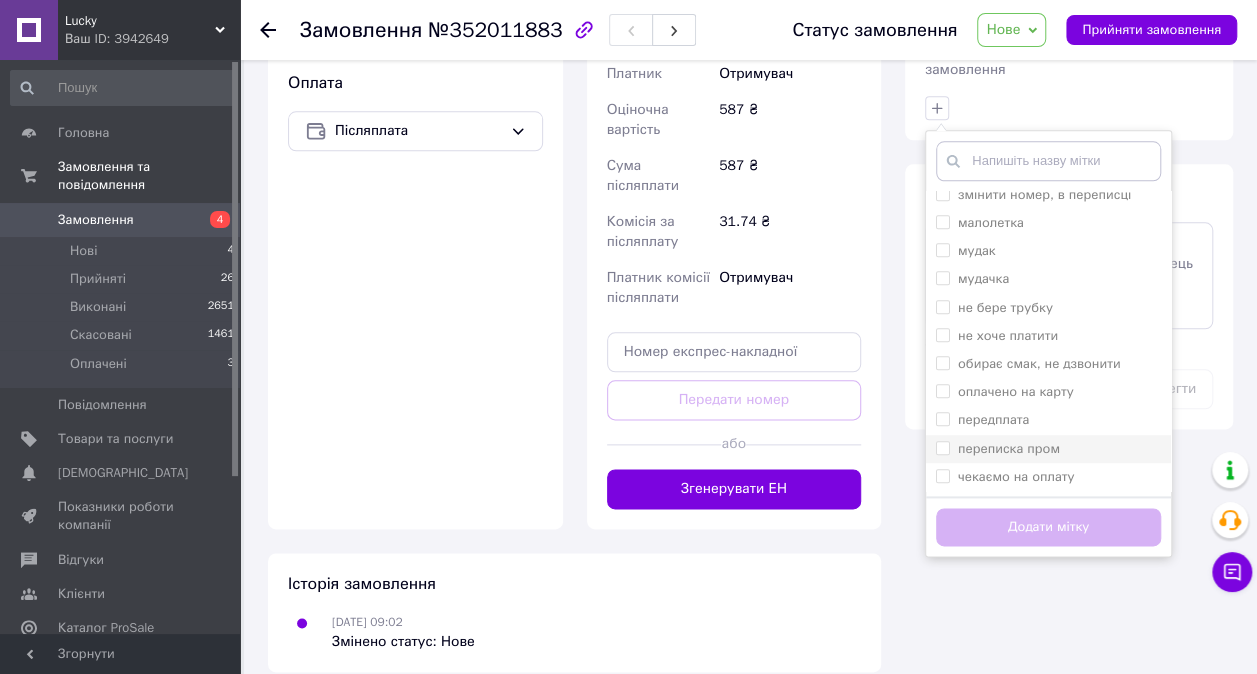 click on "переписка пром" at bounding box center [1009, 448] 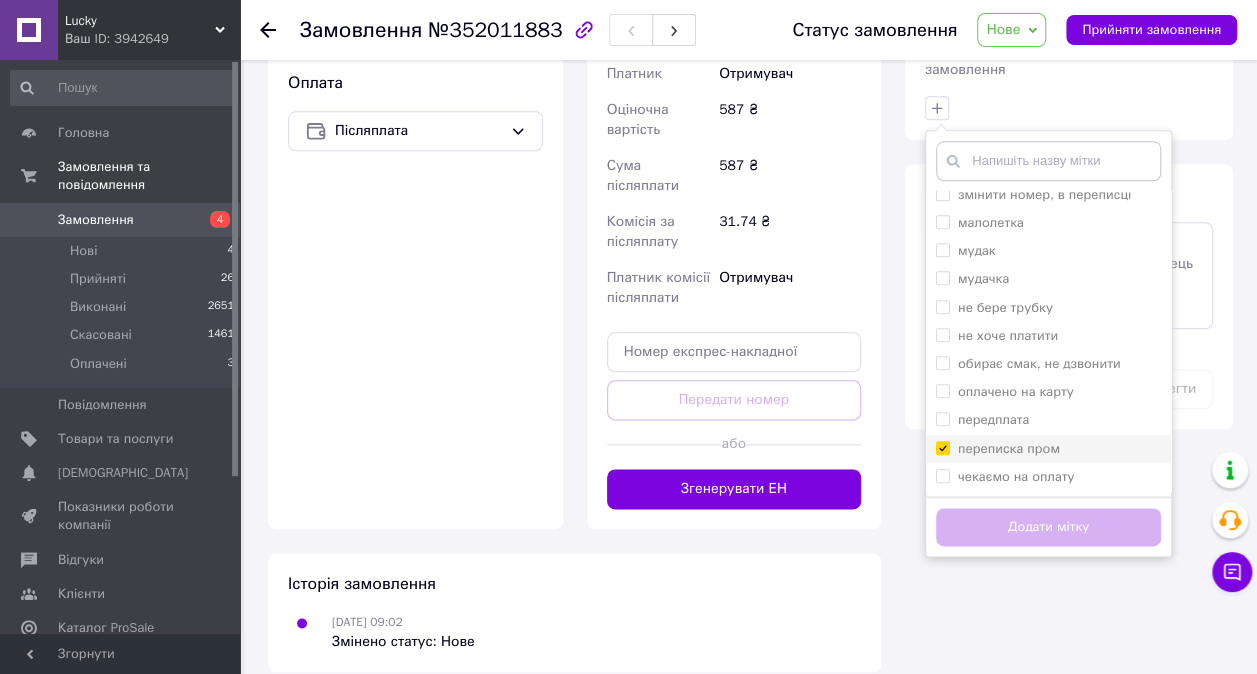 checkbox on "true" 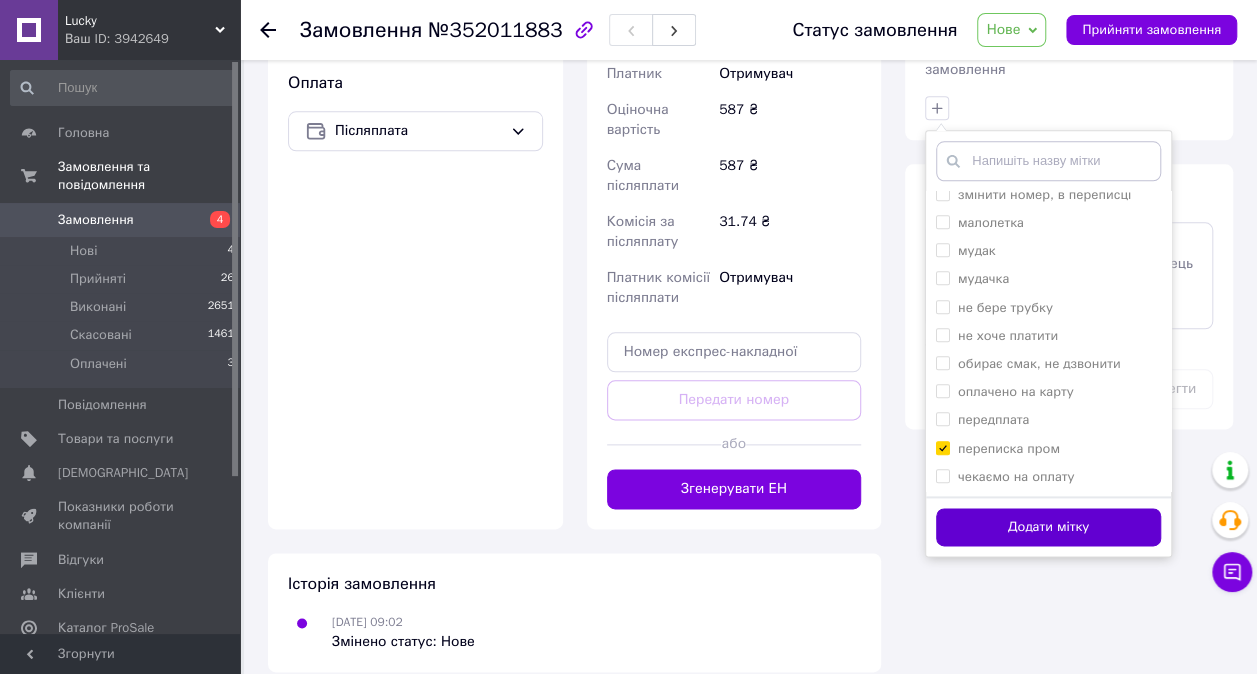 click on "Додати мітку" at bounding box center (1048, 527) 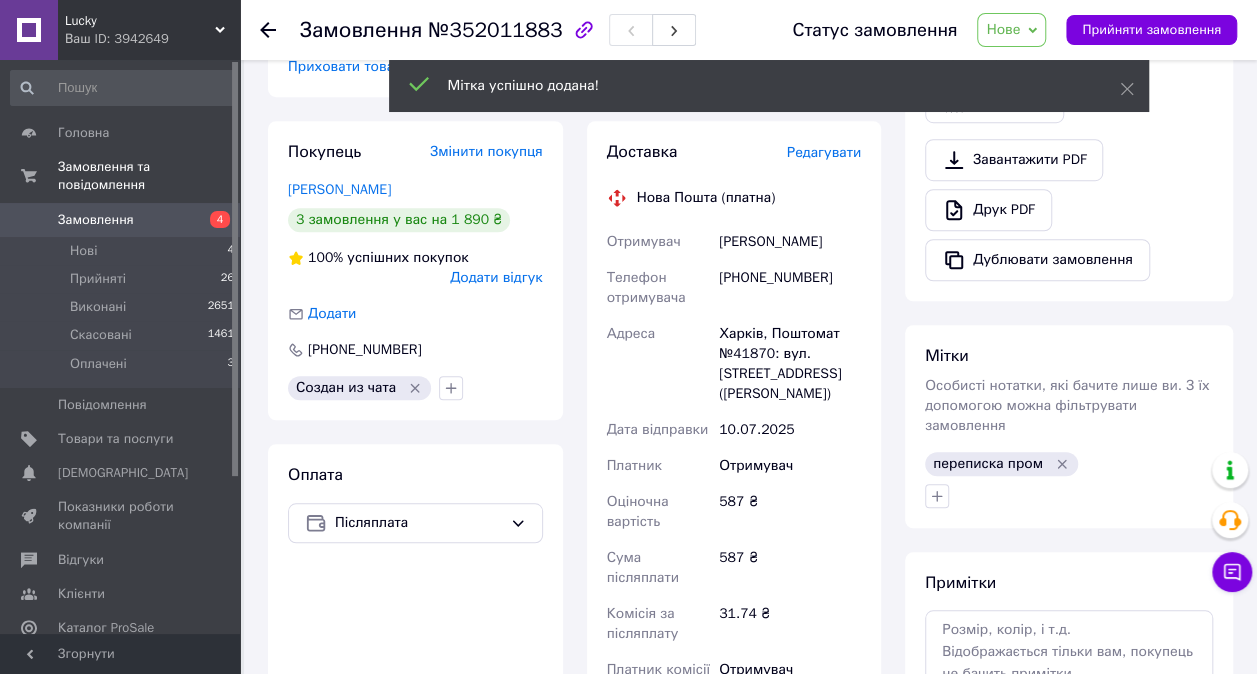scroll, scrollTop: 602, scrollLeft: 0, axis: vertical 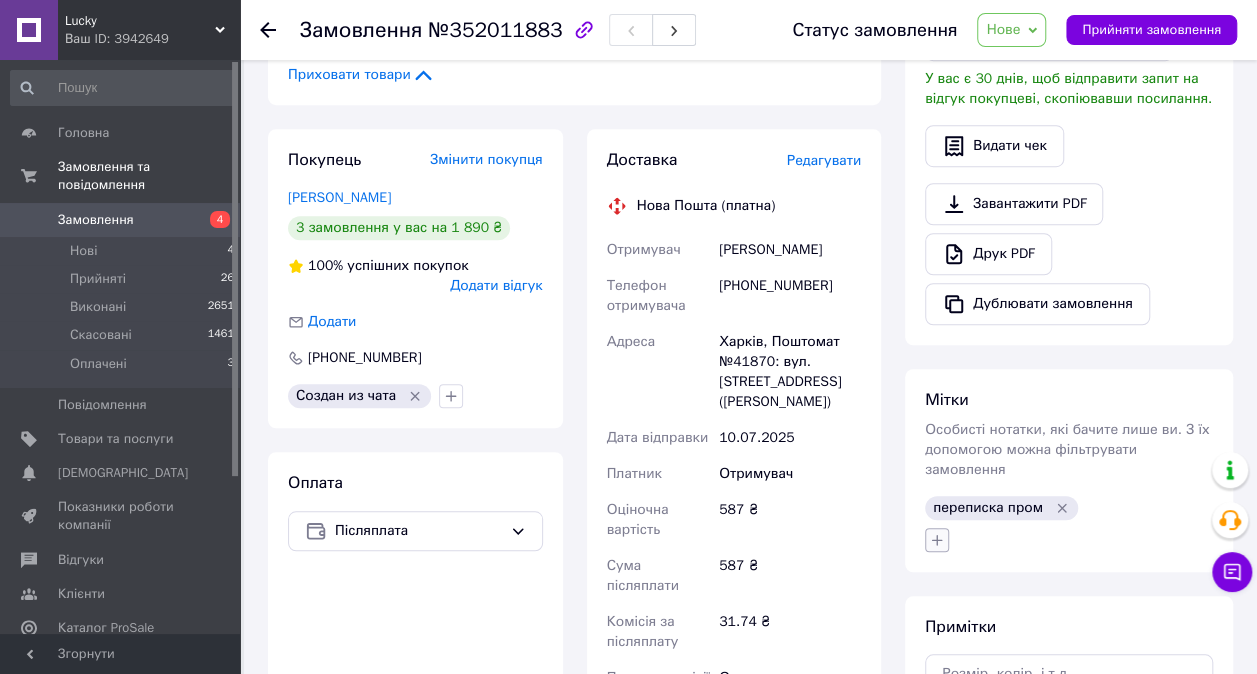 click 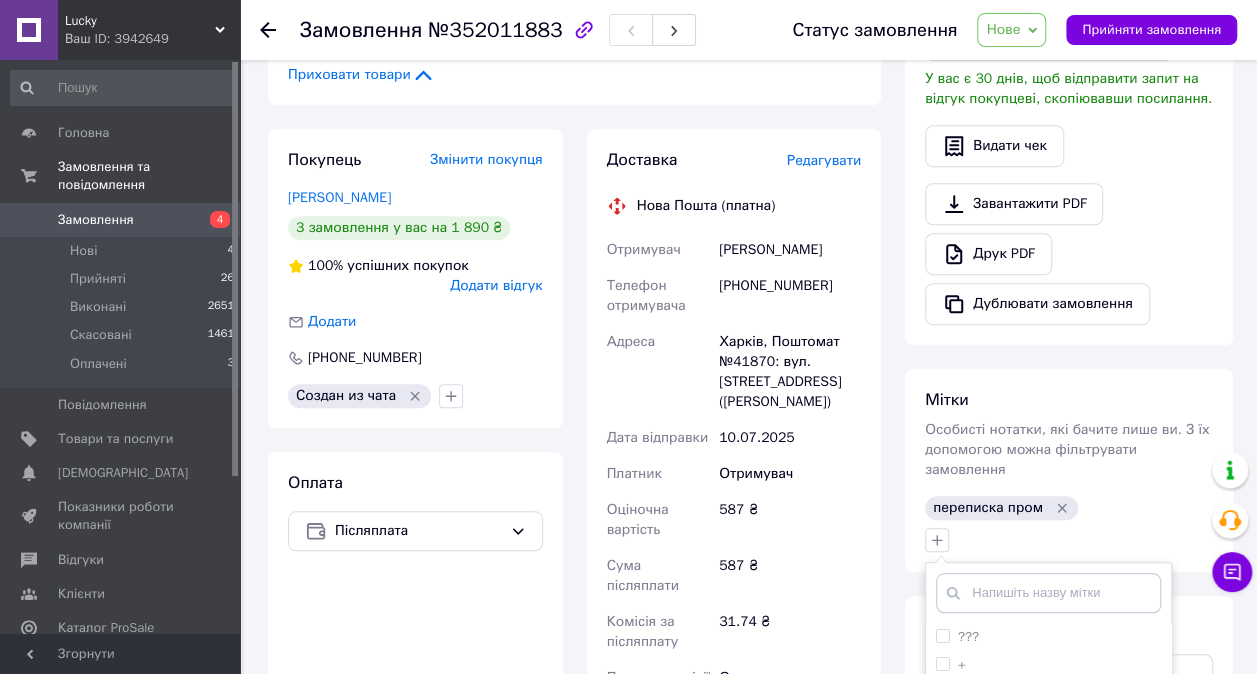 scroll, scrollTop: 902, scrollLeft: 0, axis: vertical 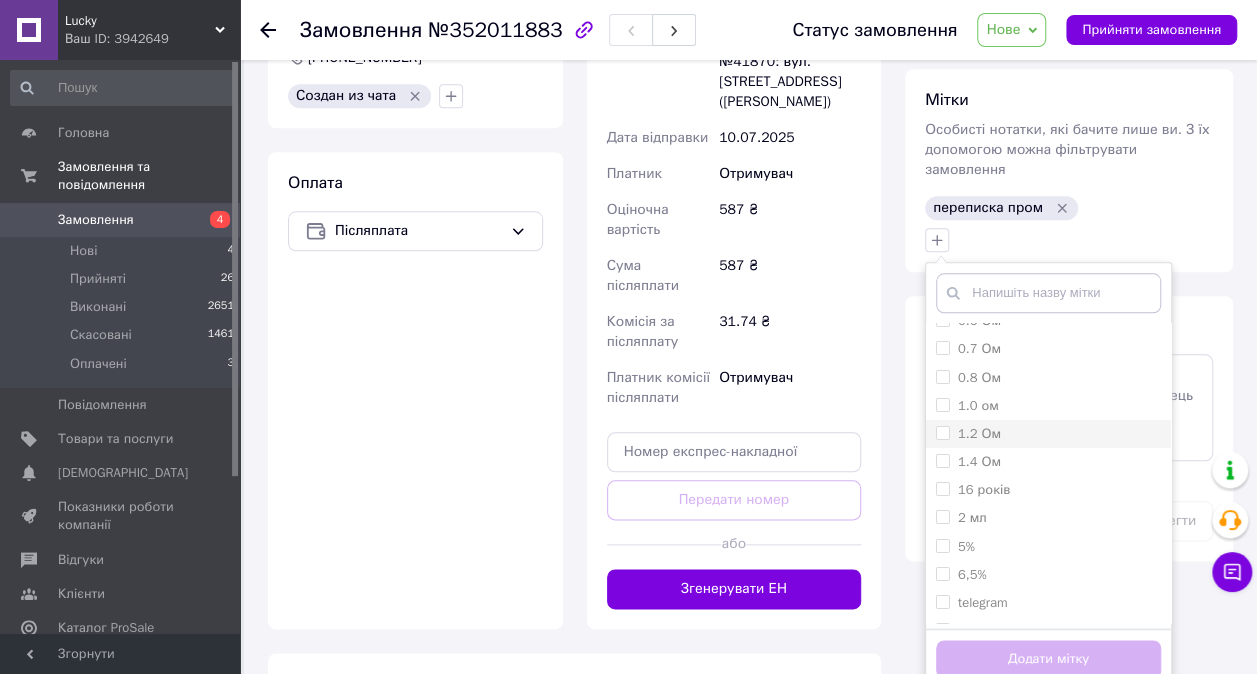 click on "1.2 Ом" at bounding box center (1048, 434) 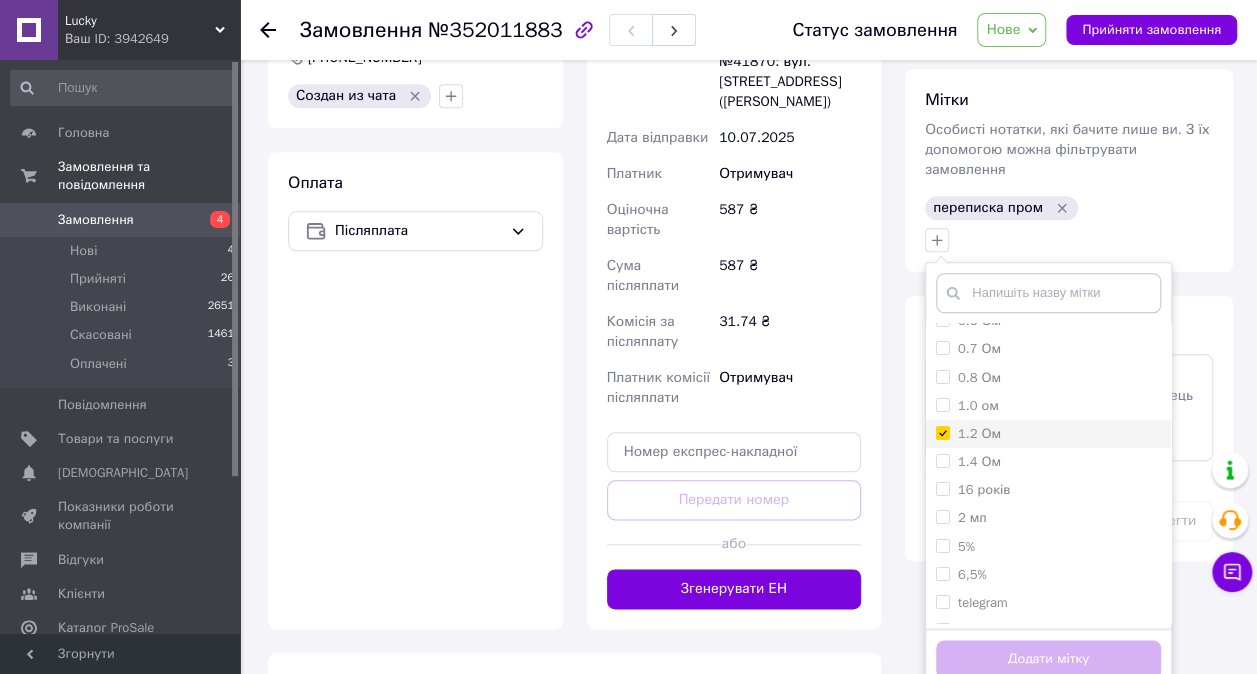 checkbox on "true" 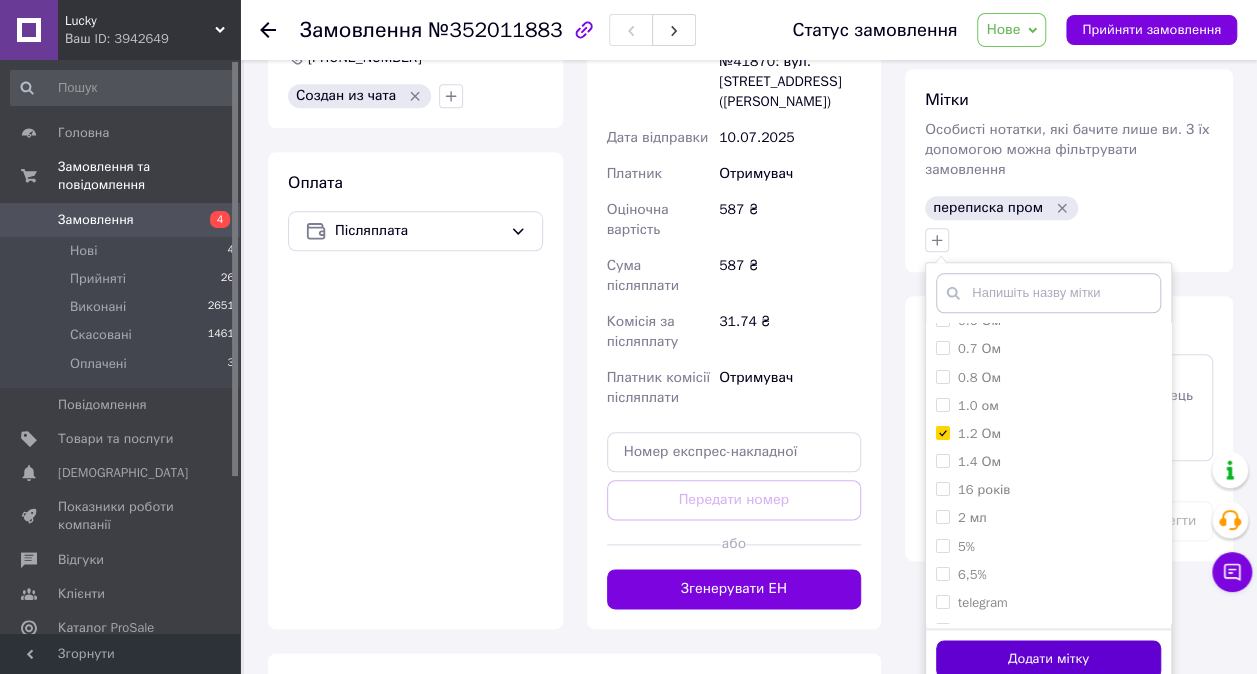 click on "Додати мітку" at bounding box center (1048, 659) 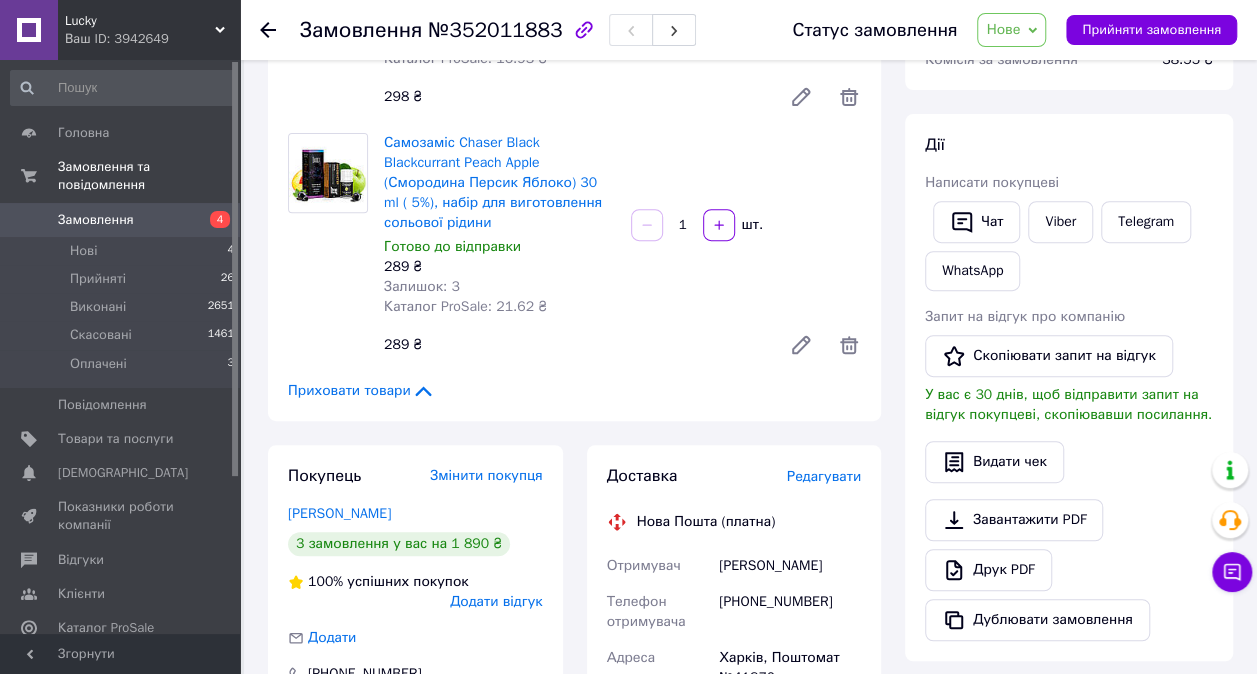 scroll, scrollTop: 2, scrollLeft: 0, axis: vertical 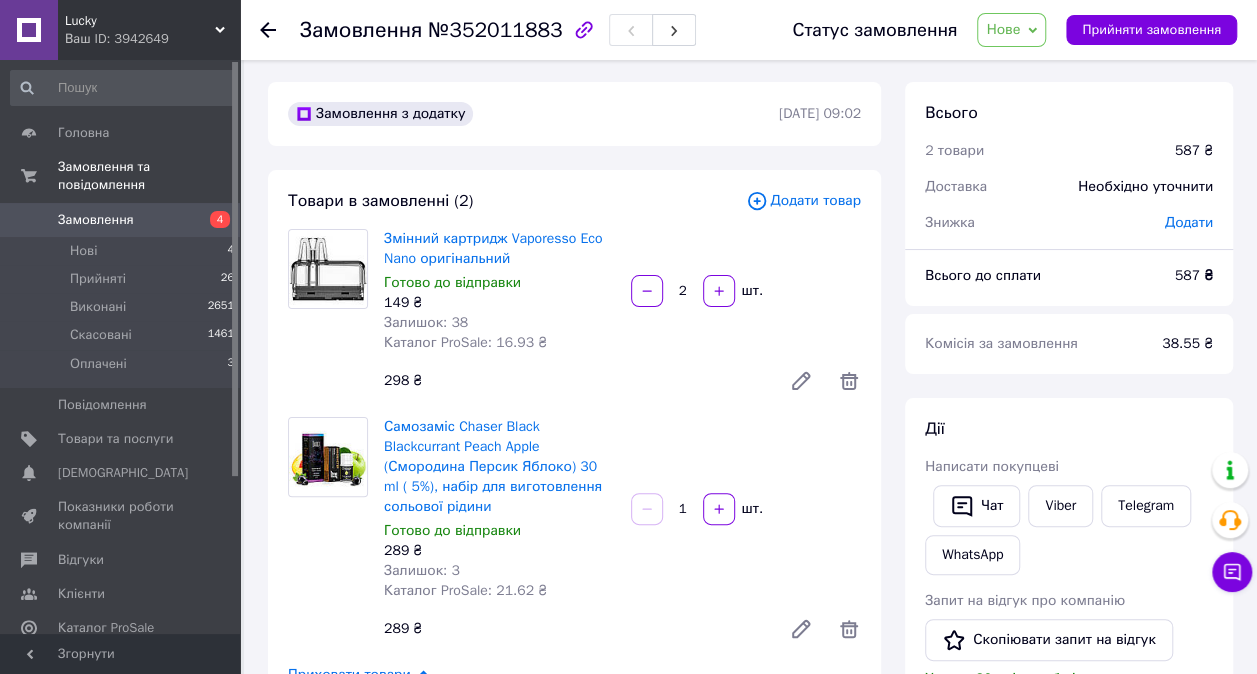 click on "Нове" at bounding box center (1003, 29) 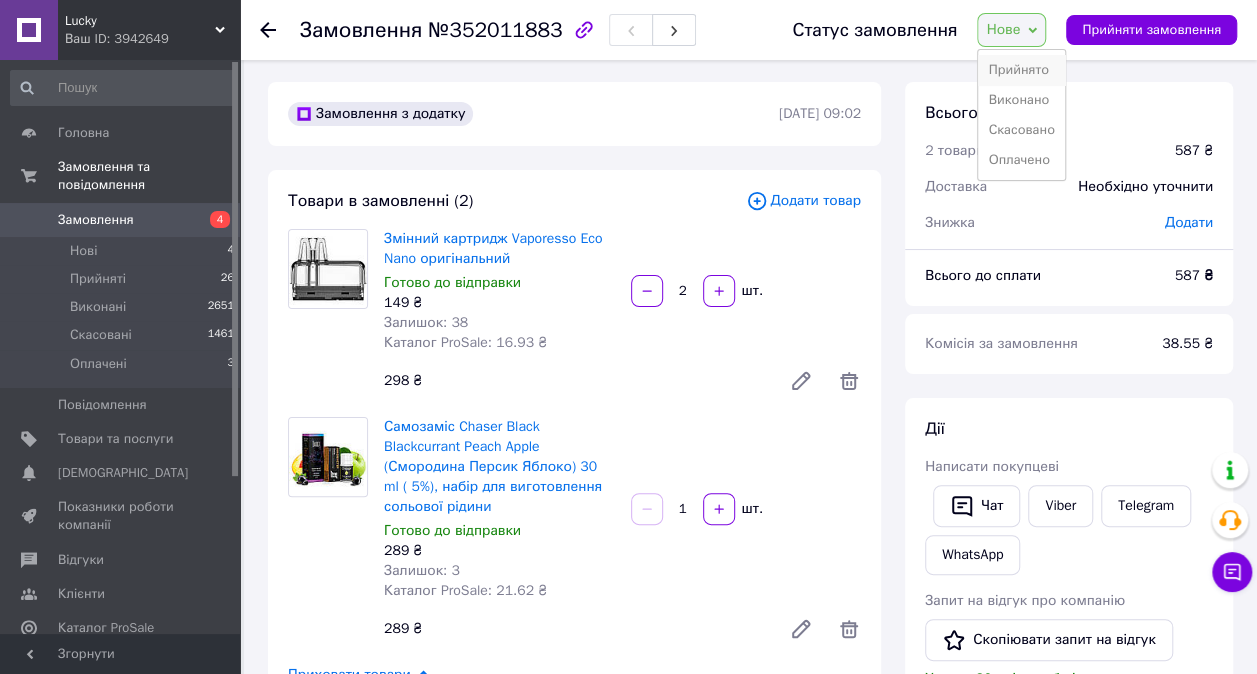 click on "Прийнято" at bounding box center [1021, 70] 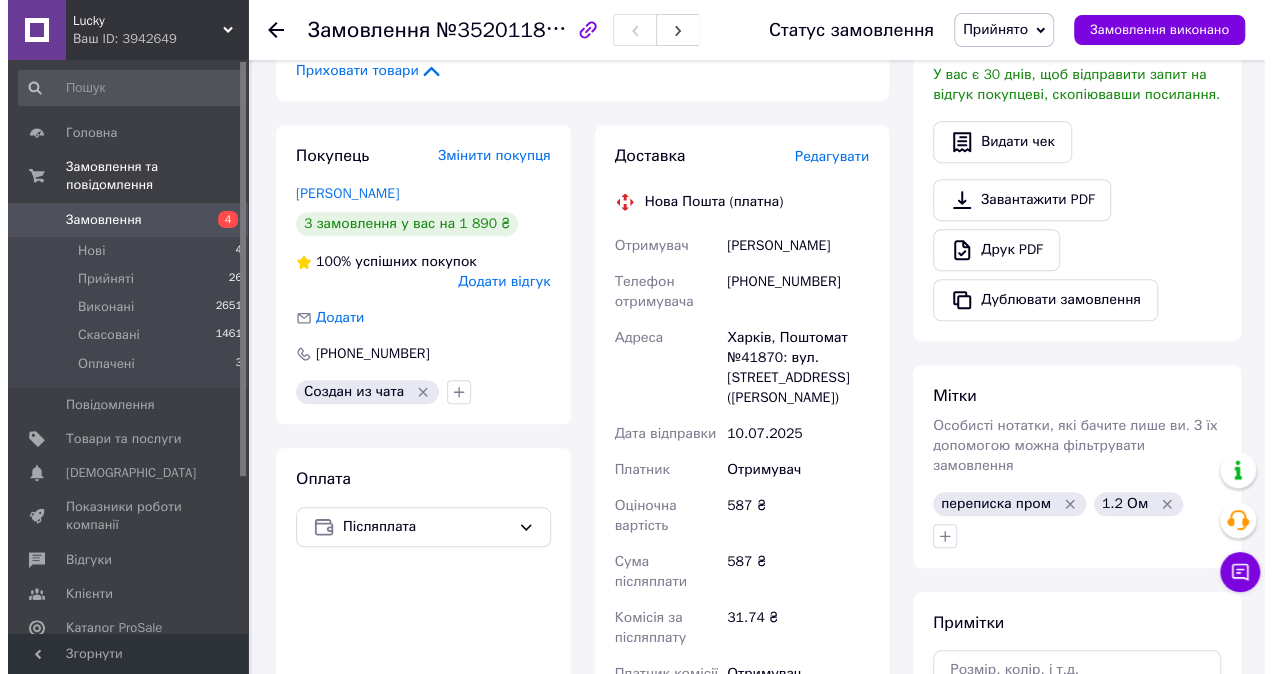 scroll, scrollTop: 502, scrollLeft: 0, axis: vertical 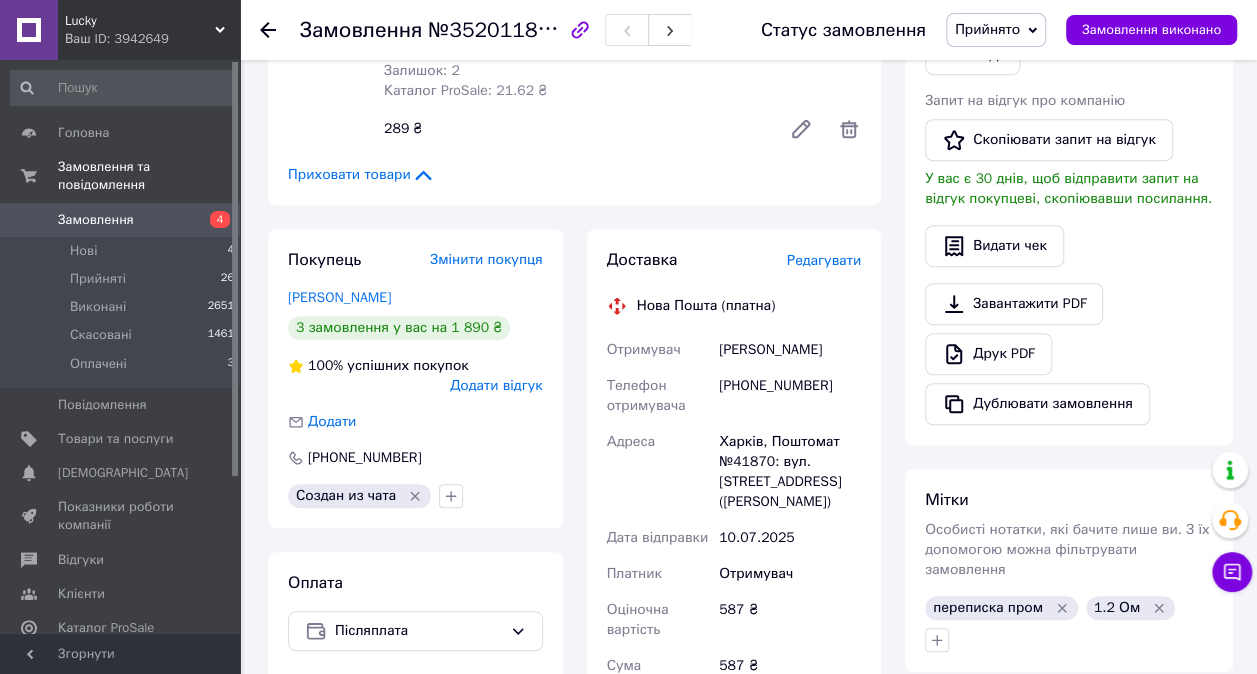 click on "Редагувати" at bounding box center (824, 260) 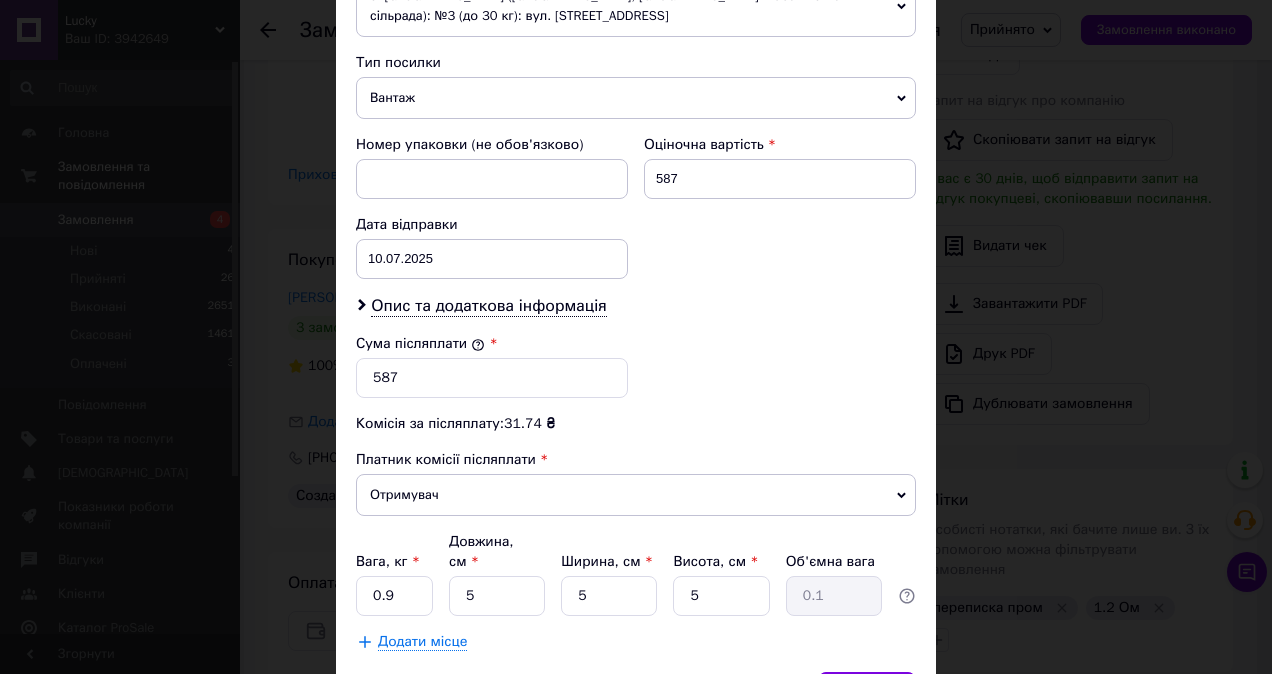 scroll, scrollTop: 800, scrollLeft: 0, axis: vertical 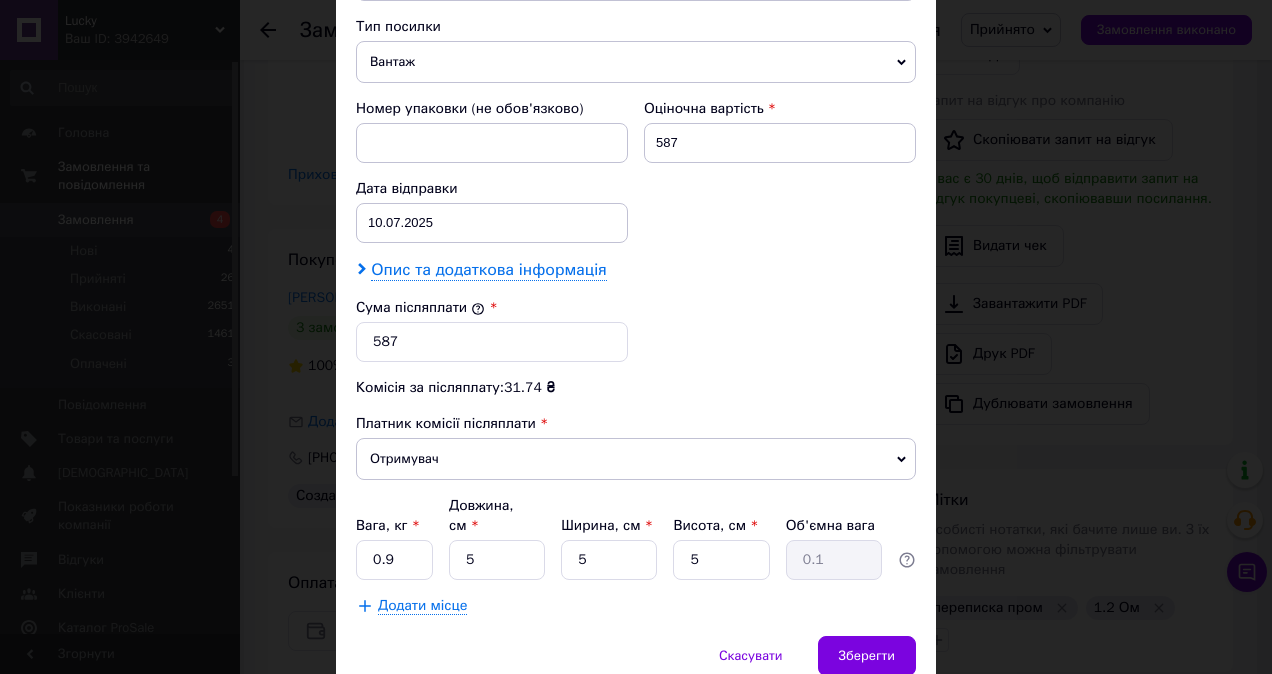 click on "Опис та додаткова інформація" at bounding box center [488, 270] 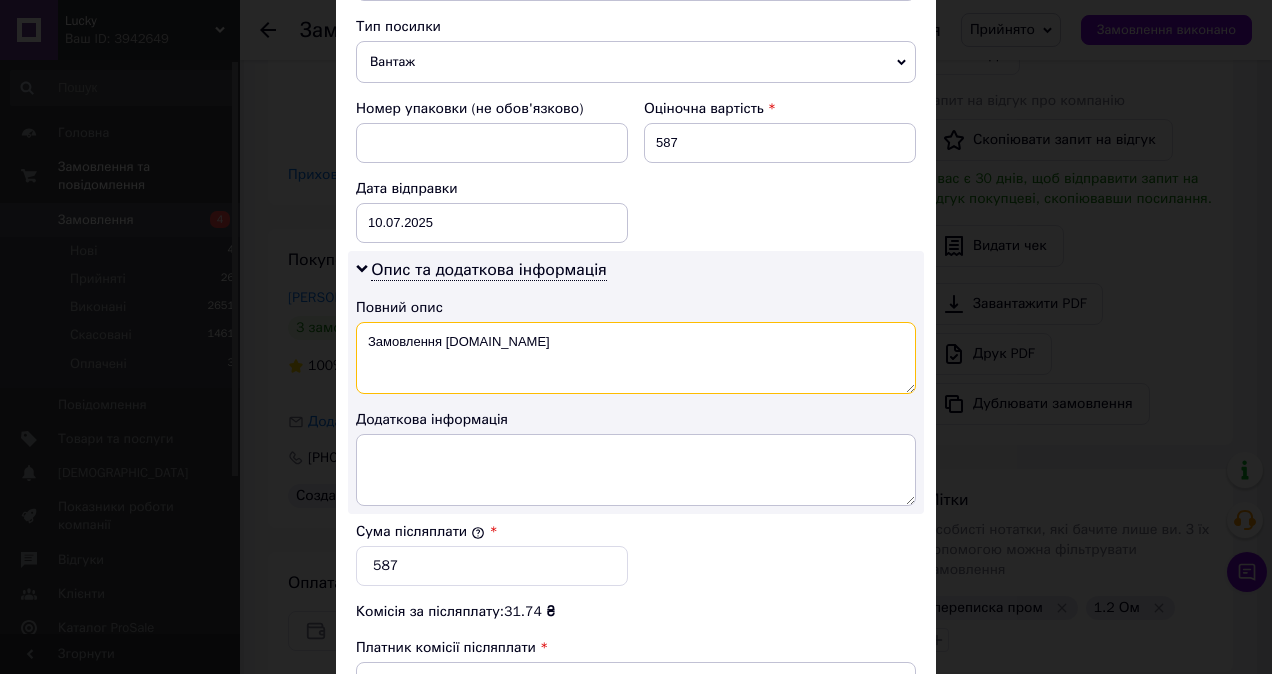 drag, startPoint x: 513, startPoint y: 332, endPoint x: 355, endPoint y: 344, distance: 158.45505 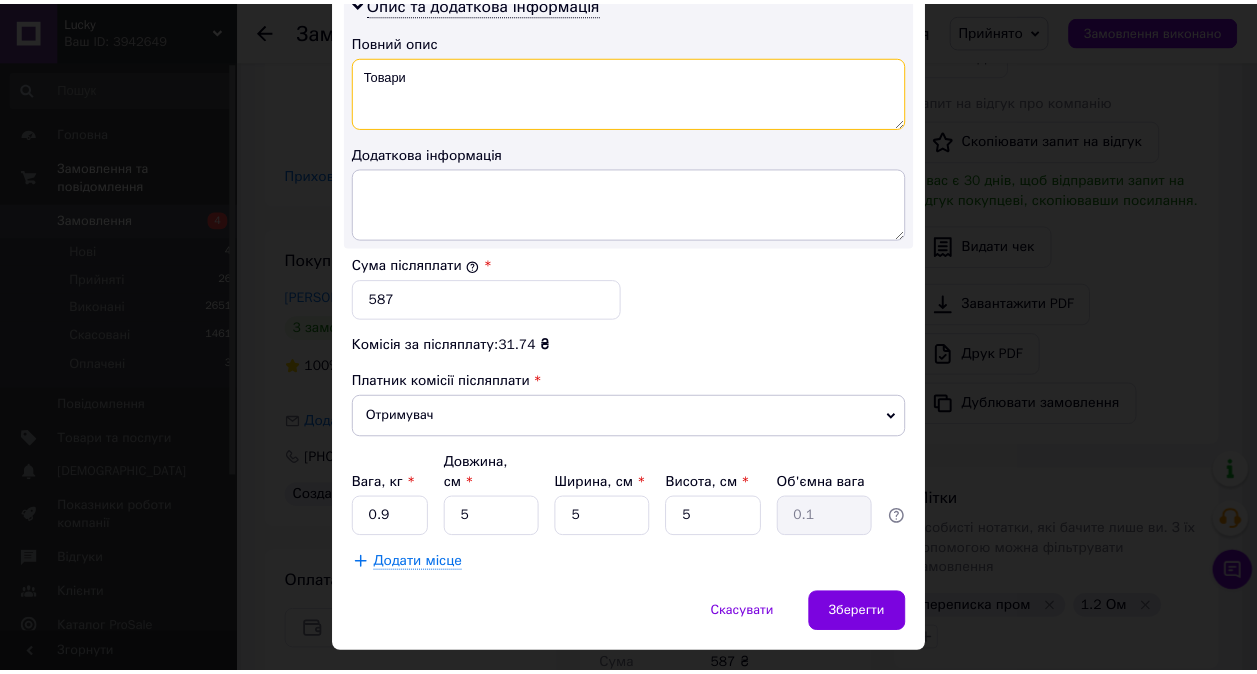 scroll, scrollTop: 1084, scrollLeft: 0, axis: vertical 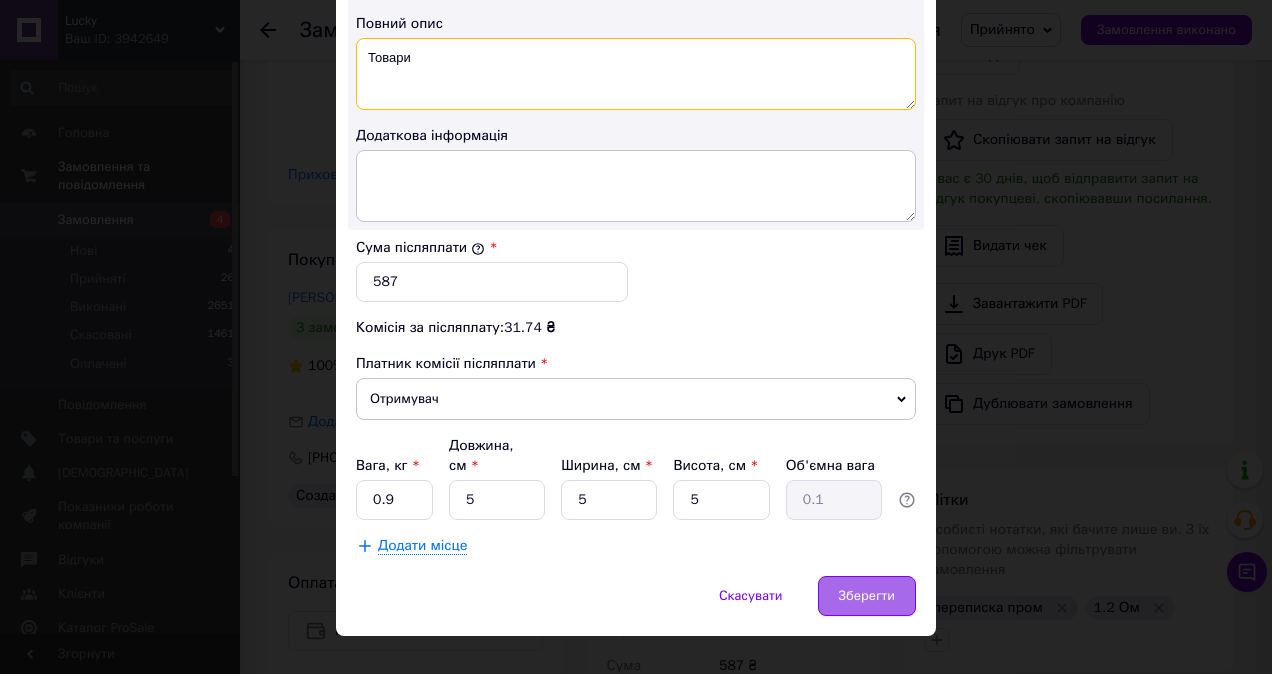 type on "Товари" 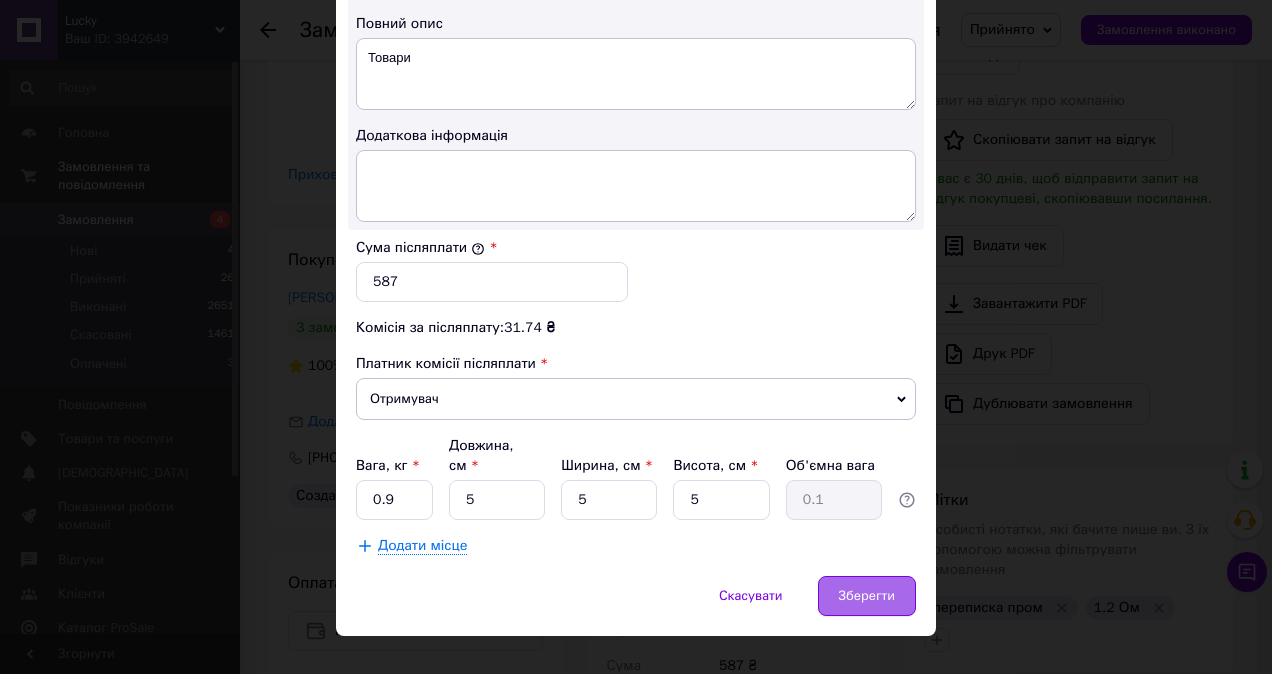 click on "Зберегти" at bounding box center (867, 596) 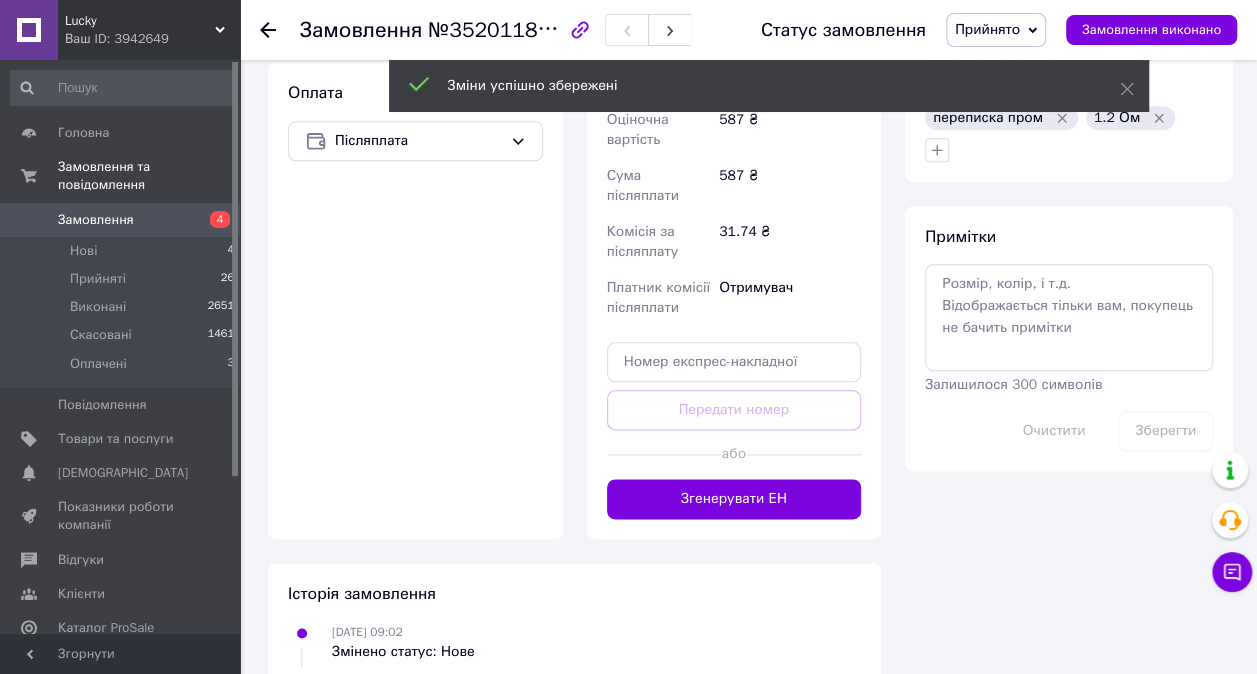 scroll, scrollTop: 1002, scrollLeft: 0, axis: vertical 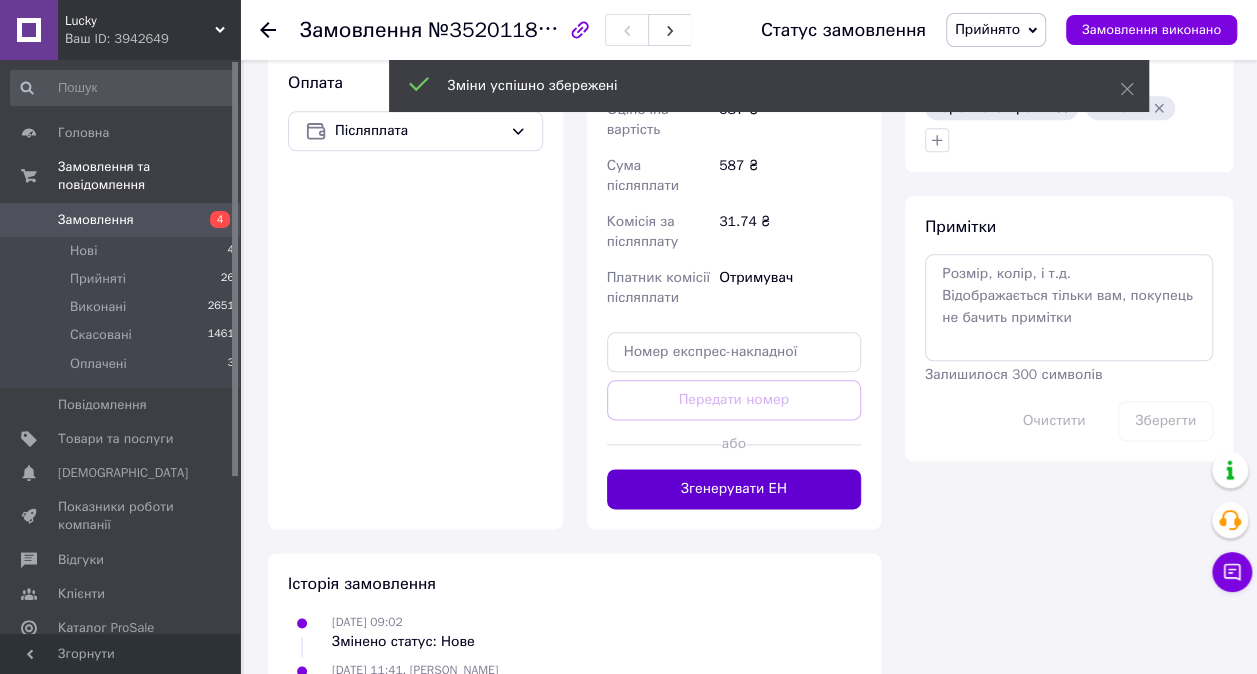 click on "Згенерувати ЕН" at bounding box center (734, 489) 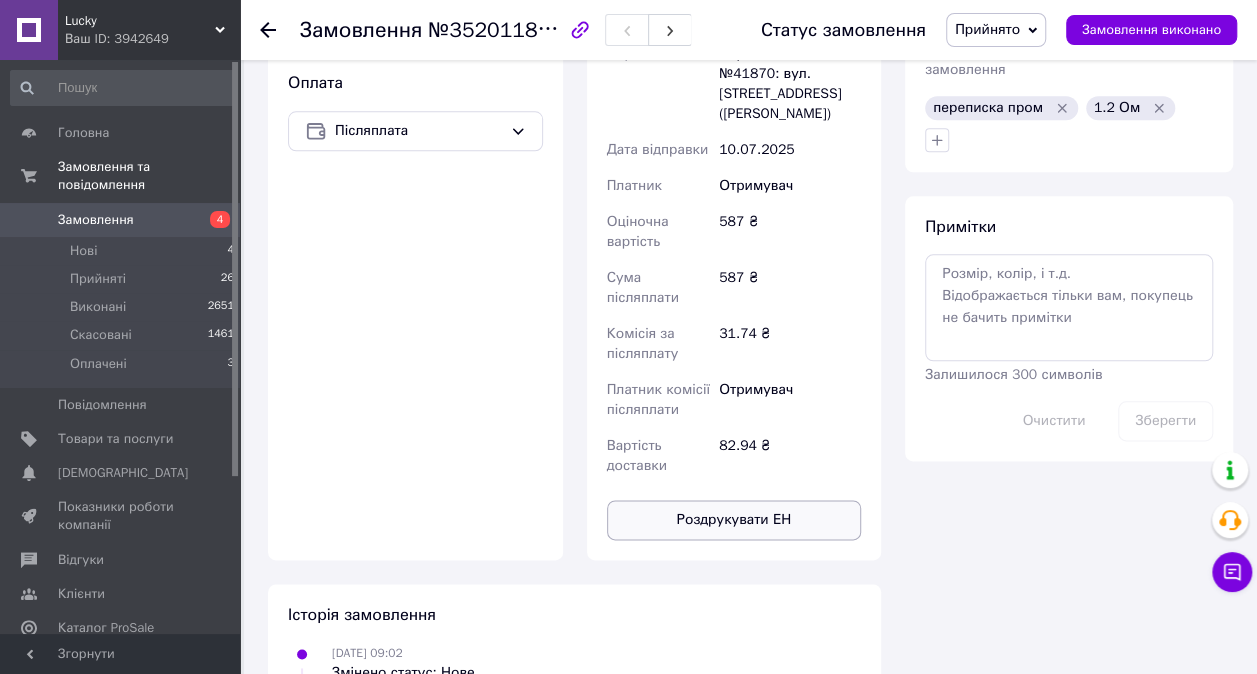 click on "Роздрукувати ЕН" at bounding box center [734, 520] 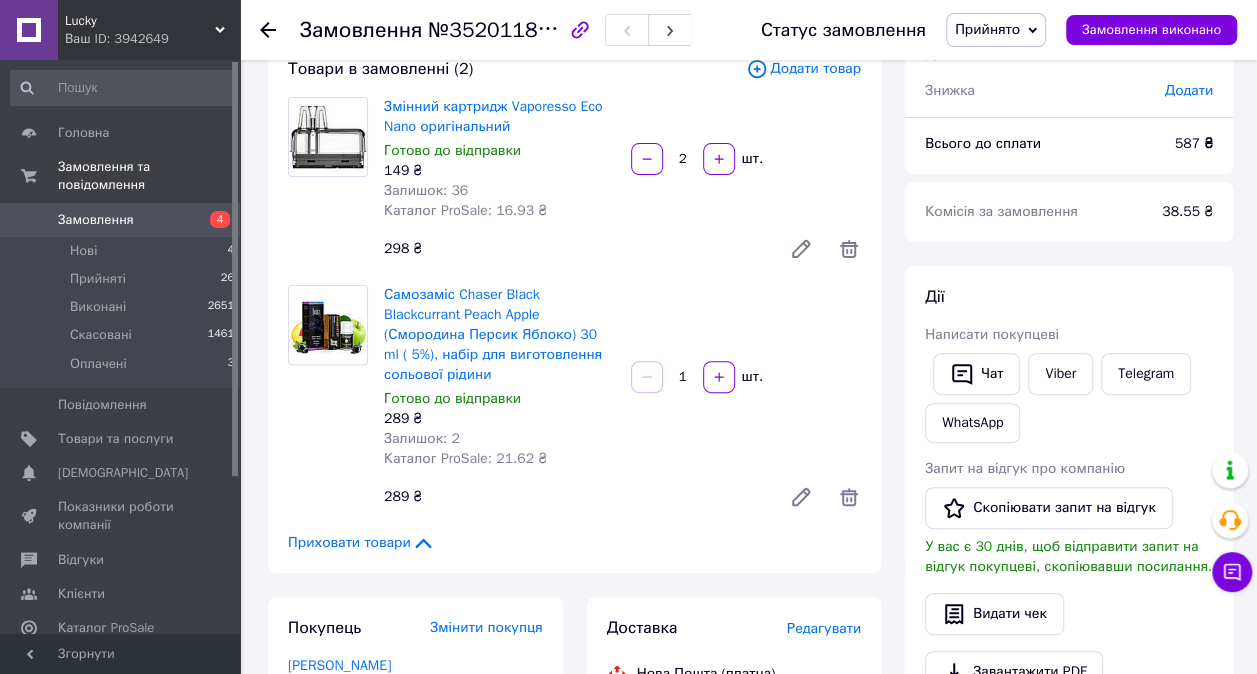 scroll, scrollTop: 2, scrollLeft: 0, axis: vertical 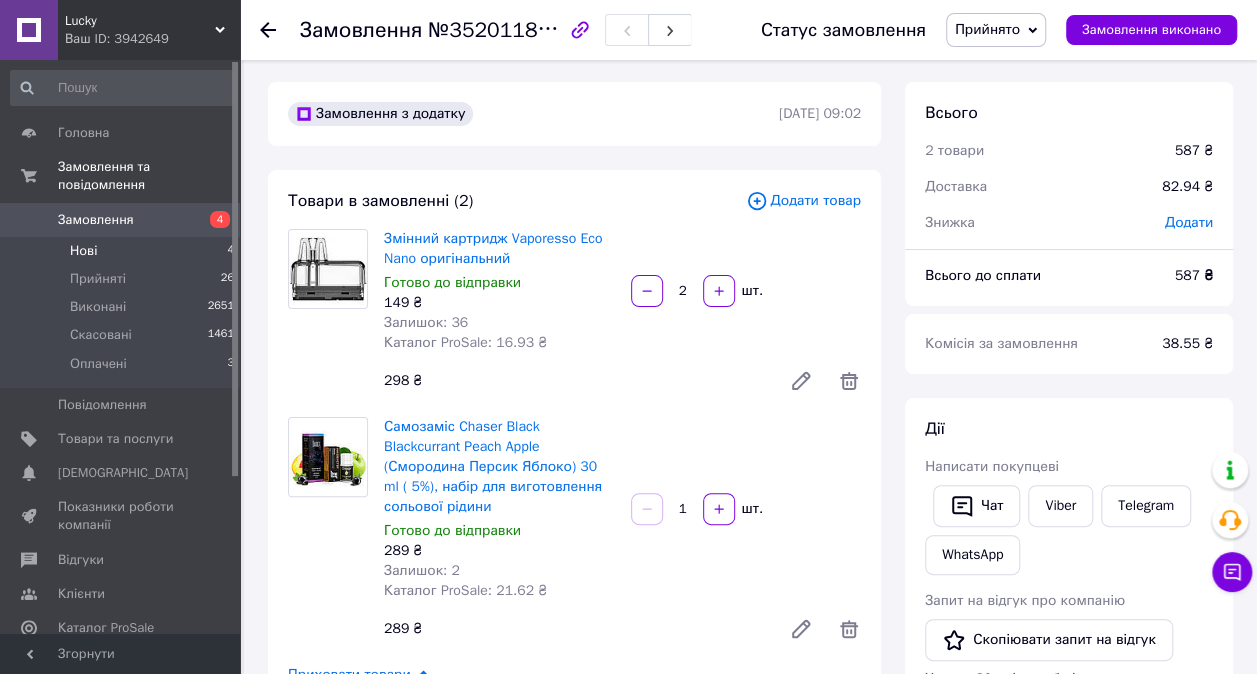 click on "Нові 4" at bounding box center [123, 251] 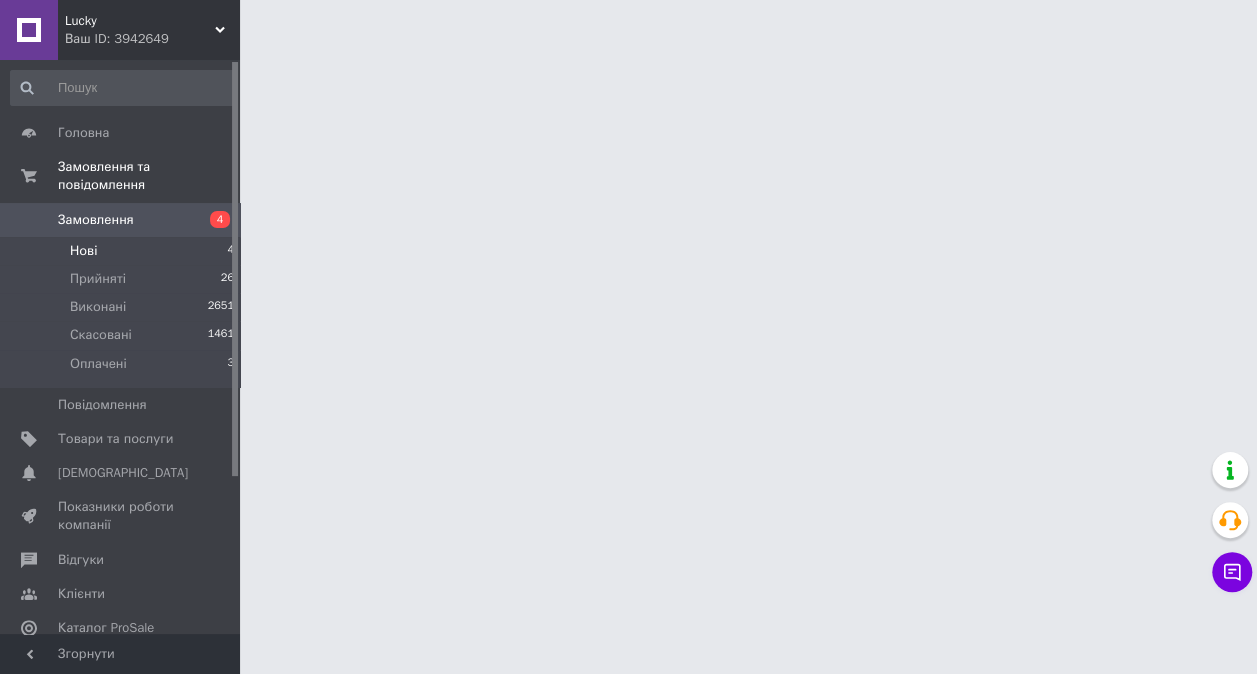 scroll, scrollTop: 0, scrollLeft: 0, axis: both 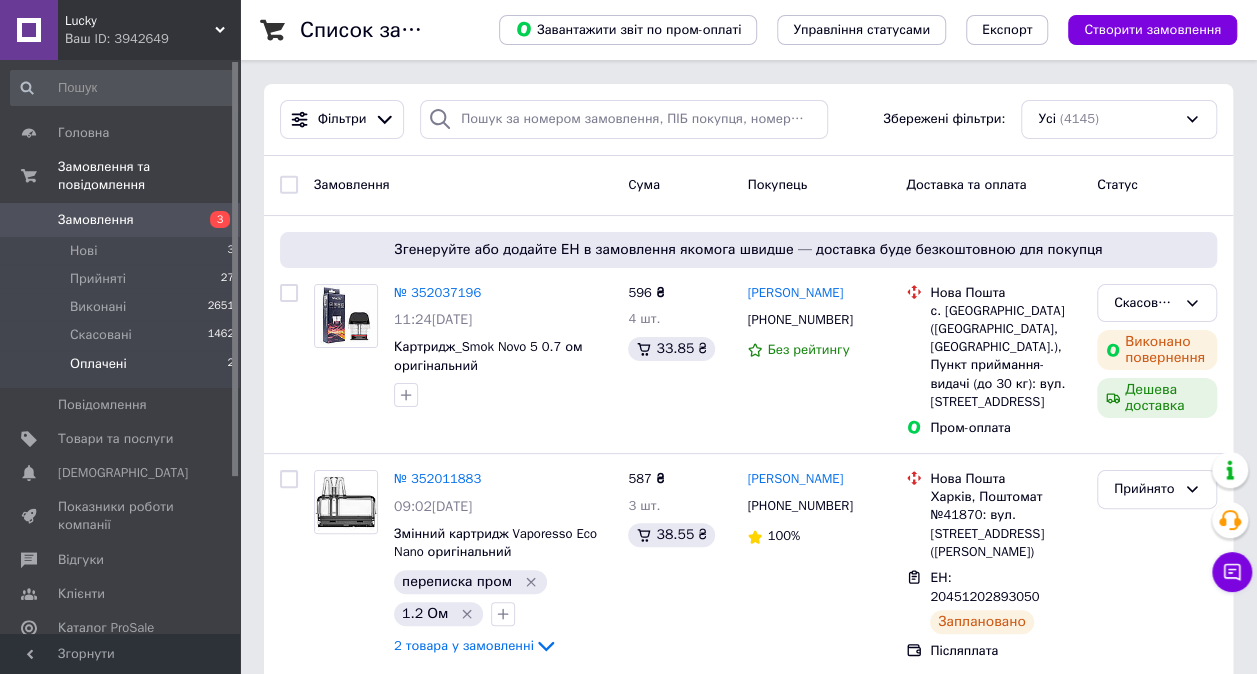 click on "Оплачені 2" at bounding box center [123, 369] 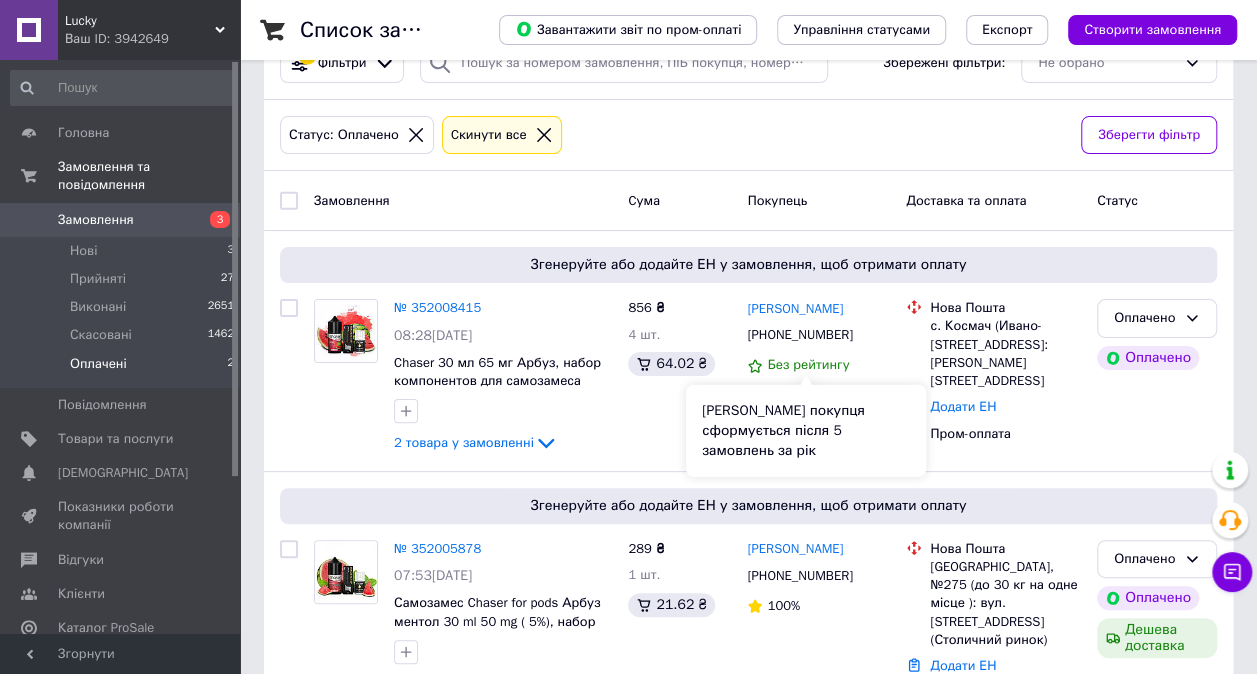 scroll, scrollTop: 103, scrollLeft: 0, axis: vertical 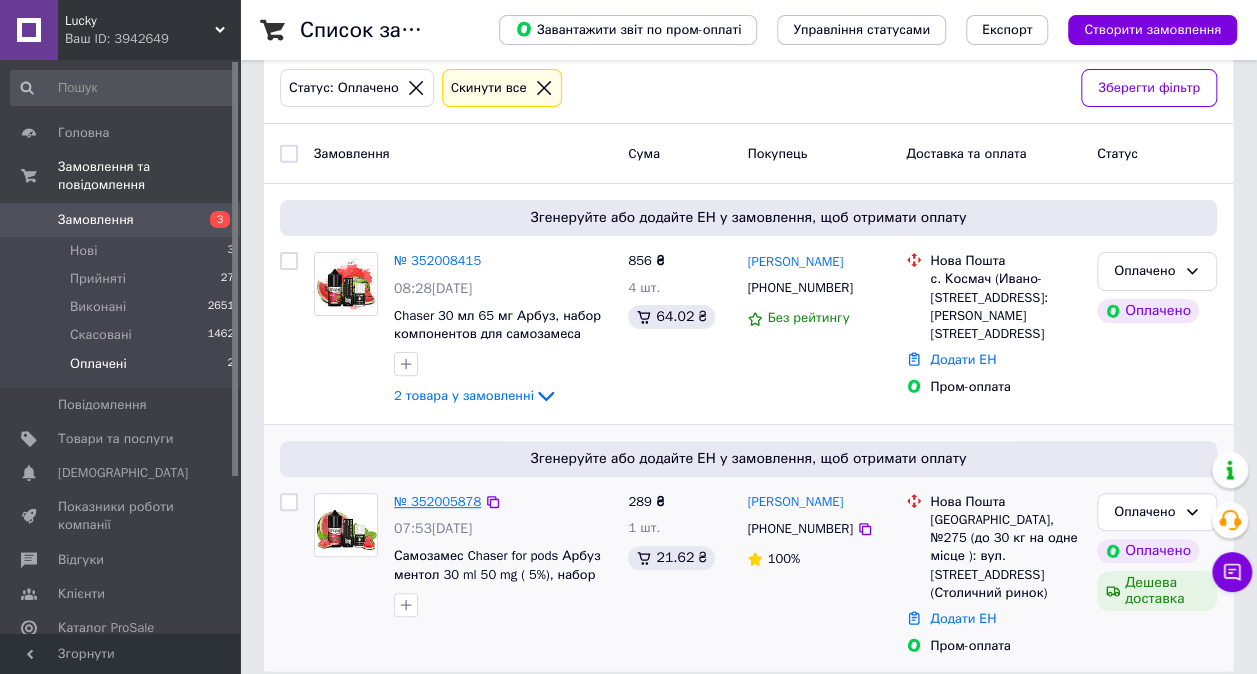 click on "№ 352005878" at bounding box center (437, 501) 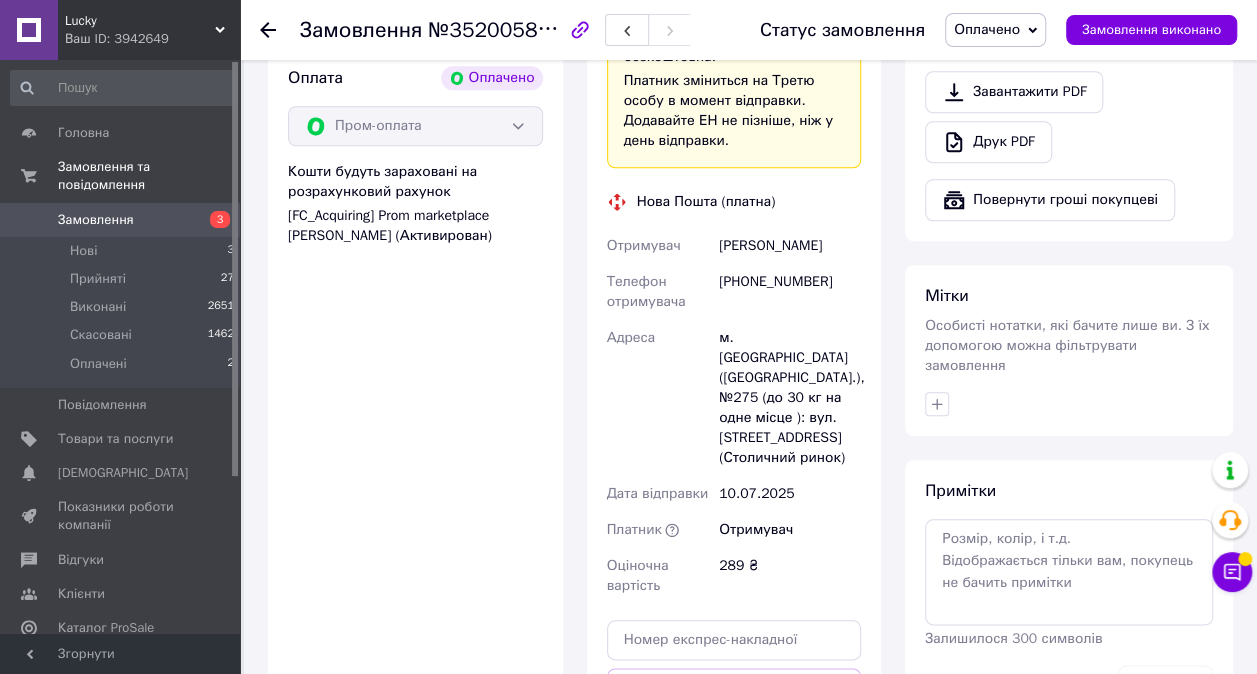 scroll, scrollTop: 800, scrollLeft: 0, axis: vertical 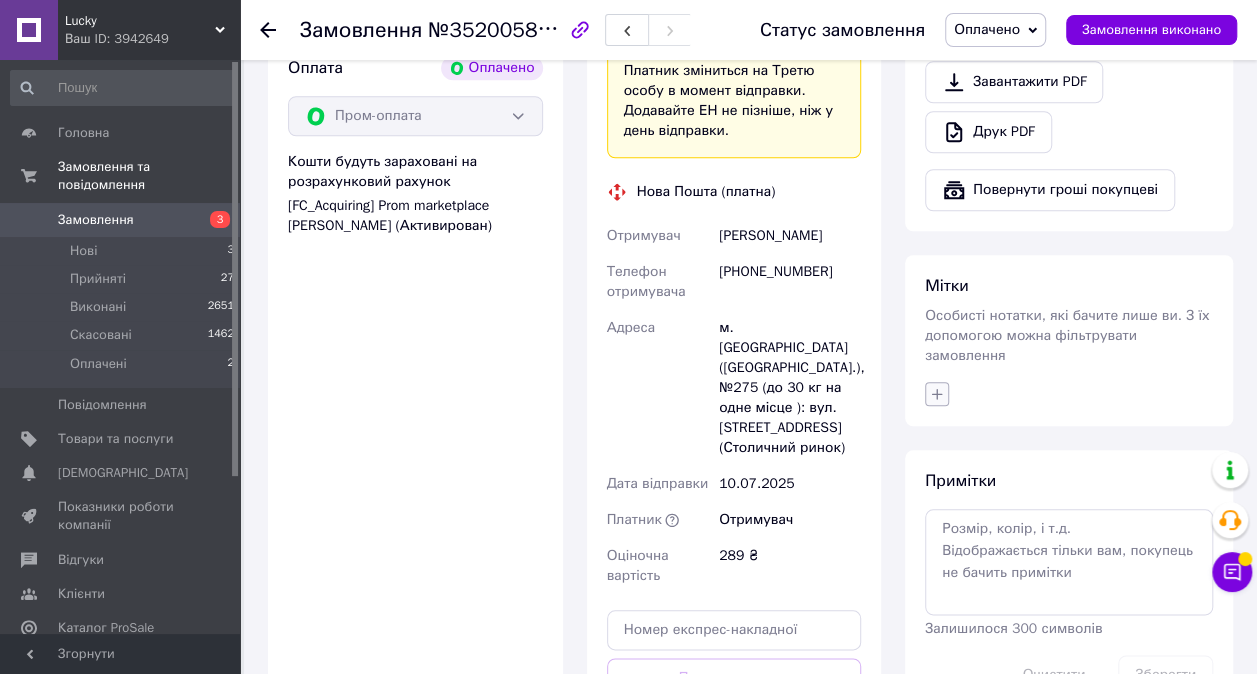 click 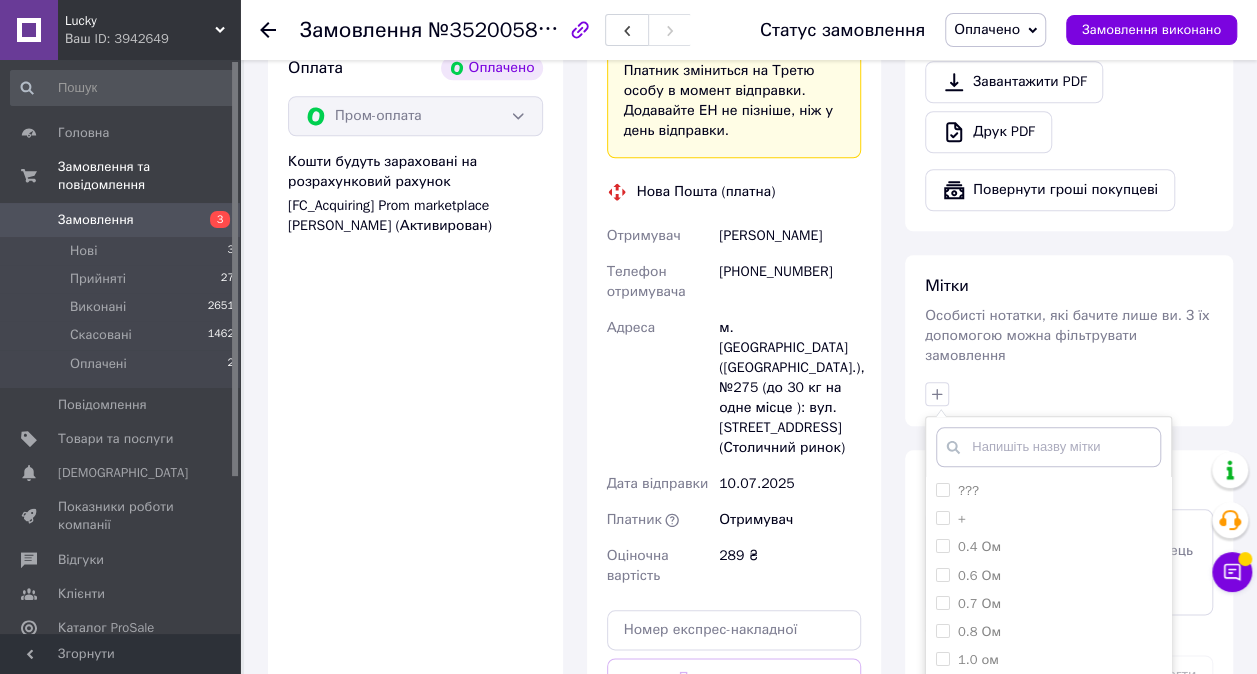 scroll, scrollTop: 1100, scrollLeft: 0, axis: vertical 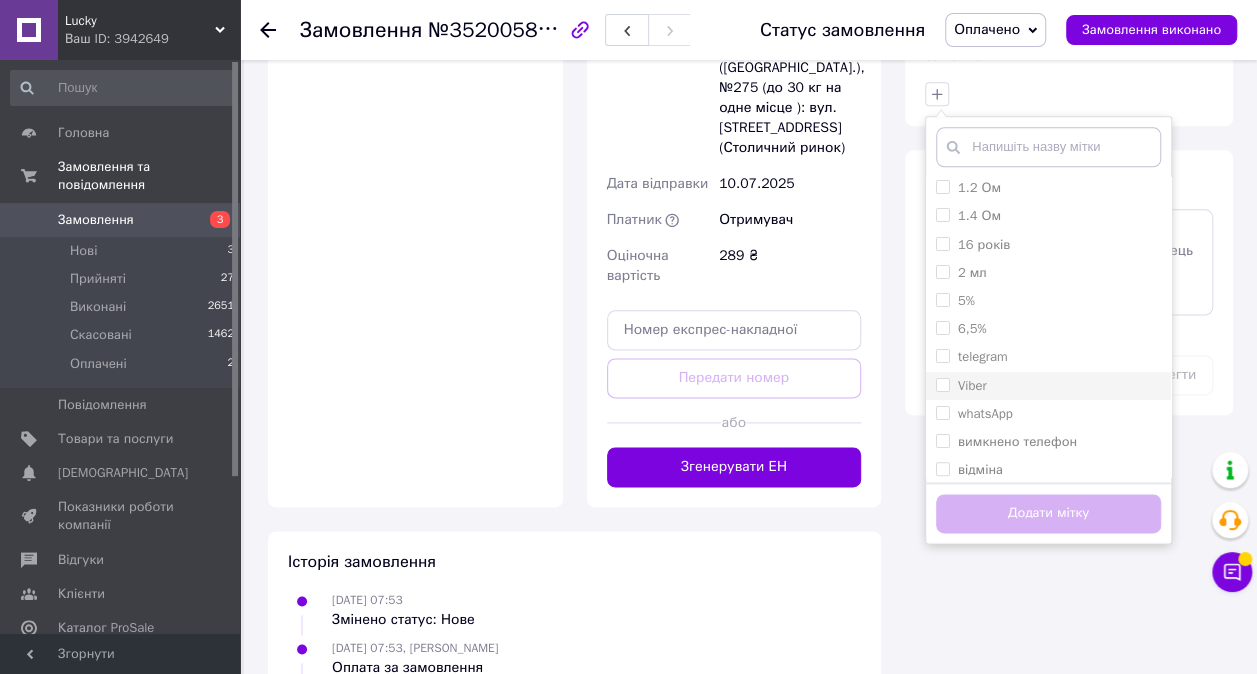 click on "Viber" at bounding box center [1048, 386] 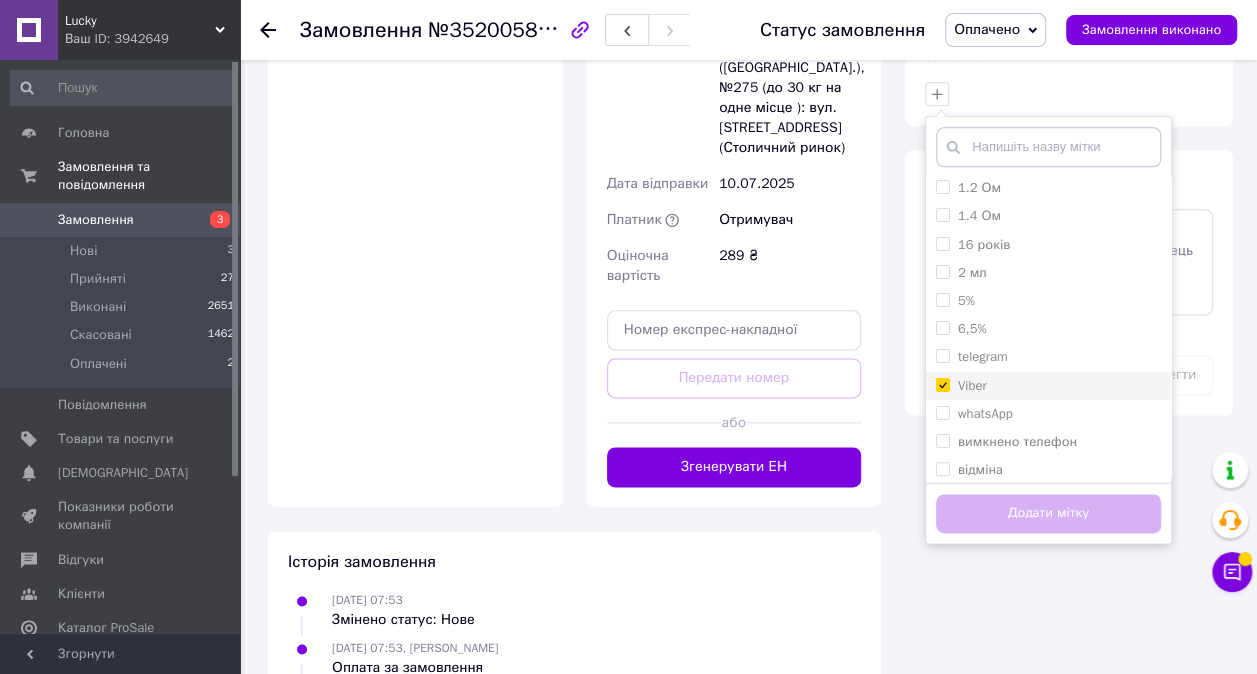 checkbox on "true" 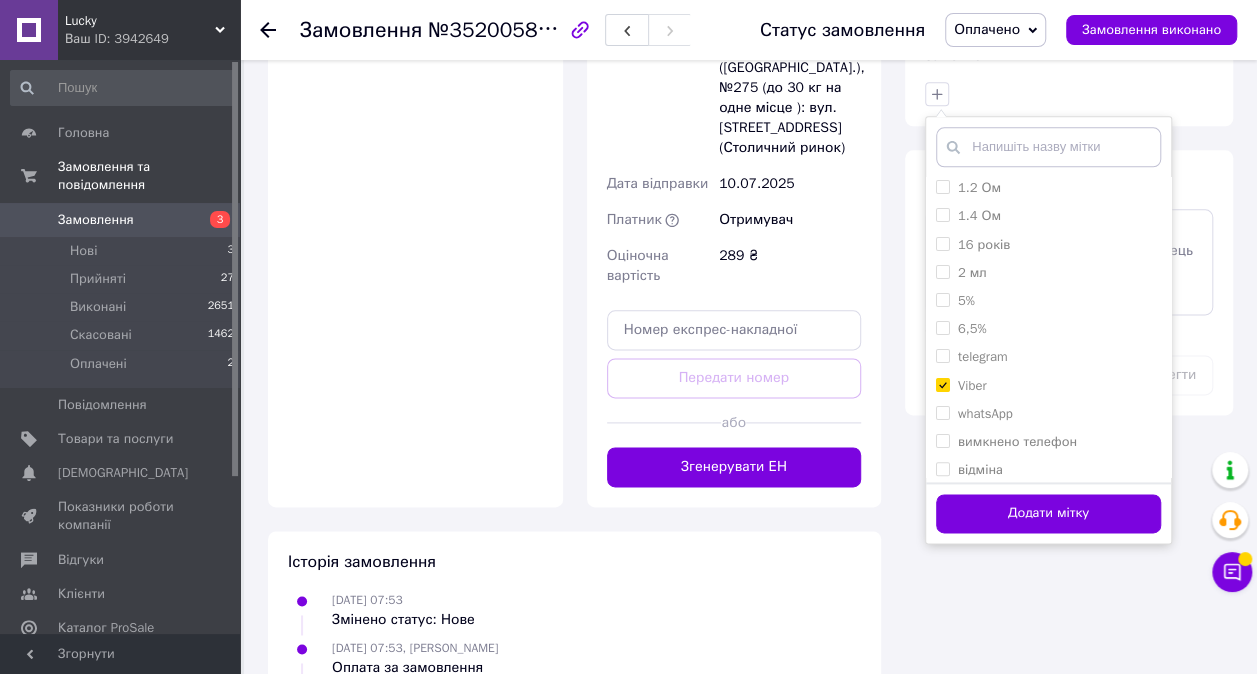 click on "Додати мітку" at bounding box center (1048, 513) 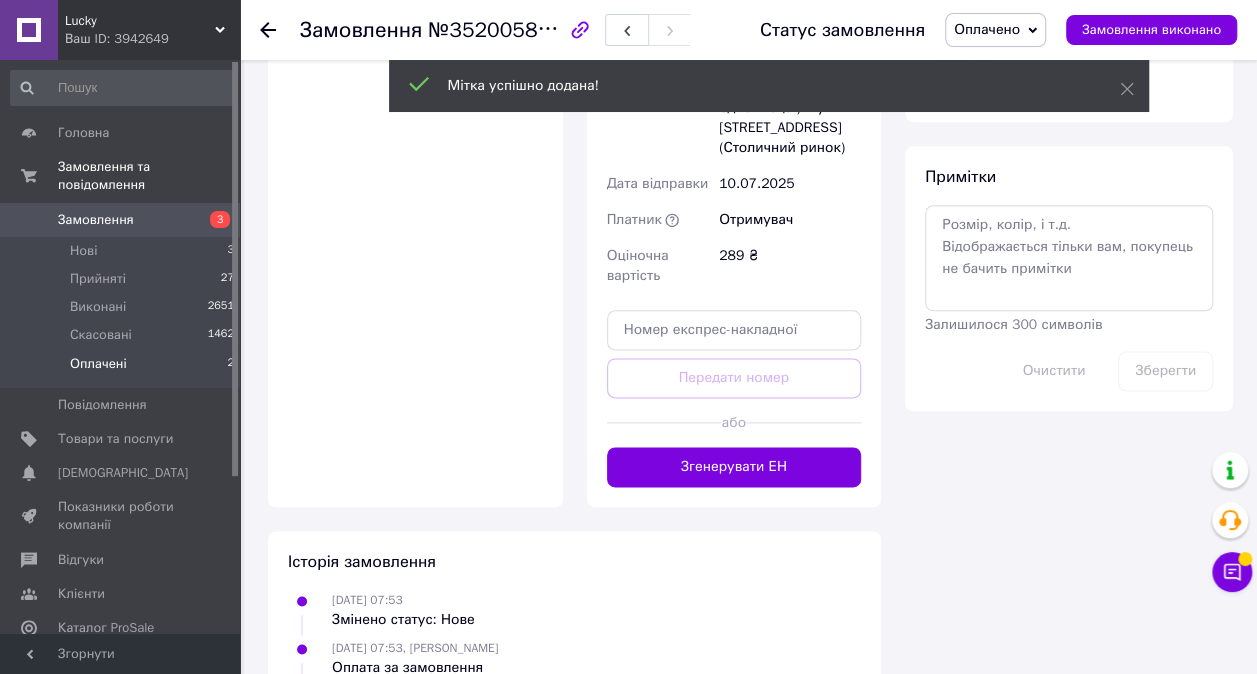 click on "Оплачені" at bounding box center [98, 364] 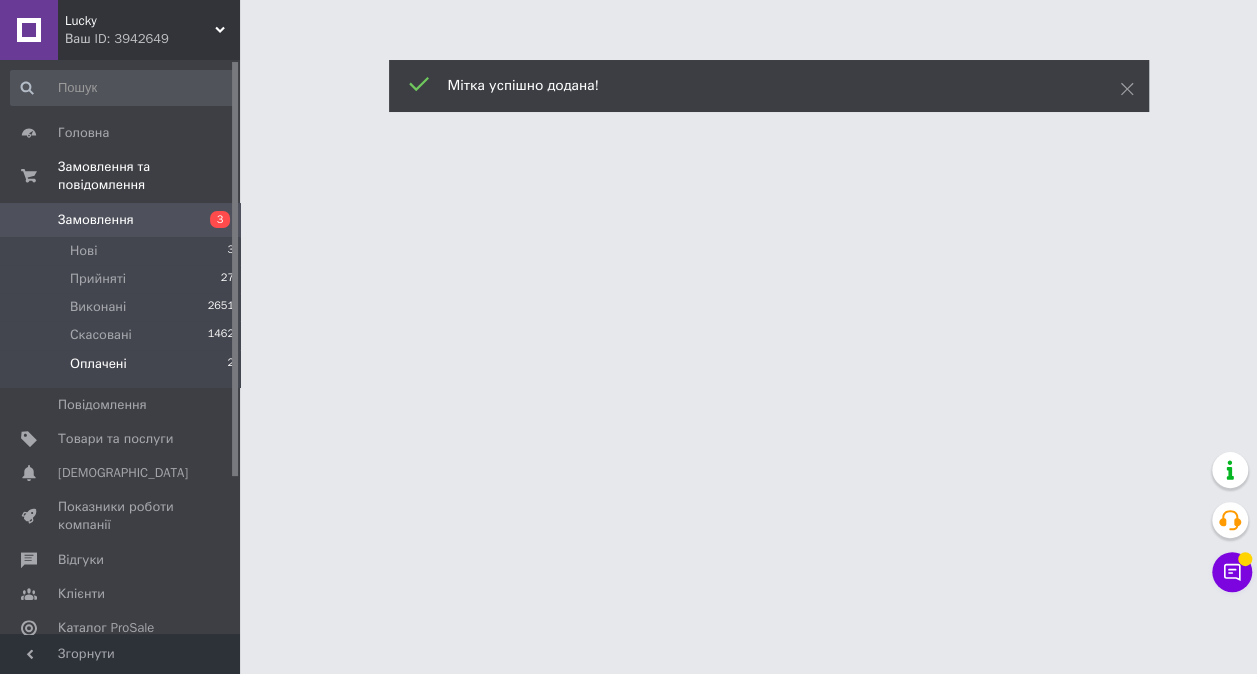 scroll, scrollTop: 0, scrollLeft: 0, axis: both 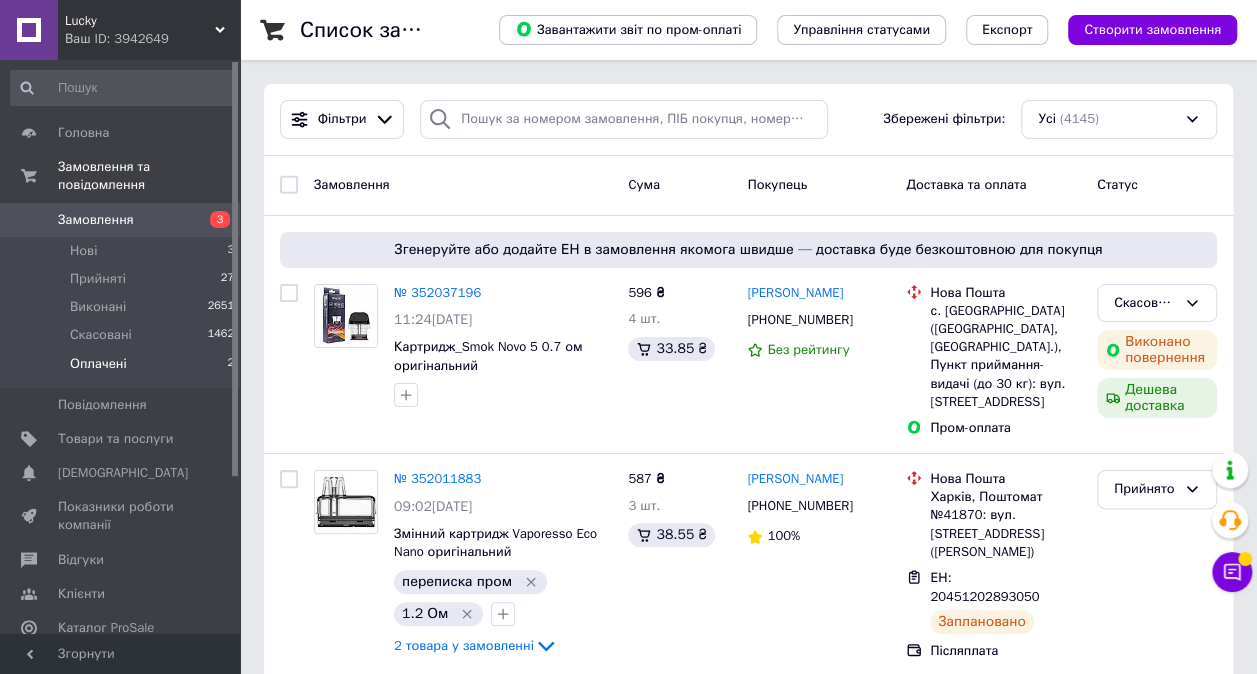 click on "Оплачені" at bounding box center (98, 364) 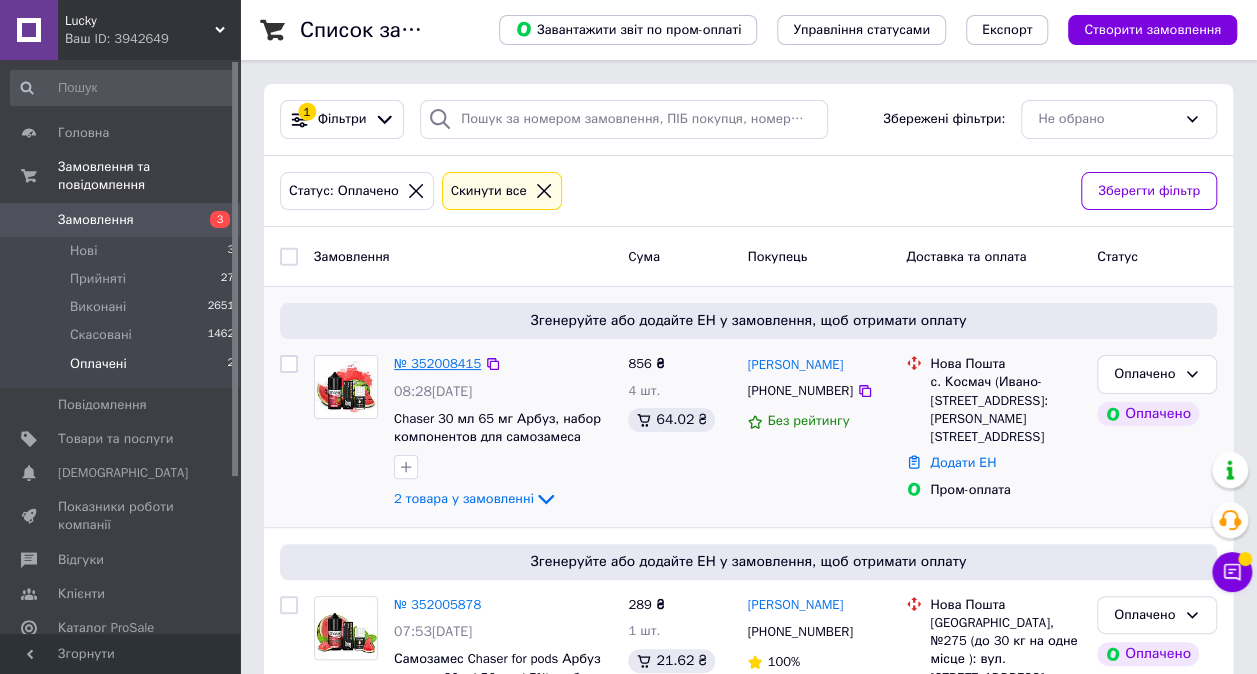 click on "№ 352008415" at bounding box center [437, 363] 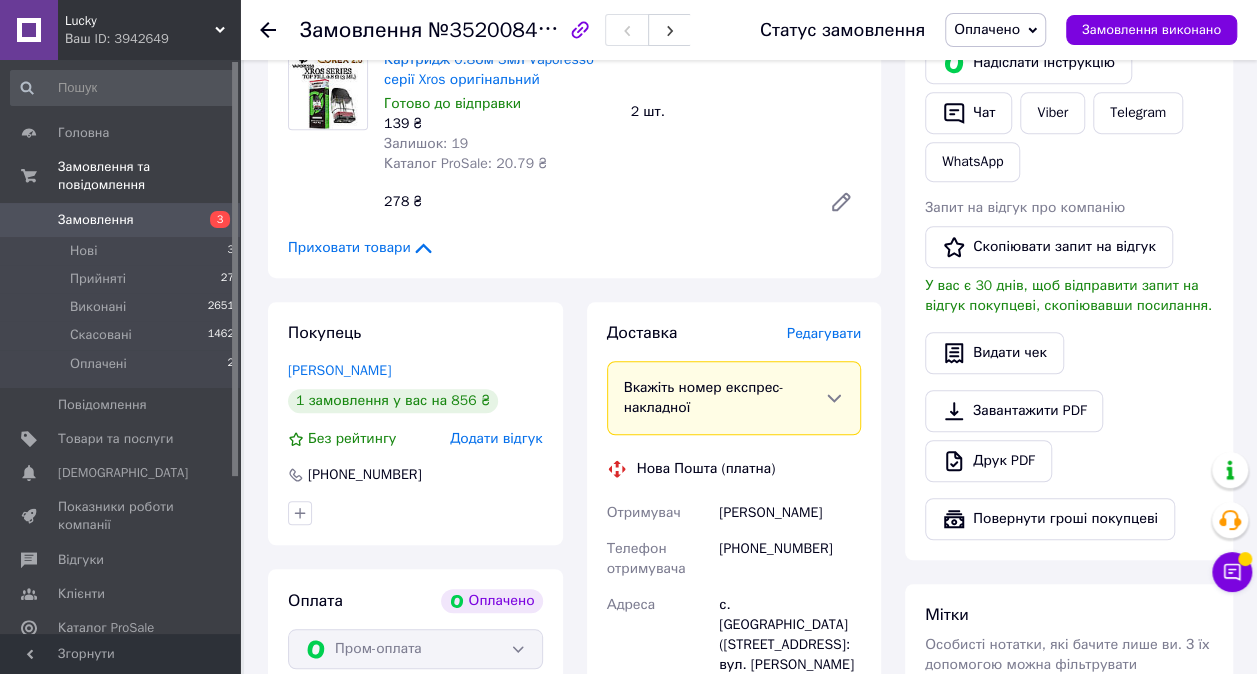 scroll, scrollTop: 600, scrollLeft: 0, axis: vertical 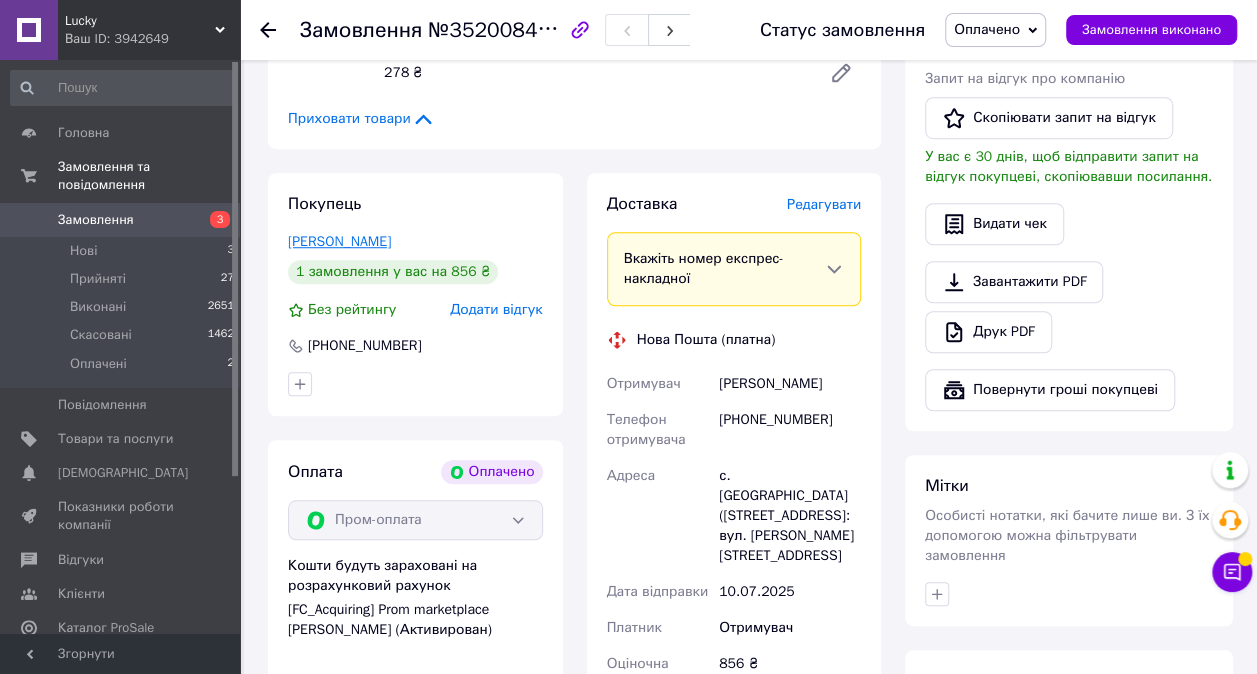 click on "[PERSON_NAME]" at bounding box center (339, 241) 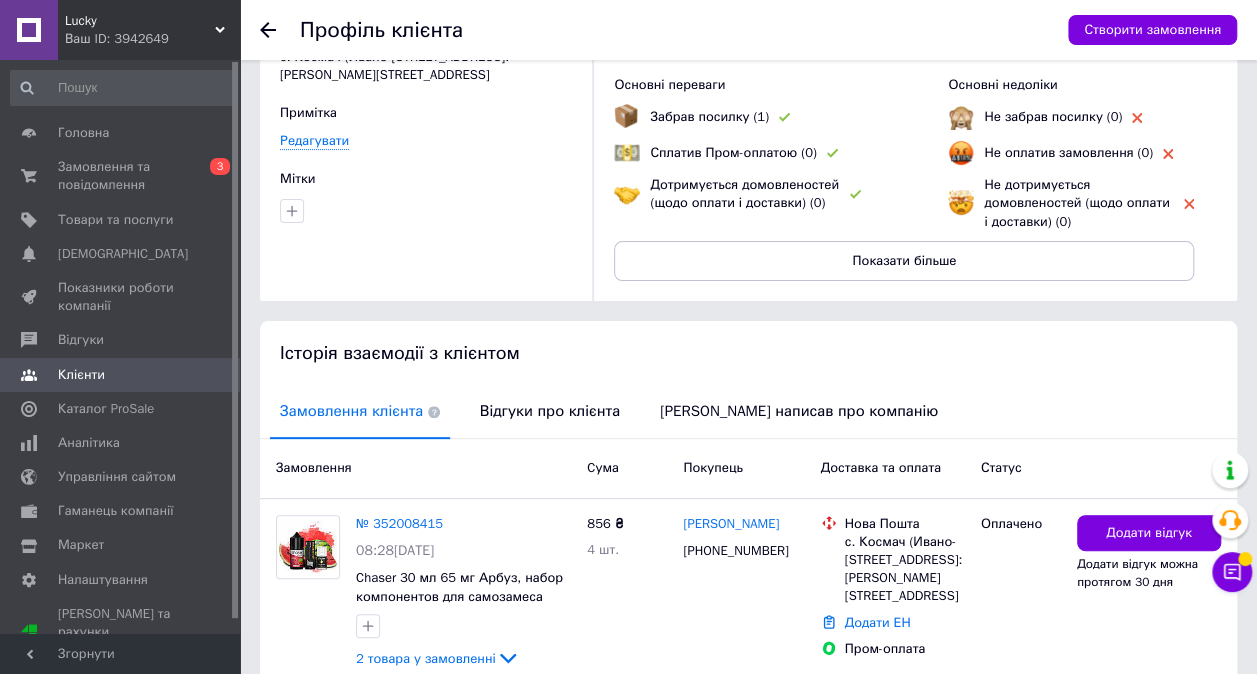 scroll, scrollTop: 0, scrollLeft: 0, axis: both 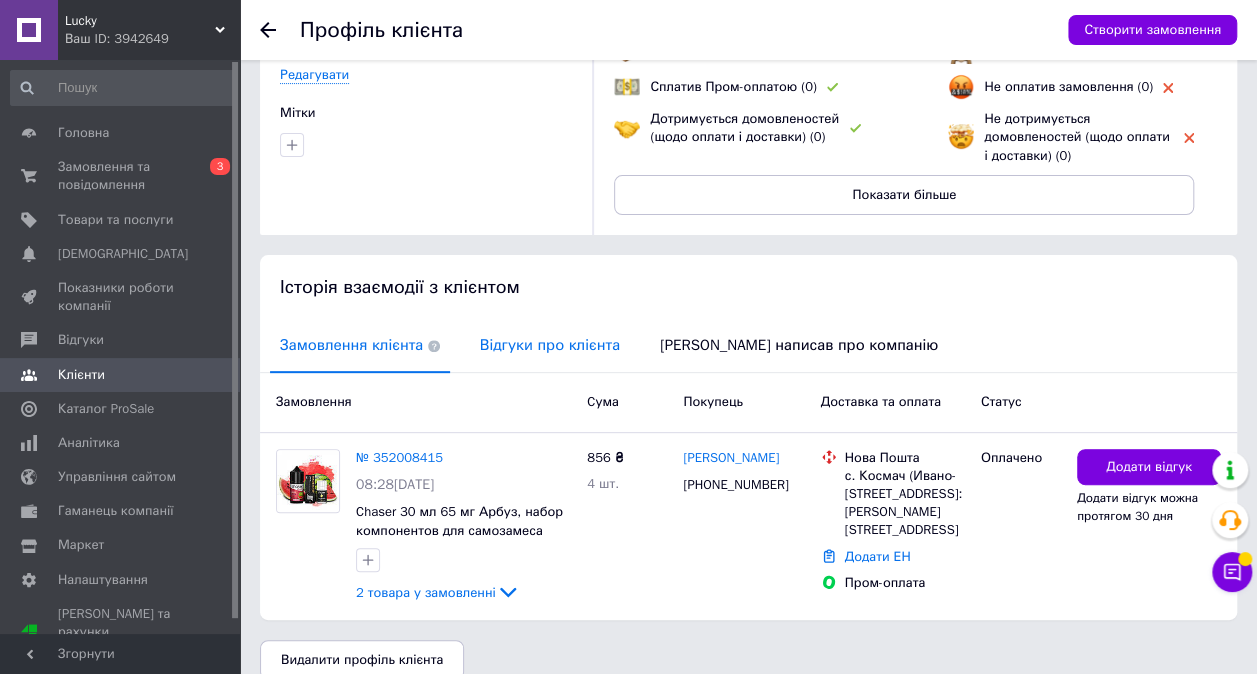 click on "Відгуки про клієнта" at bounding box center (550, 345) 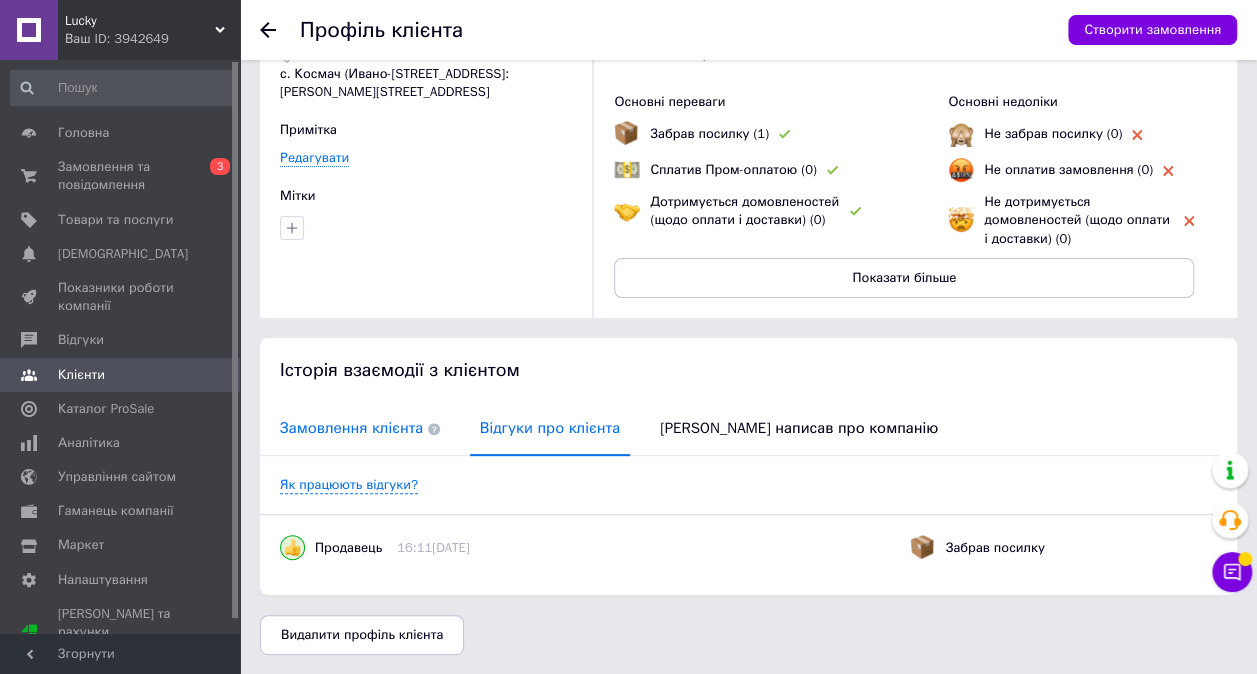 click on "Замовлення клієнта" at bounding box center [360, 428] 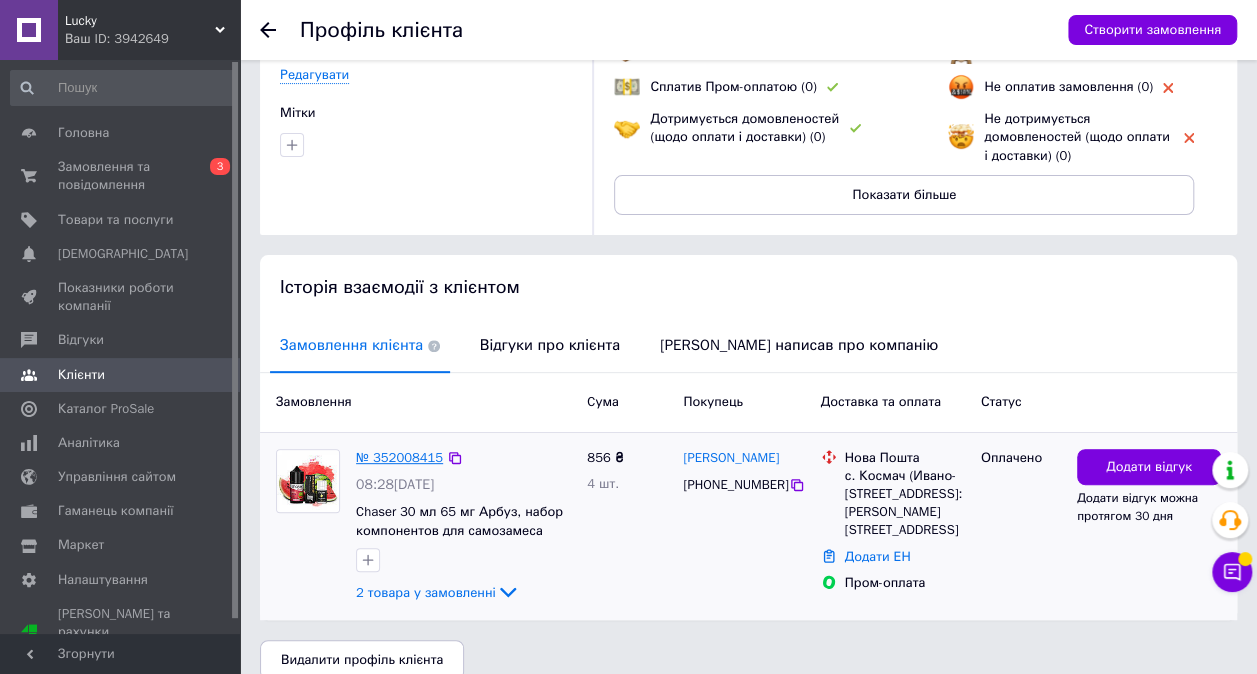 click on "№ 352008415" at bounding box center (399, 457) 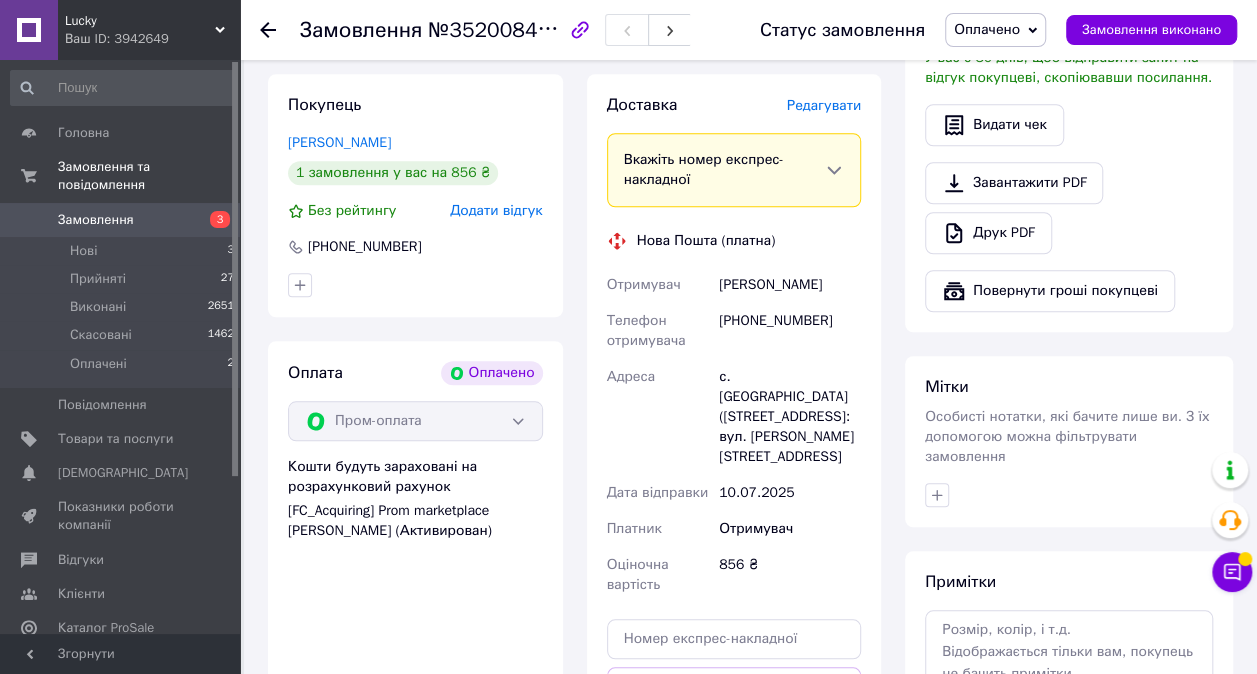 scroll, scrollTop: 700, scrollLeft: 0, axis: vertical 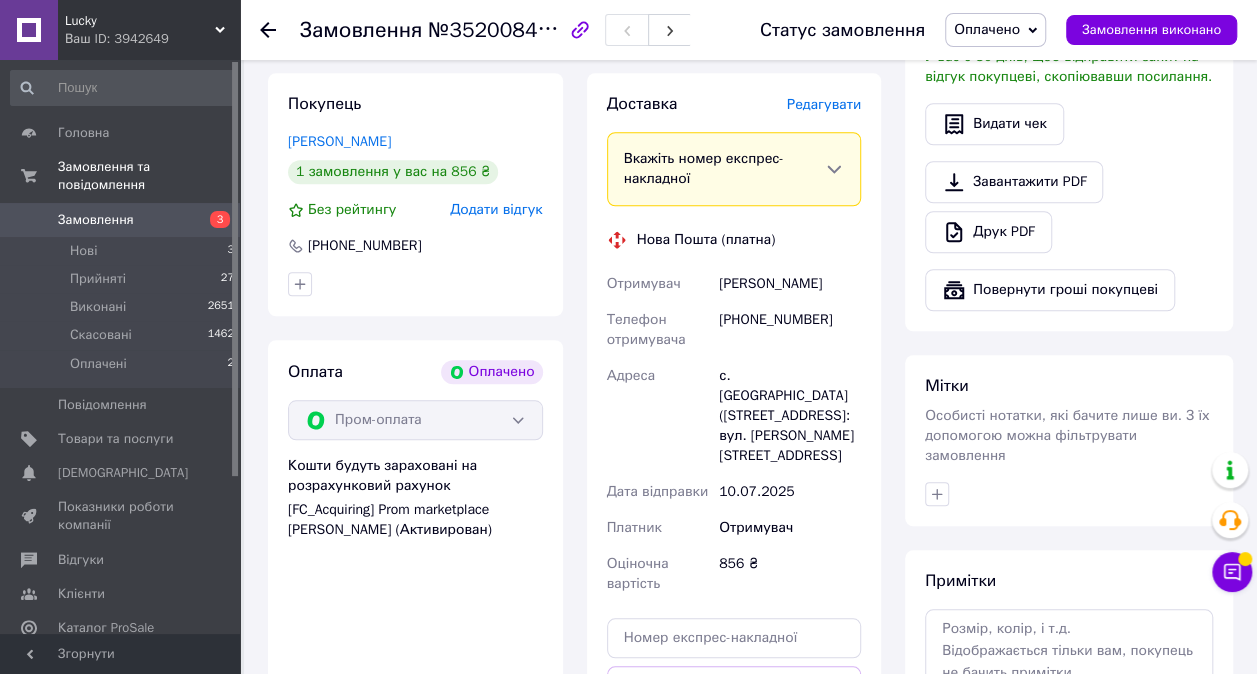 drag, startPoint x: 936, startPoint y: 471, endPoint x: 953, endPoint y: 464, distance: 18.384777 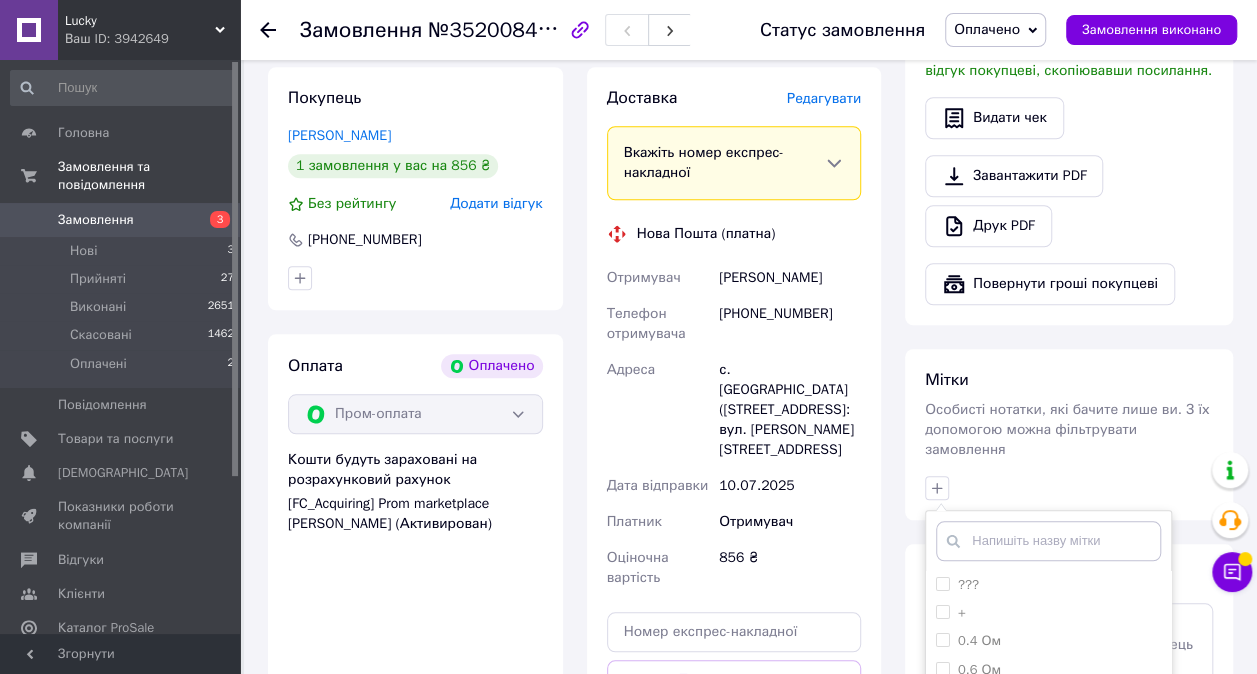 scroll, scrollTop: 1000, scrollLeft: 0, axis: vertical 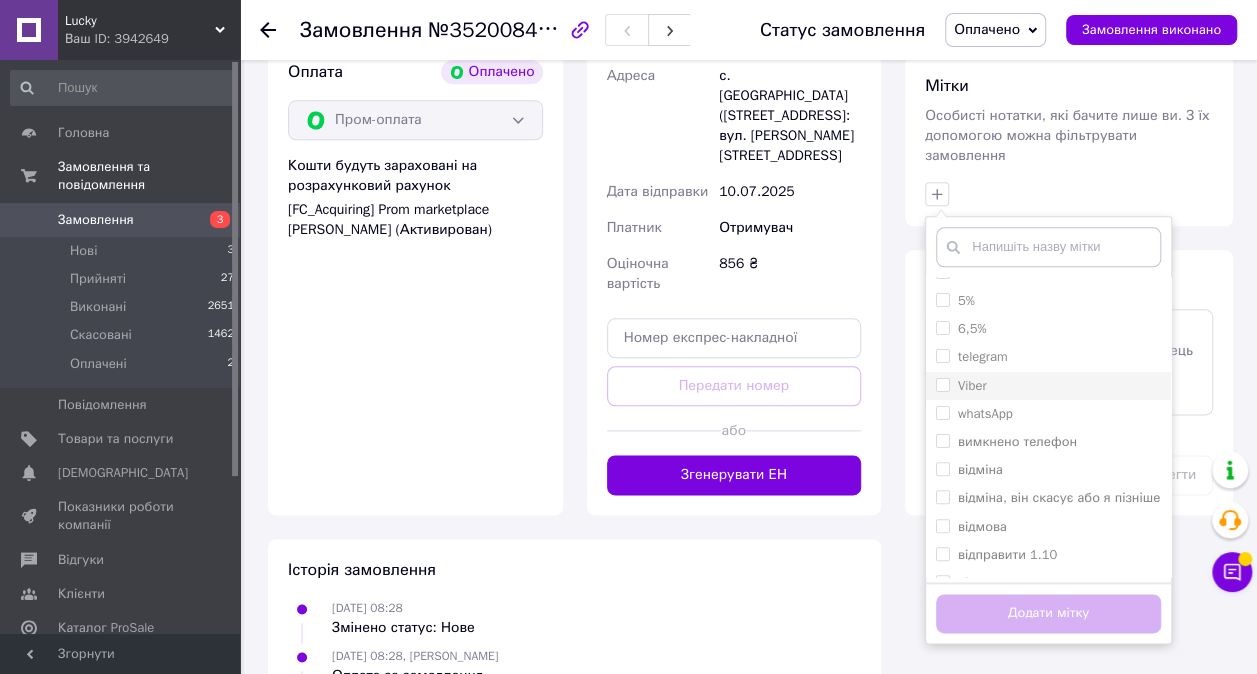 click on "Viber" at bounding box center [1048, 386] 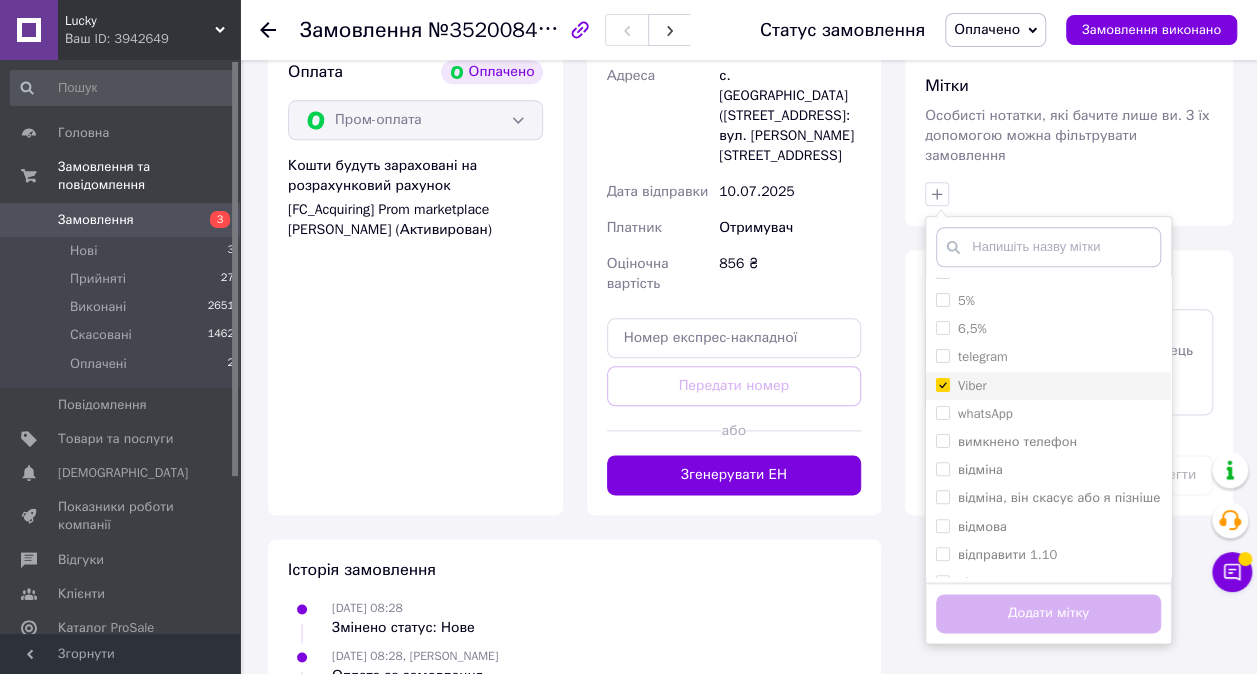 checkbox on "true" 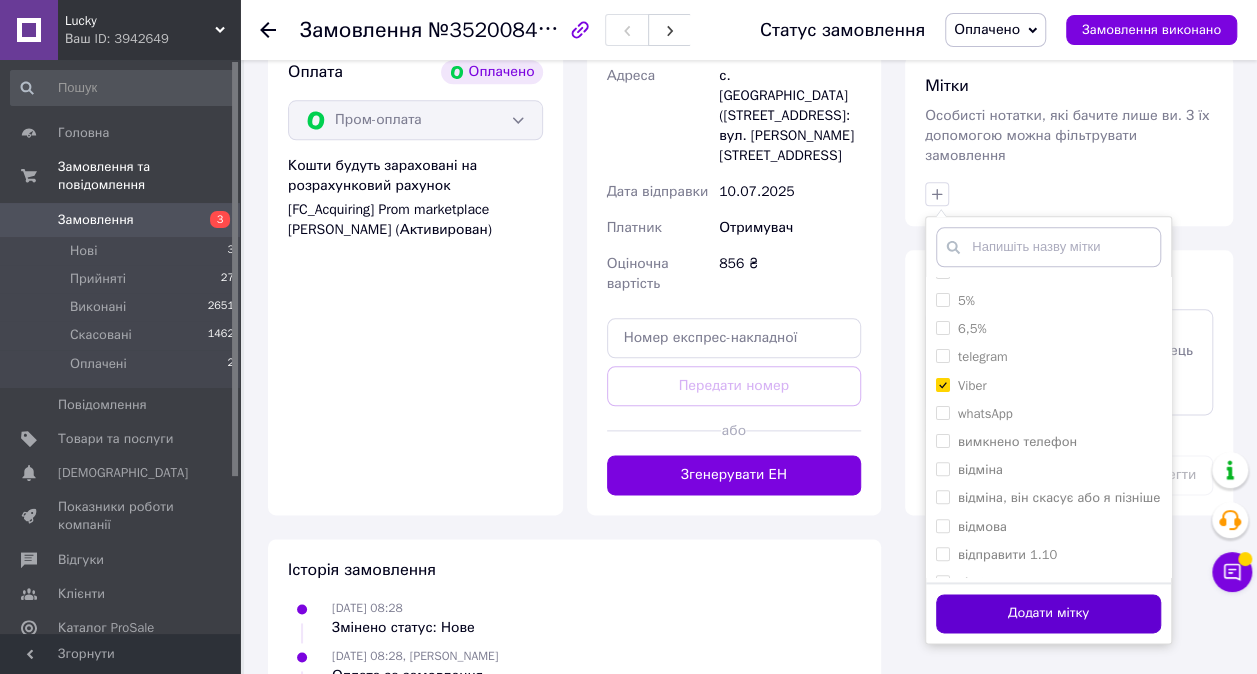 click on "Додати мітку" at bounding box center (1048, 613) 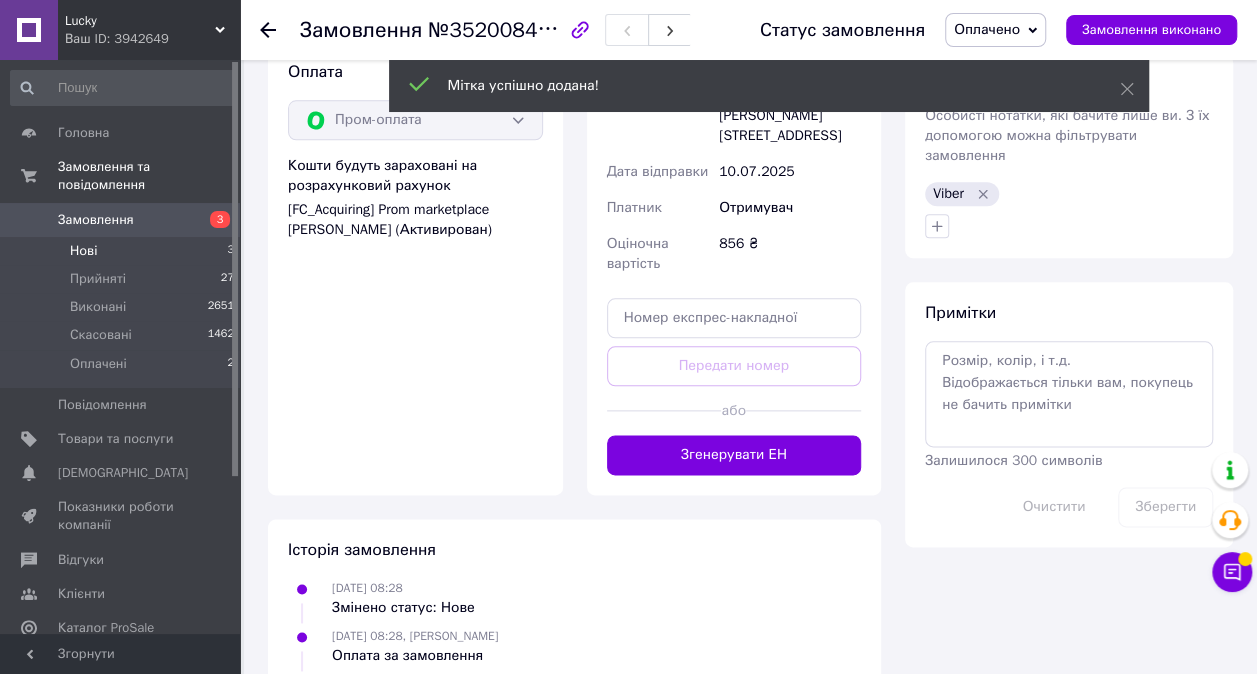 click on "Нові" at bounding box center [83, 251] 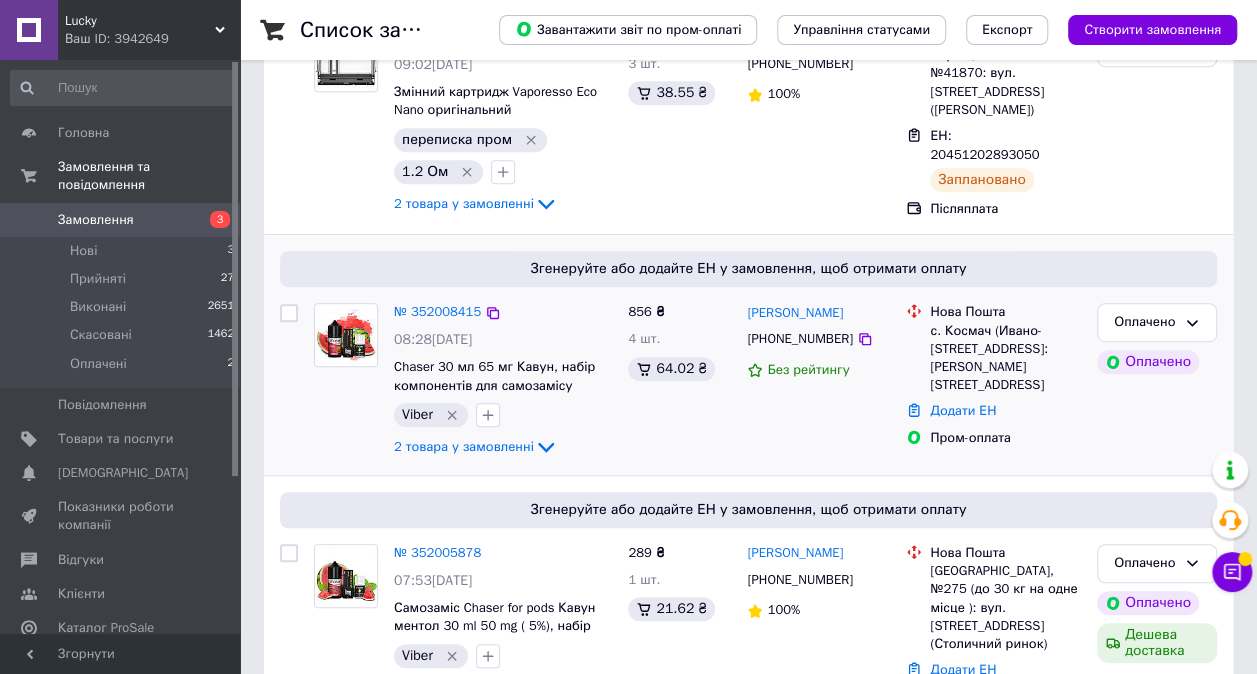 scroll, scrollTop: 500, scrollLeft: 0, axis: vertical 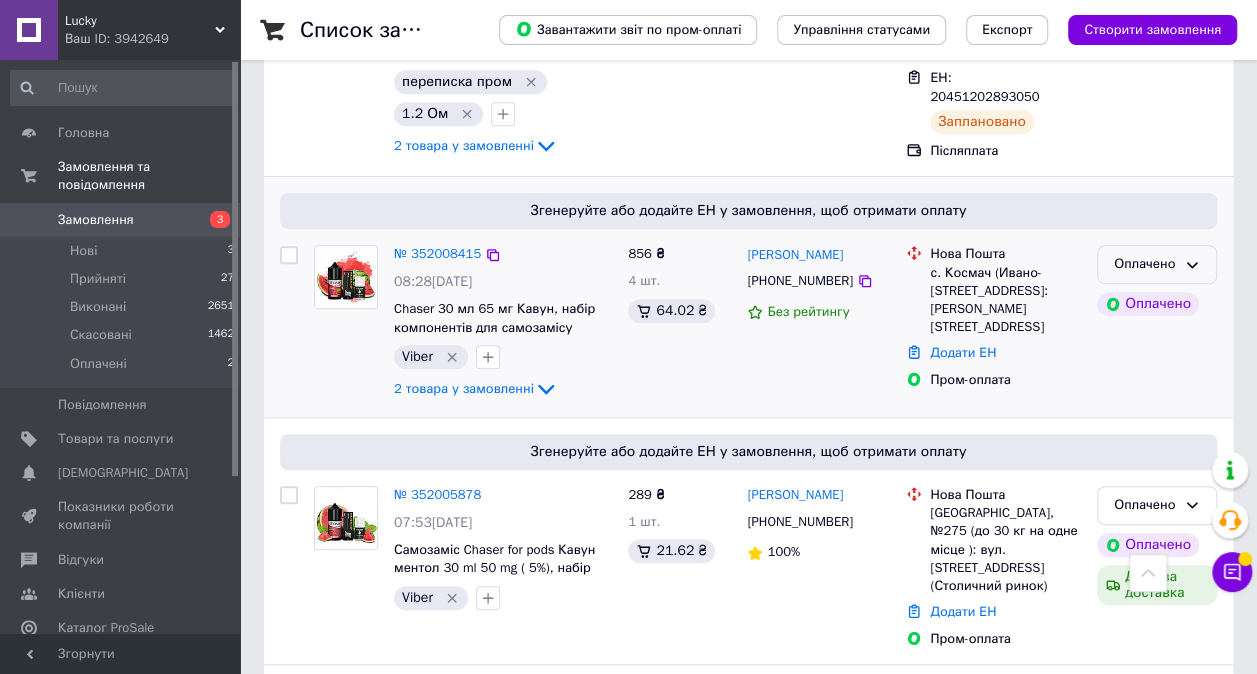 click on "Оплачено" at bounding box center [1145, 264] 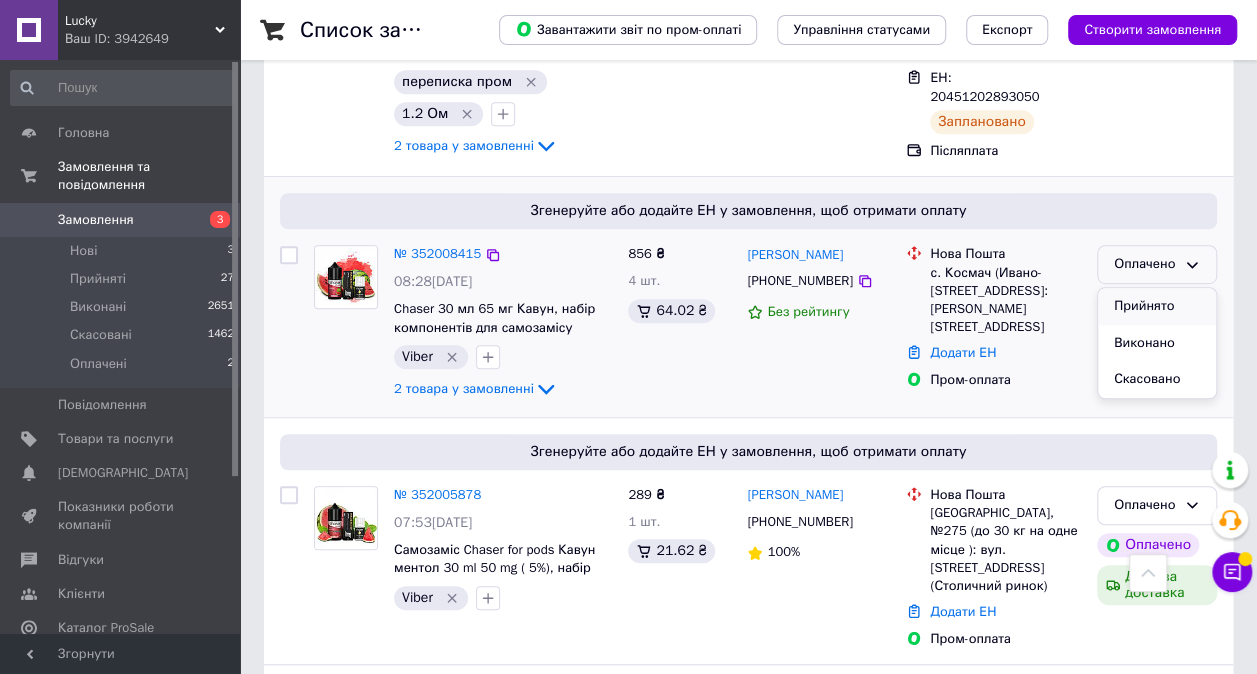 click on "Прийнято" at bounding box center [1157, 306] 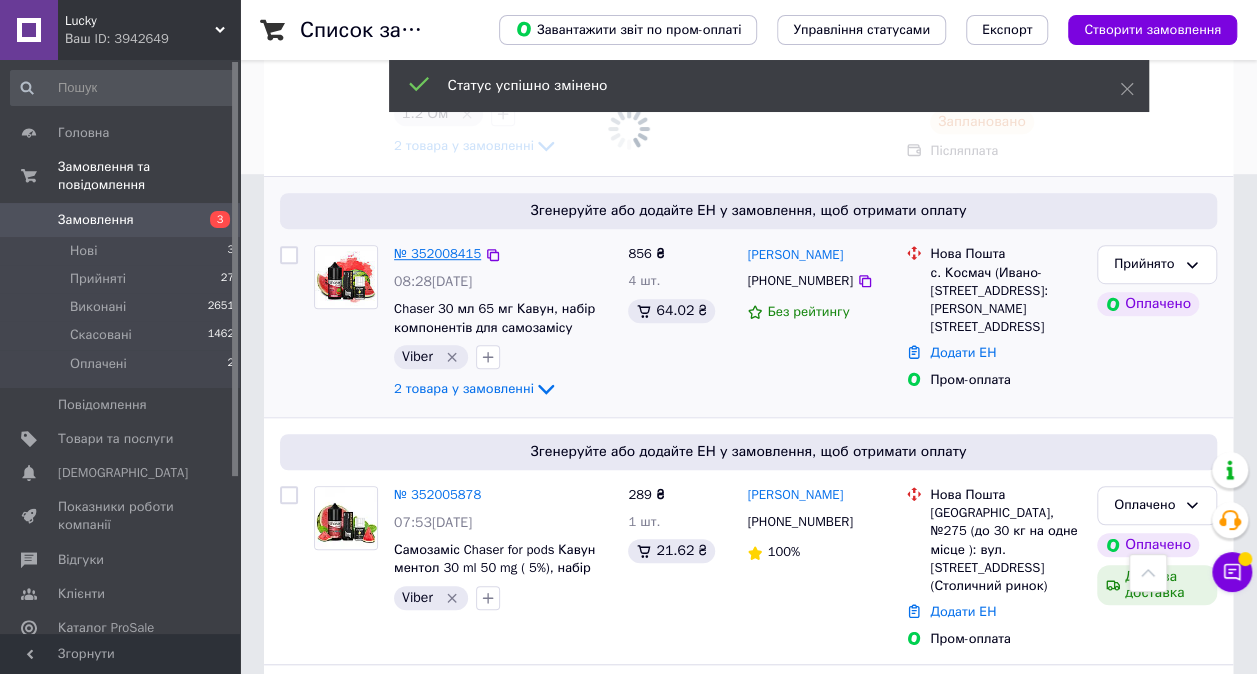 click on "№ 352008415" at bounding box center (437, 253) 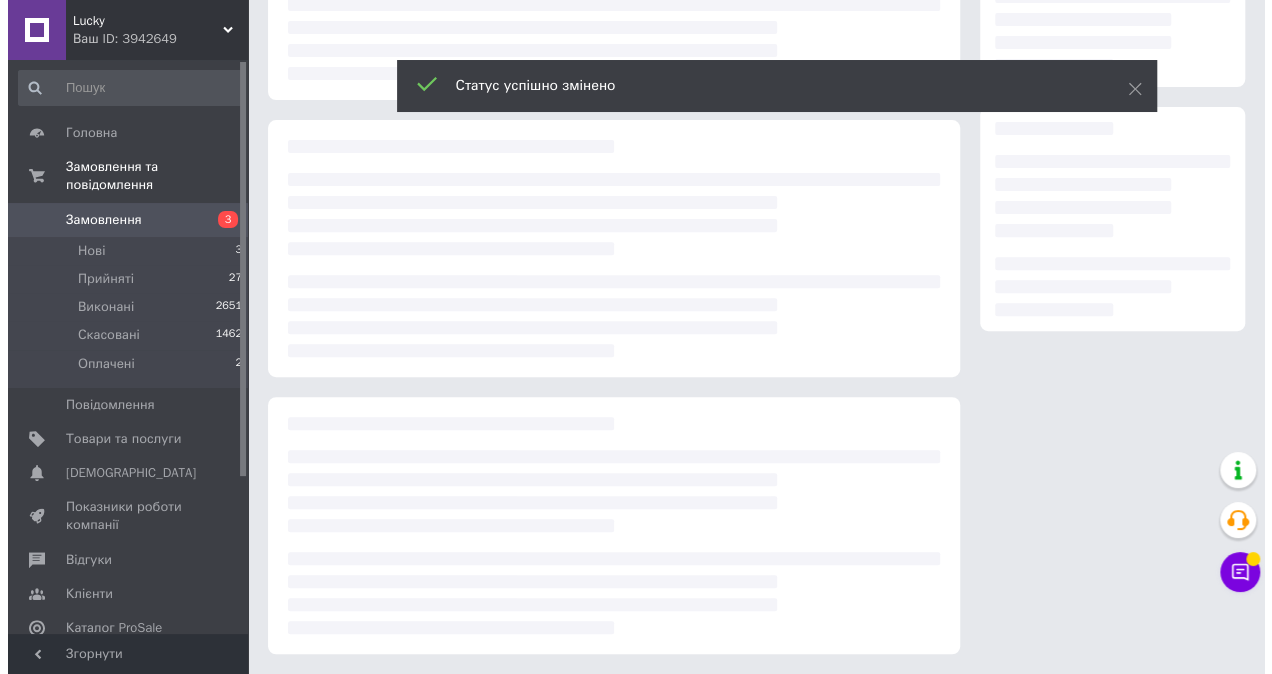 scroll, scrollTop: 500, scrollLeft: 0, axis: vertical 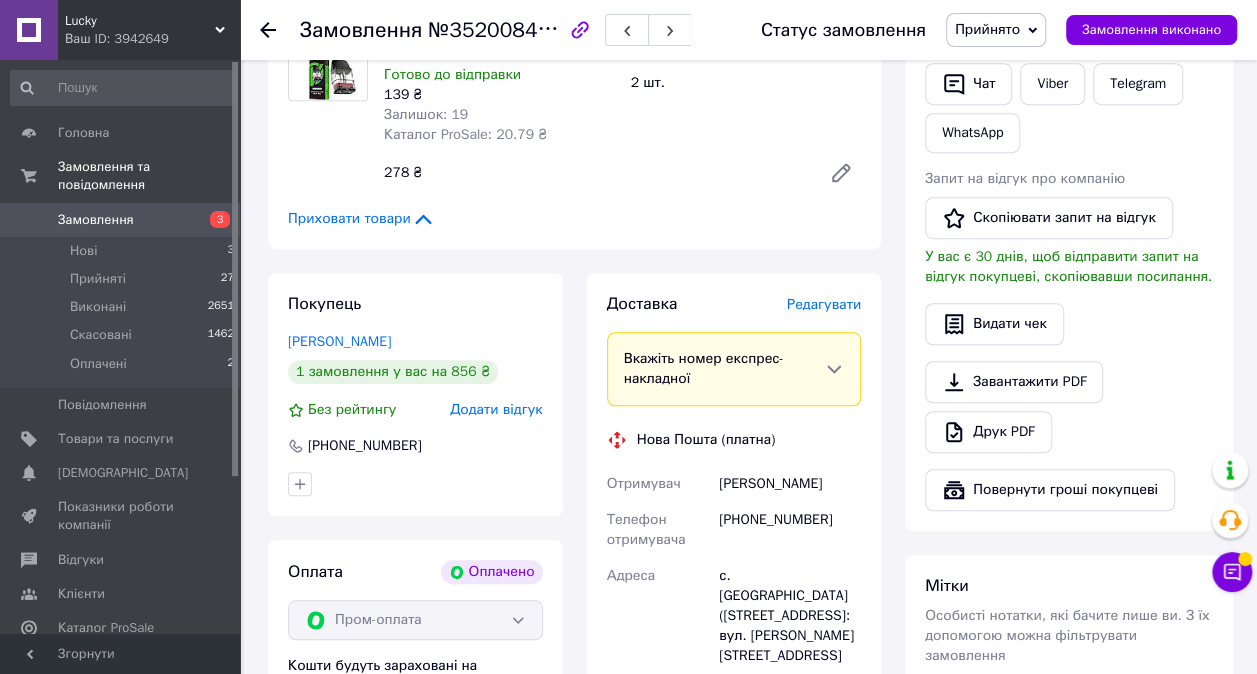 click on "Редагувати" at bounding box center (824, 304) 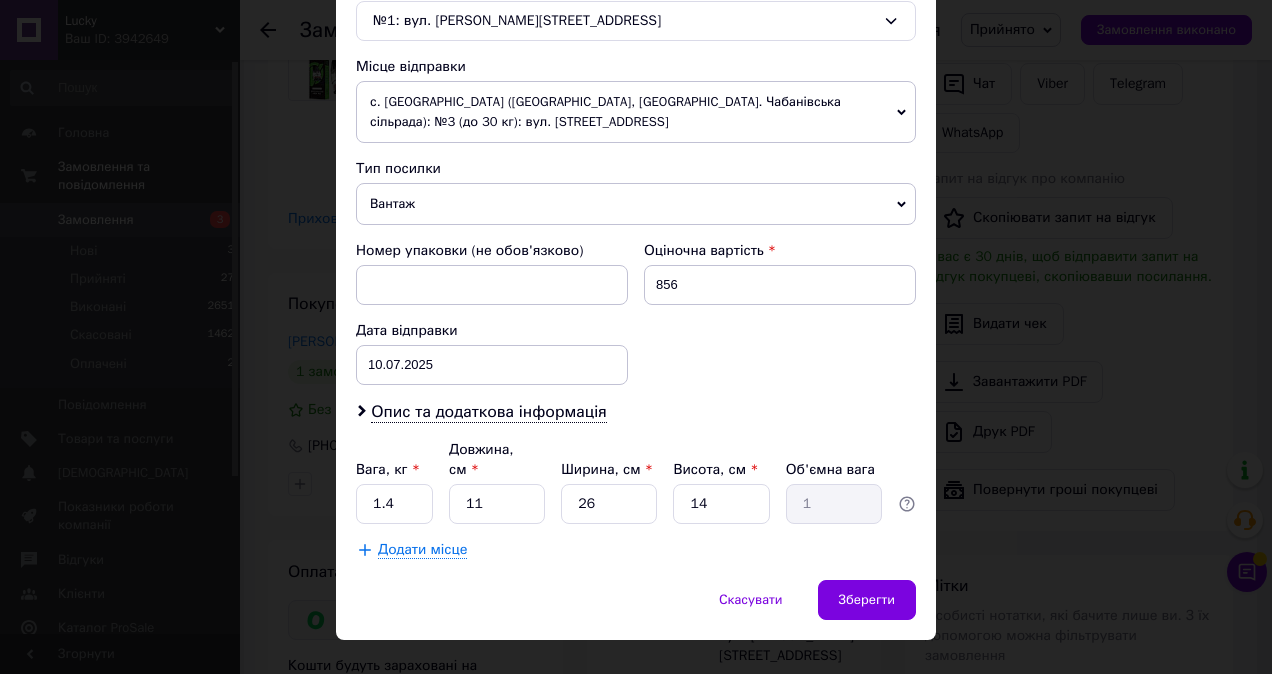 scroll, scrollTop: 665, scrollLeft: 0, axis: vertical 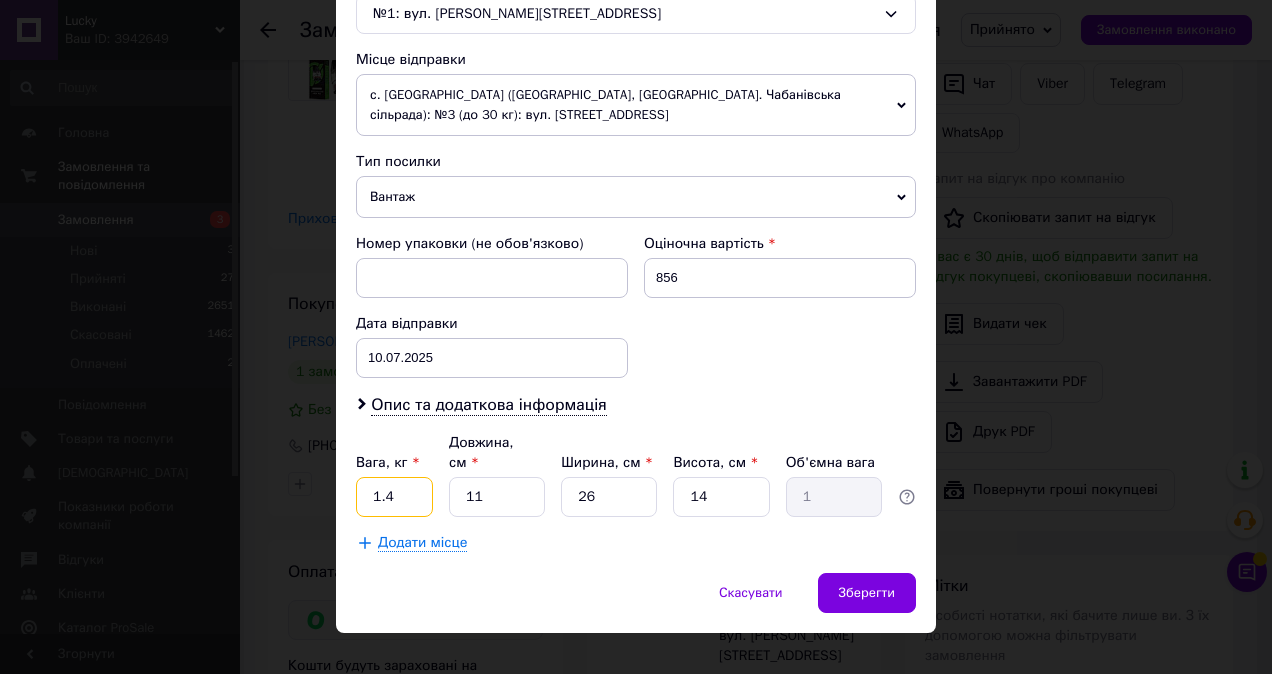 click on "1.4" at bounding box center [394, 497] 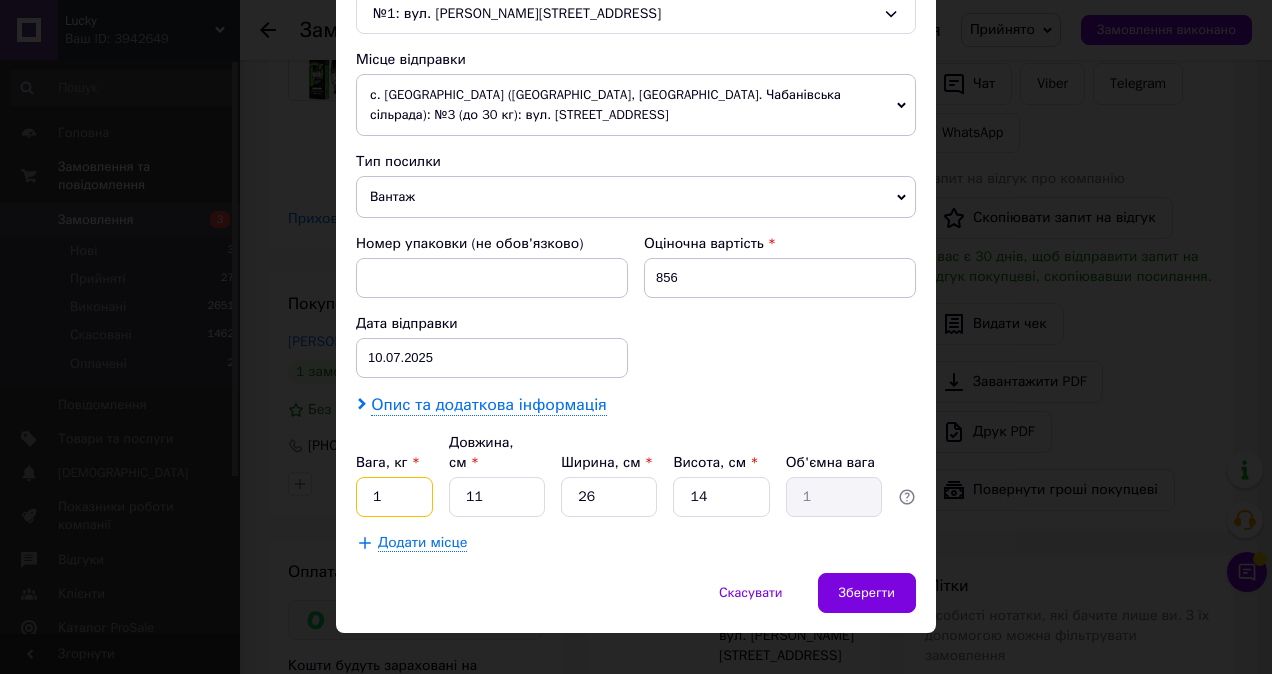 type on "1" 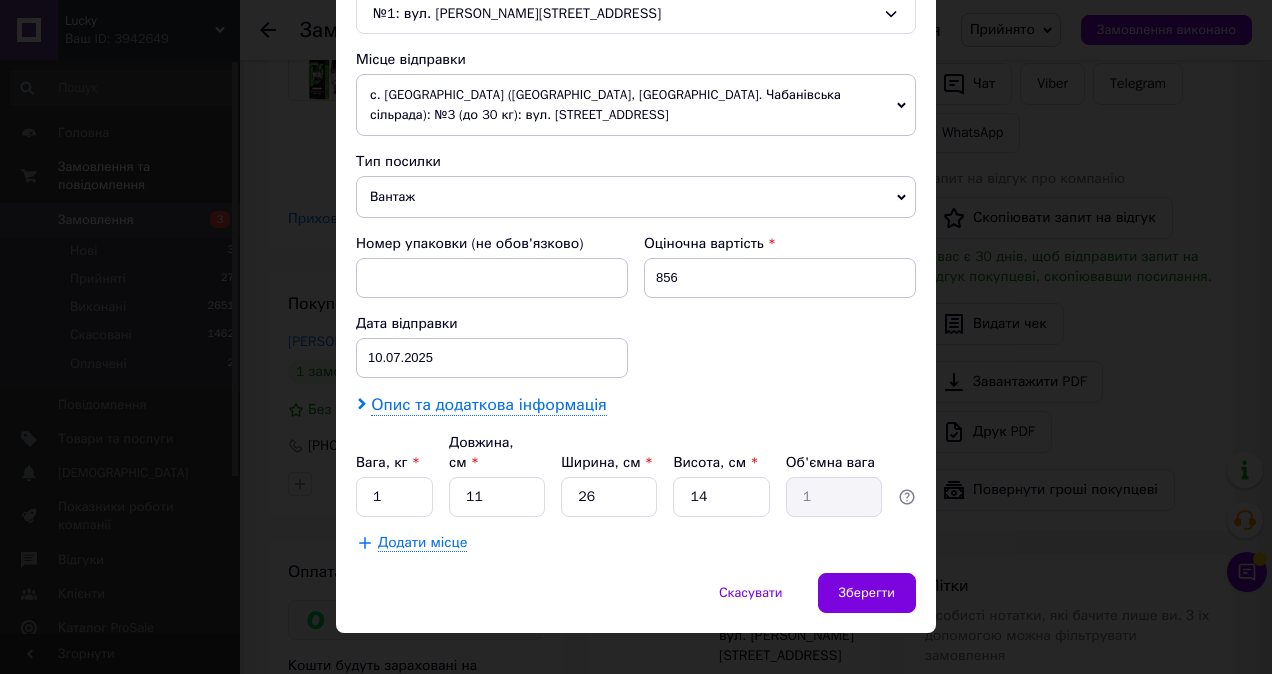 click on "Опис та додаткова інформація" at bounding box center [488, 405] 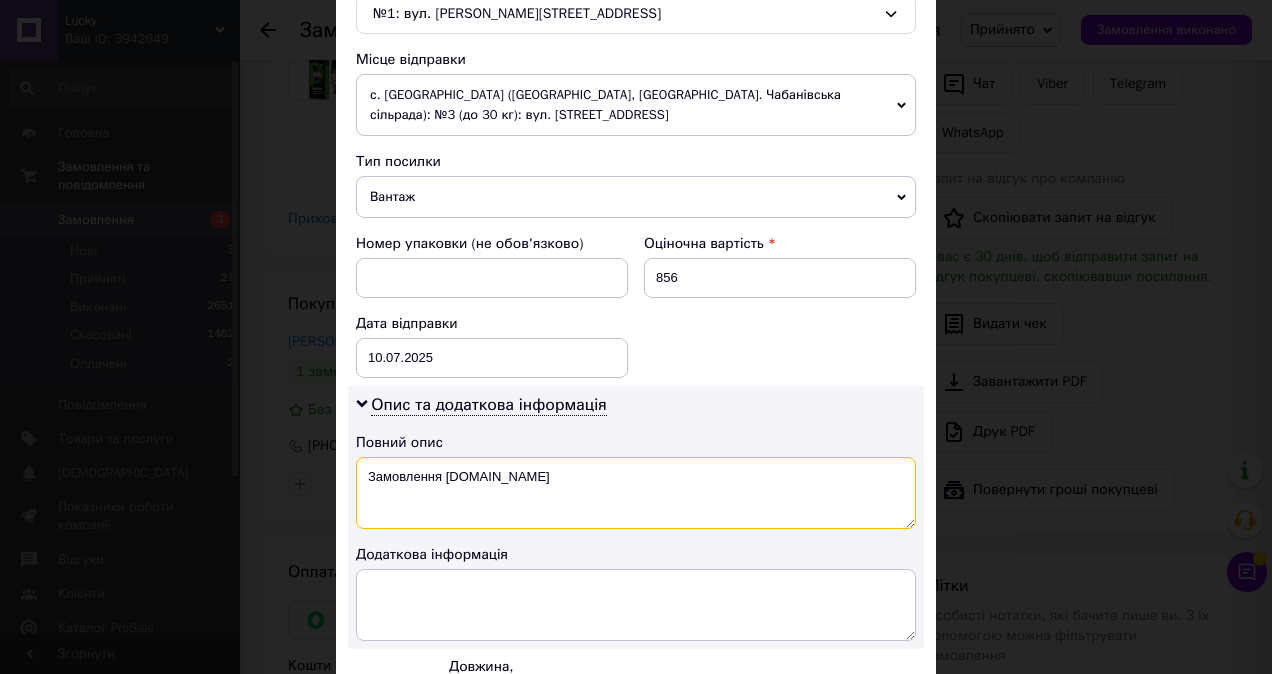 drag, startPoint x: 528, startPoint y: 472, endPoint x: 362, endPoint y: 474, distance: 166.01205 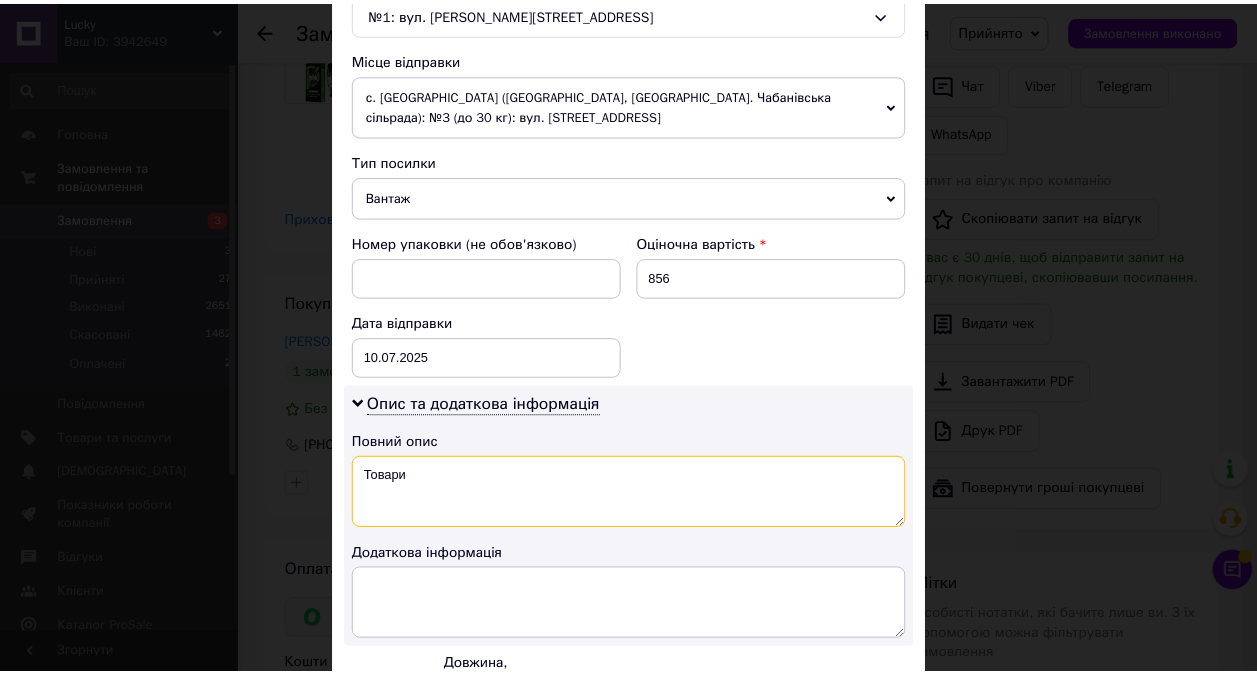 scroll, scrollTop: 888, scrollLeft: 0, axis: vertical 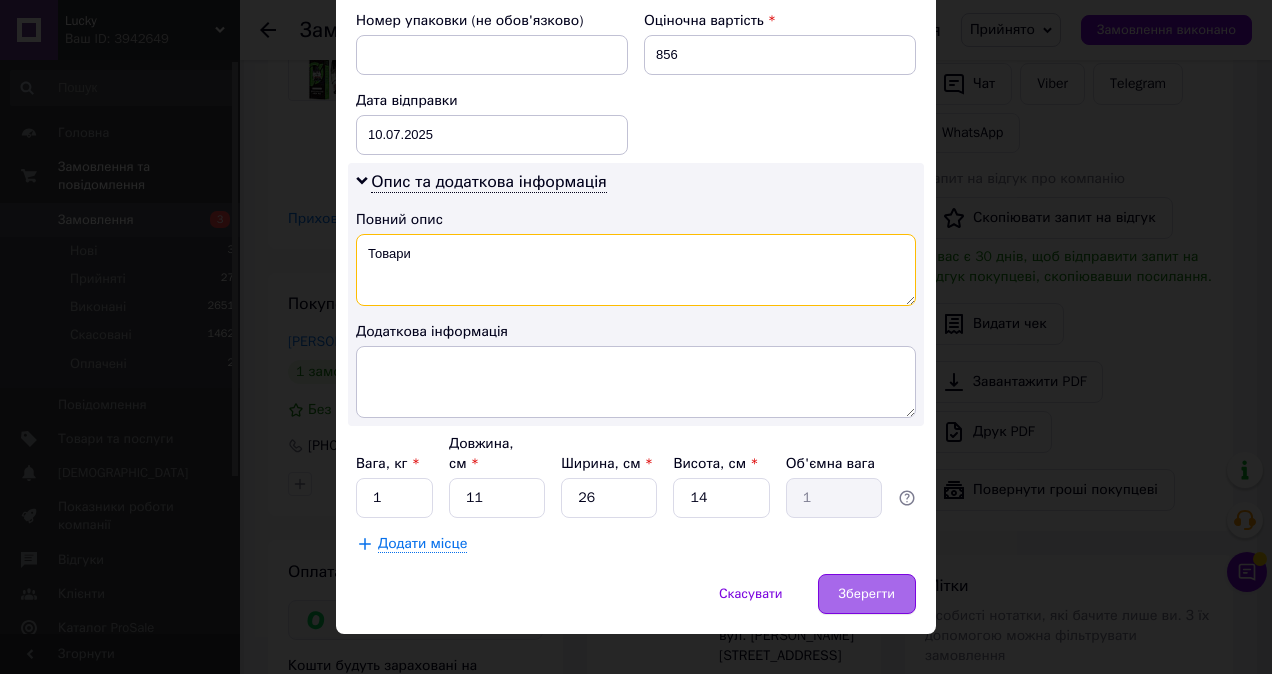 type on "Товари" 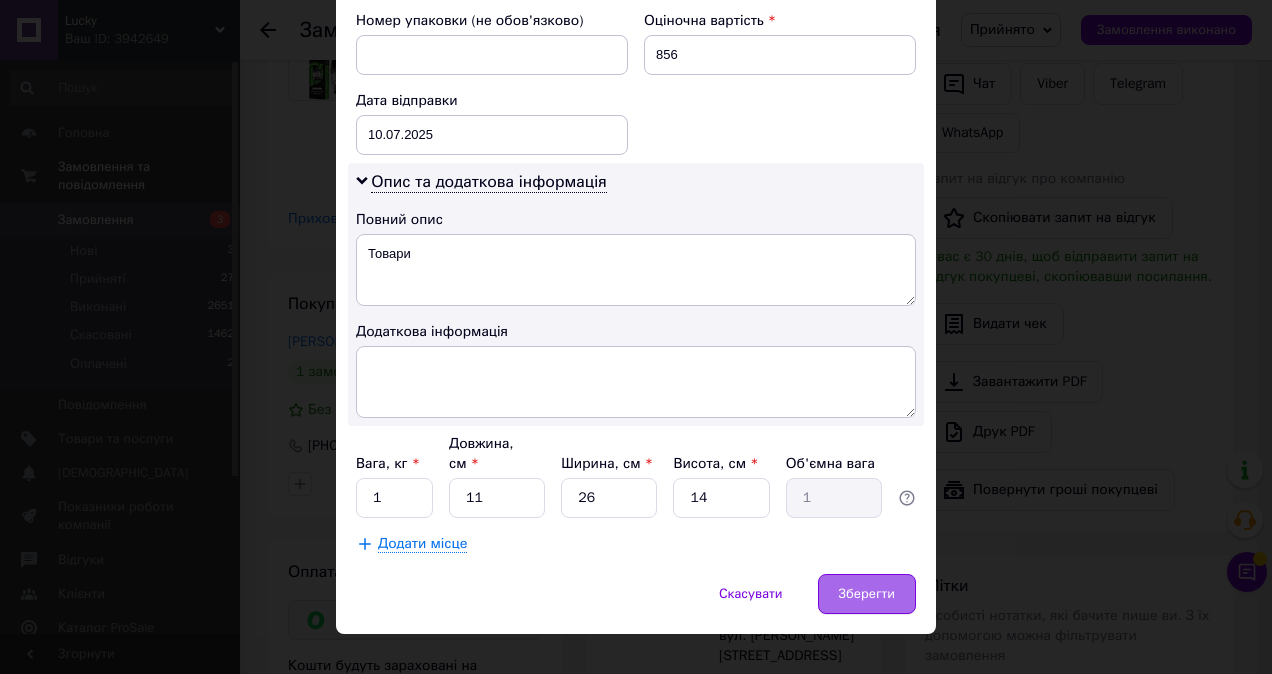 click on "Зберегти" at bounding box center [867, 594] 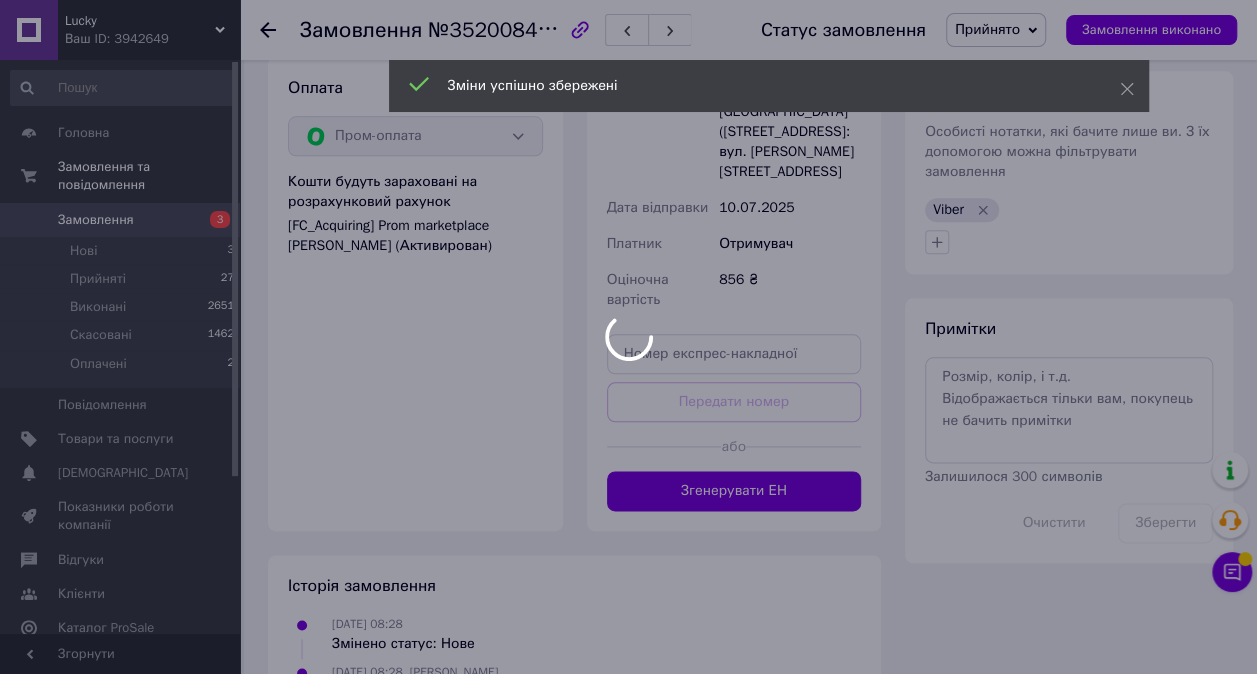 scroll, scrollTop: 1000, scrollLeft: 0, axis: vertical 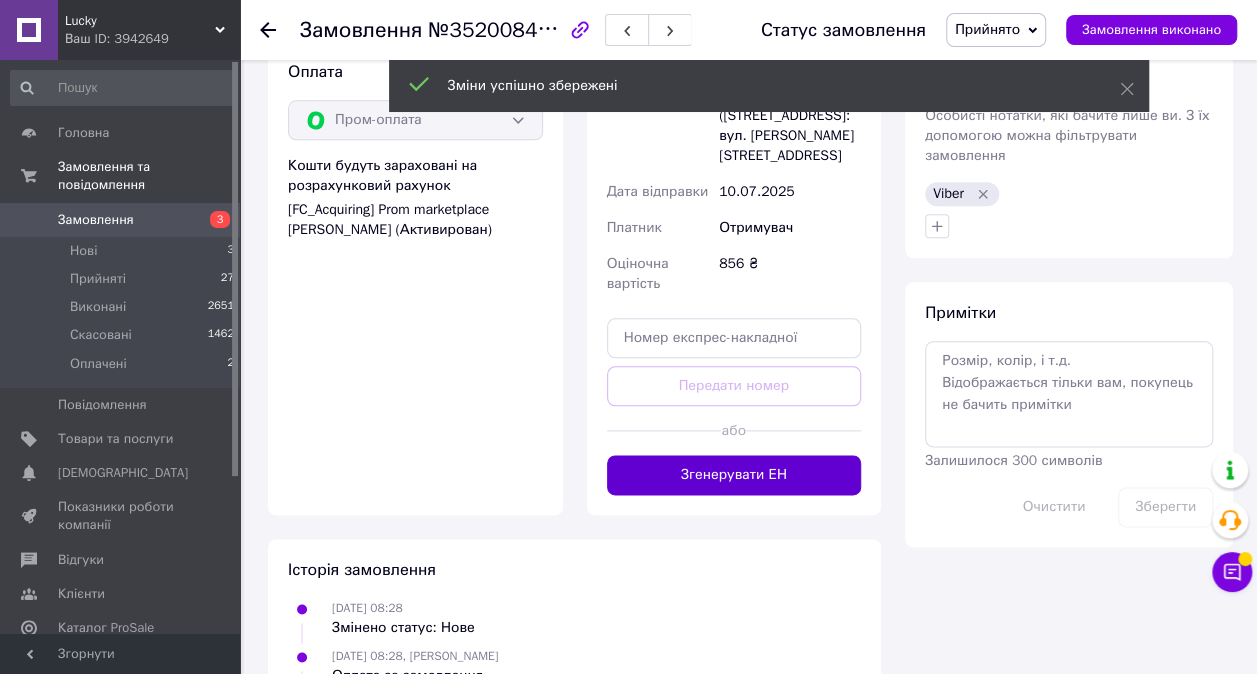 click on "Згенерувати ЕН" at bounding box center [734, 475] 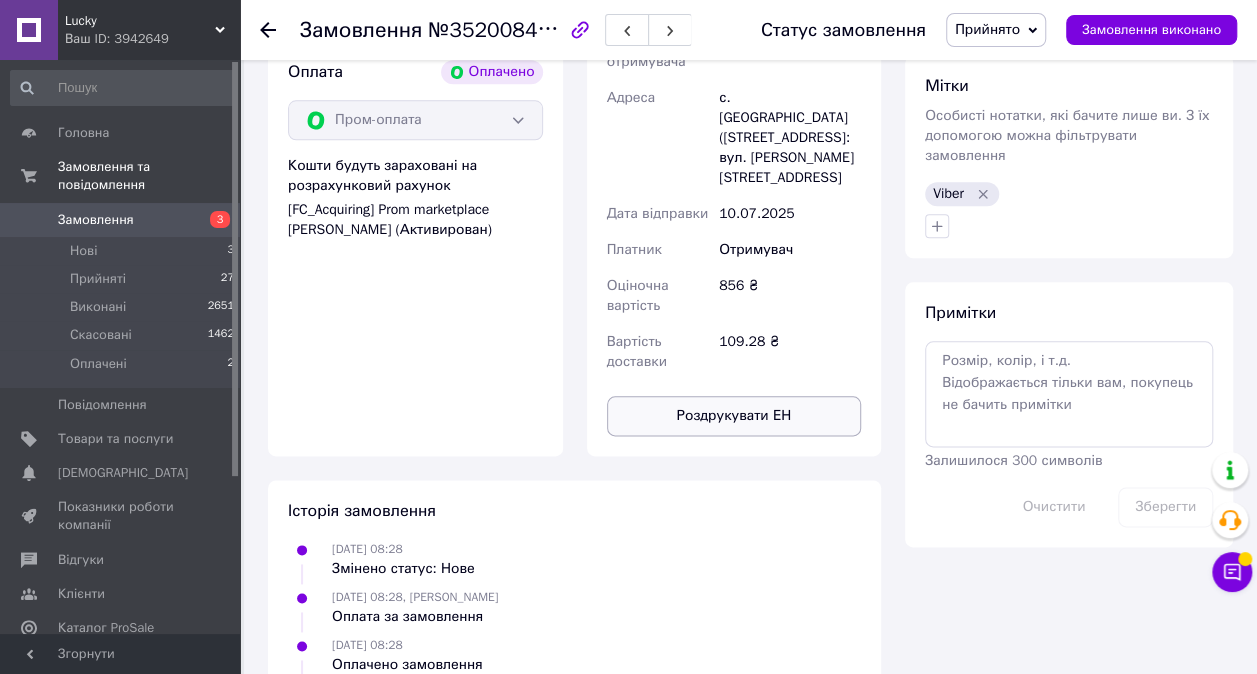 click on "Роздрукувати ЕН" at bounding box center (734, 416) 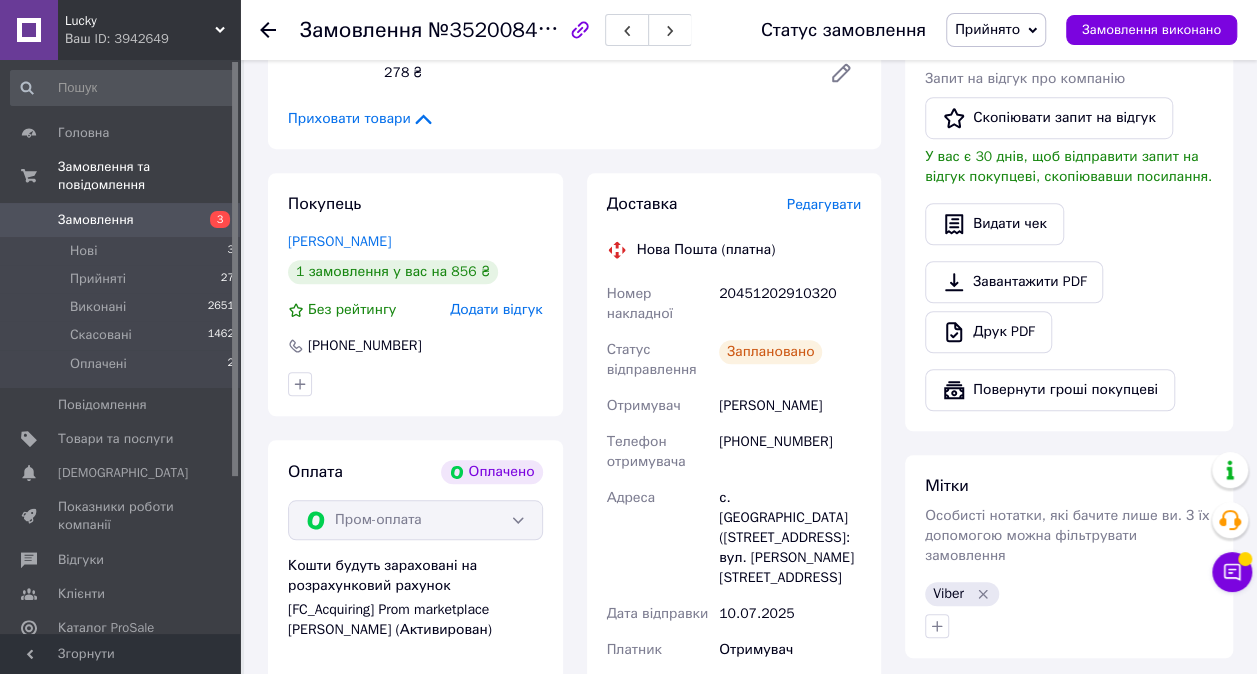 scroll, scrollTop: 0, scrollLeft: 0, axis: both 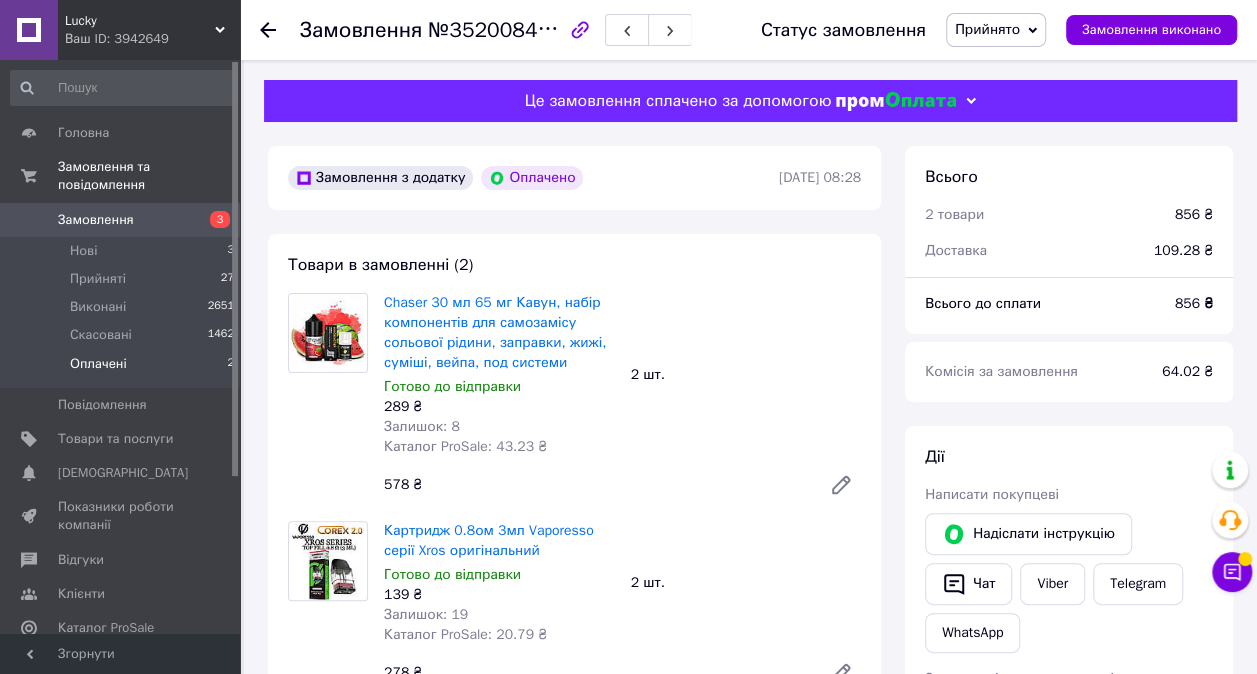 click on "Оплачені 2" at bounding box center [123, 369] 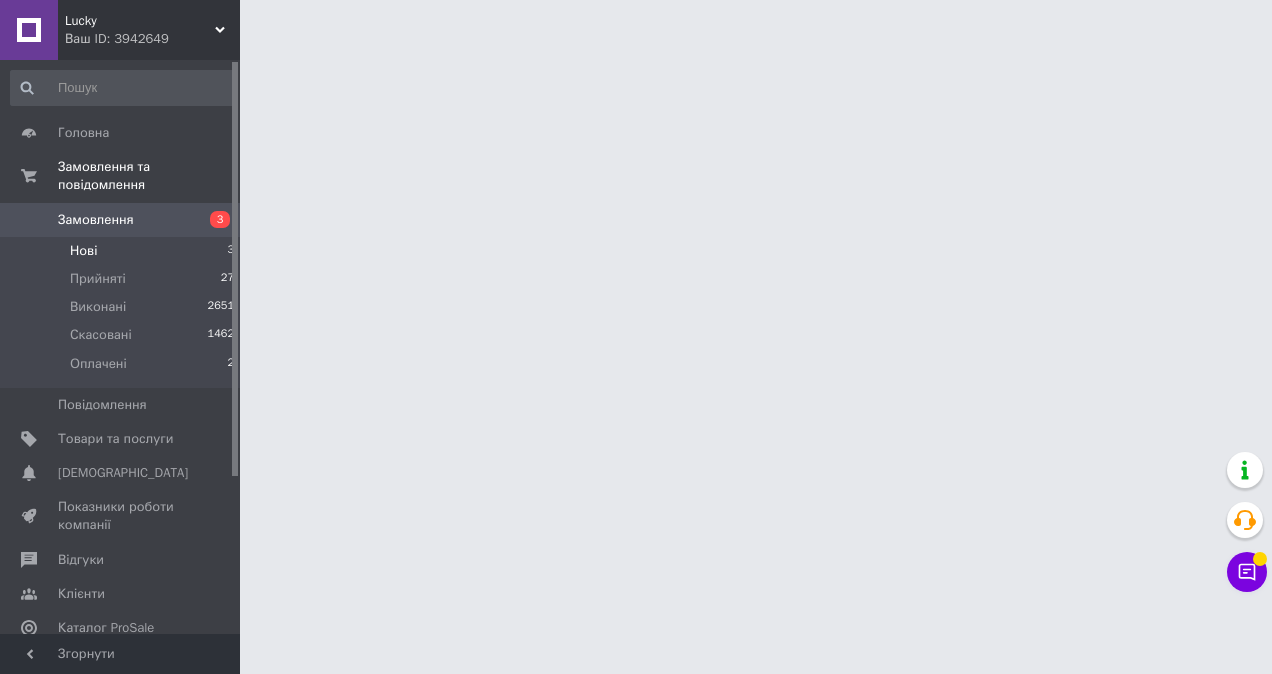 click on "Нові 3" at bounding box center [123, 251] 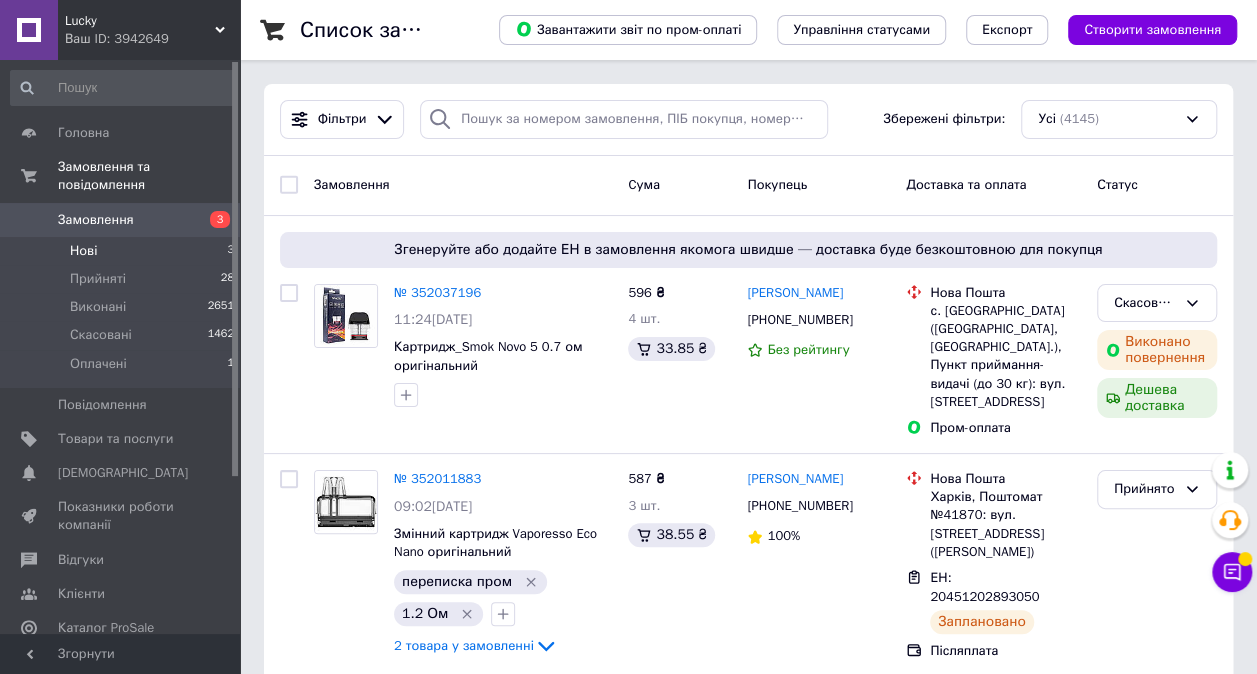 click on "Нові" at bounding box center (83, 251) 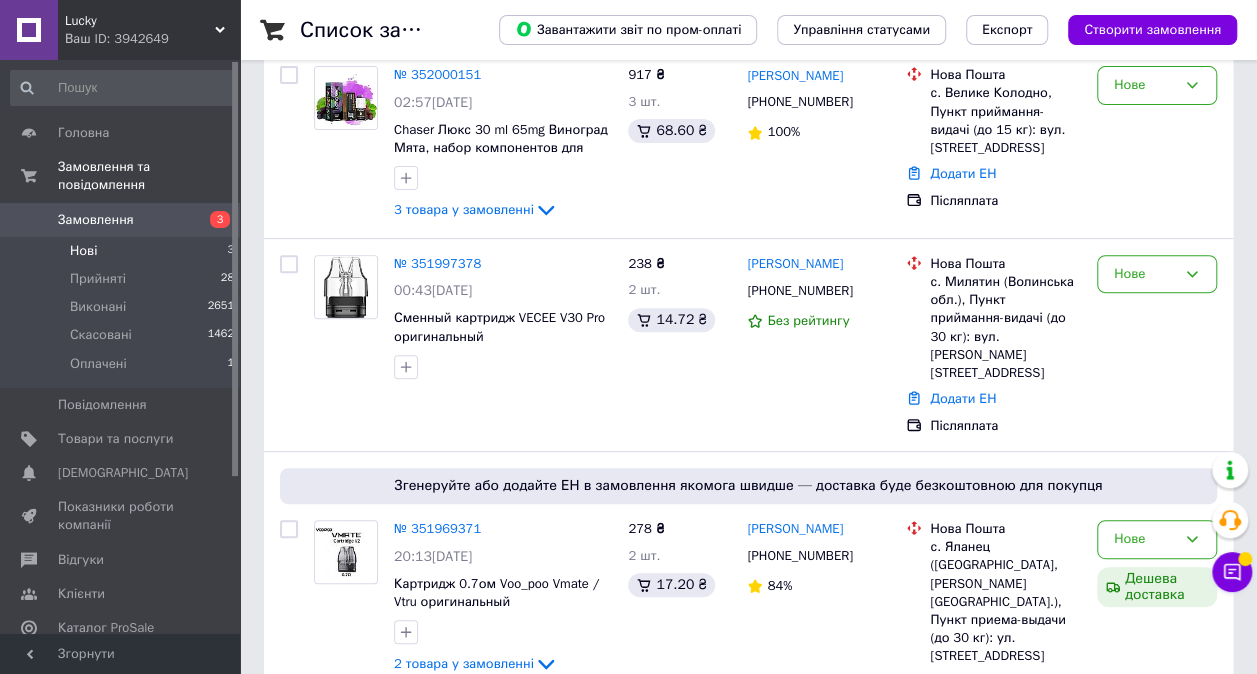 scroll, scrollTop: 246, scrollLeft: 0, axis: vertical 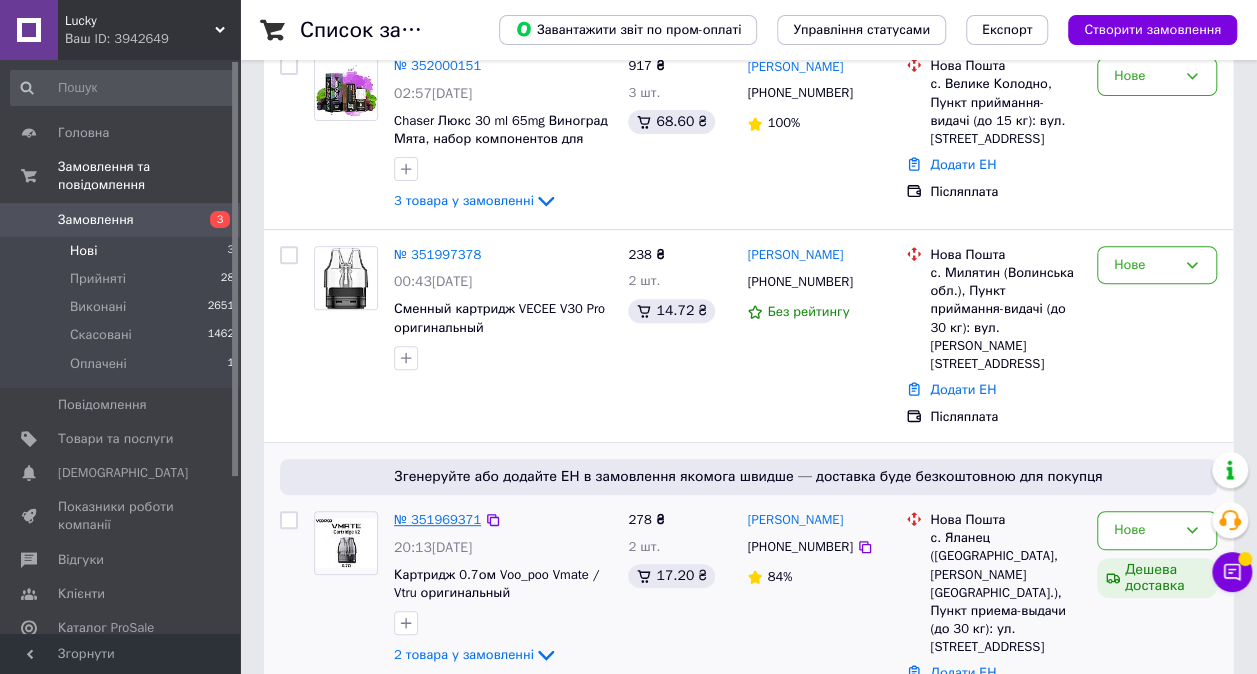 click on "№ 351969371" at bounding box center (437, 519) 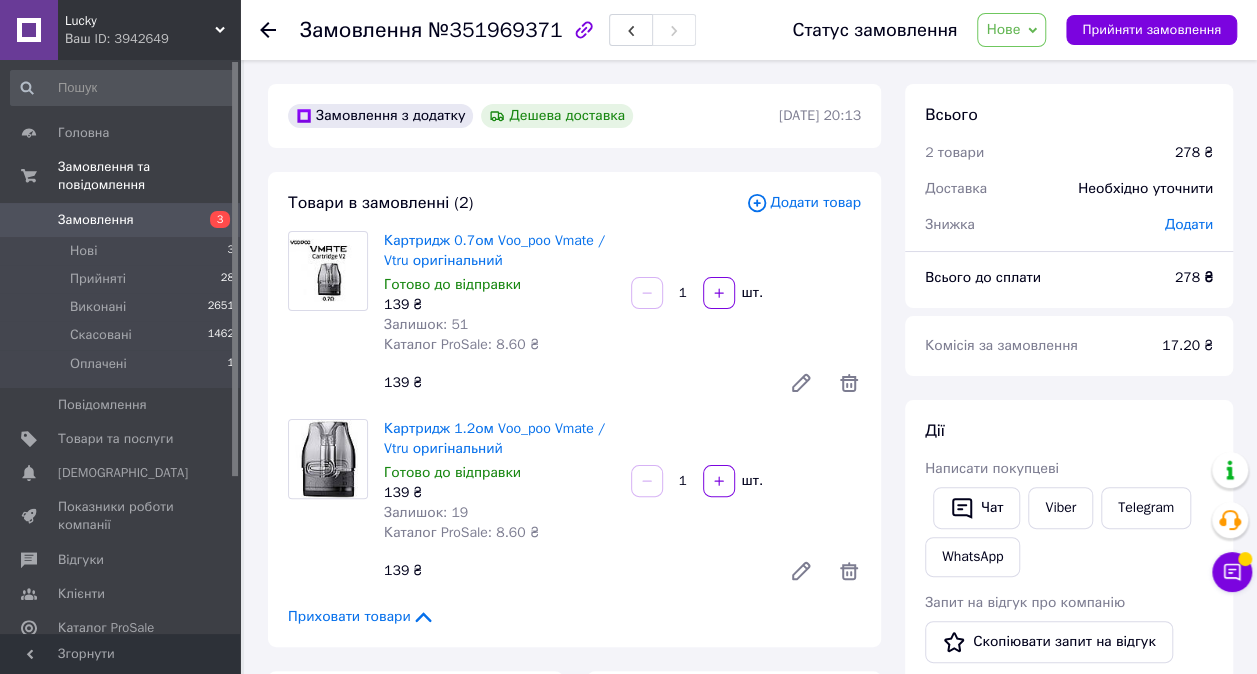 scroll, scrollTop: 0, scrollLeft: 0, axis: both 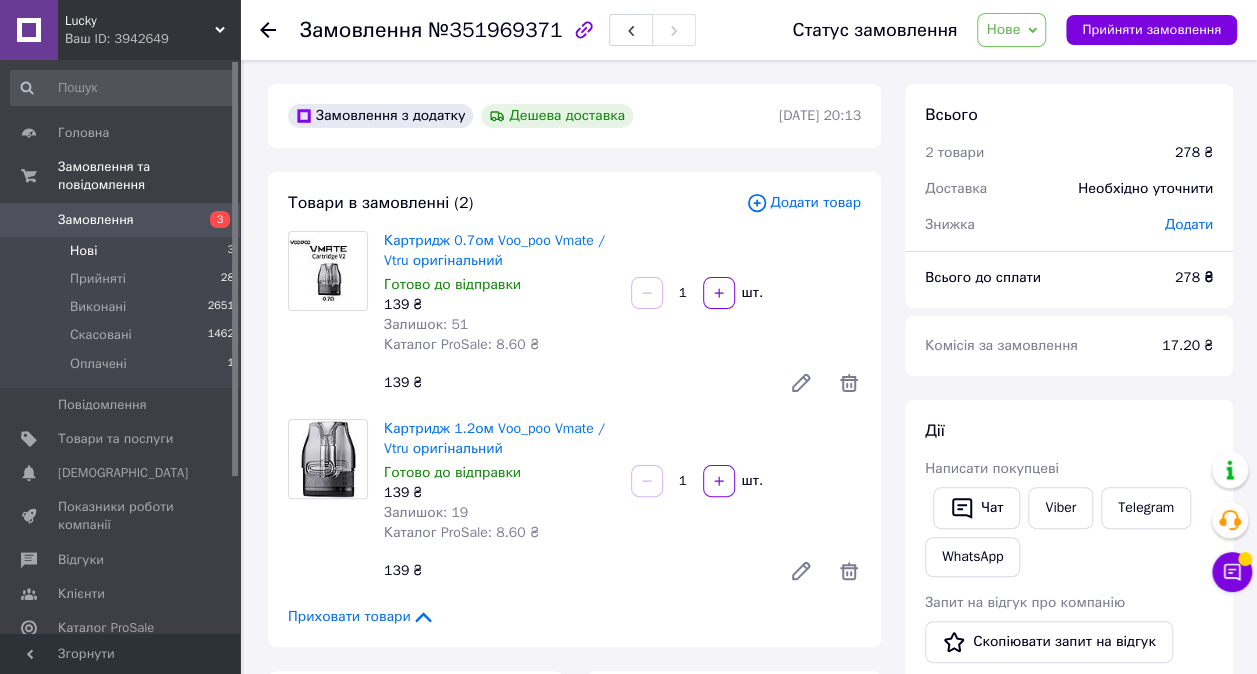 click on "Нові" at bounding box center (83, 251) 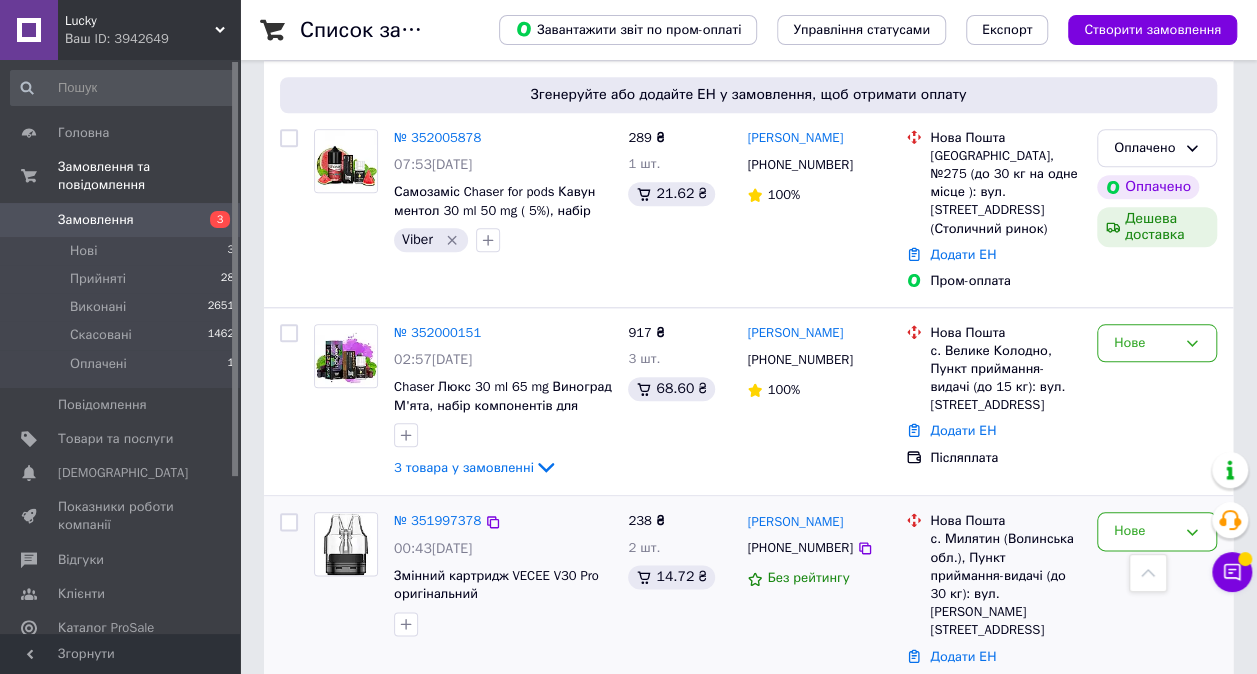 scroll, scrollTop: 900, scrollLeft: 0, axis: vertical 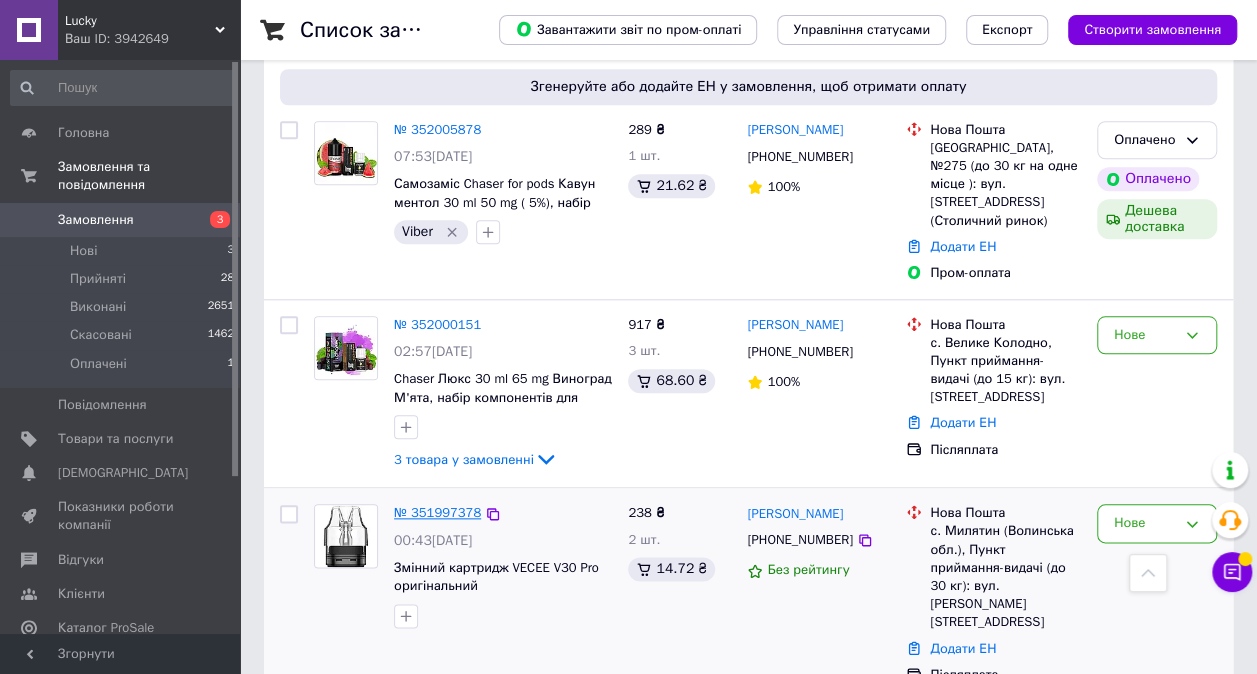 click on "№ 351997378" at bounding box center (437, 512) 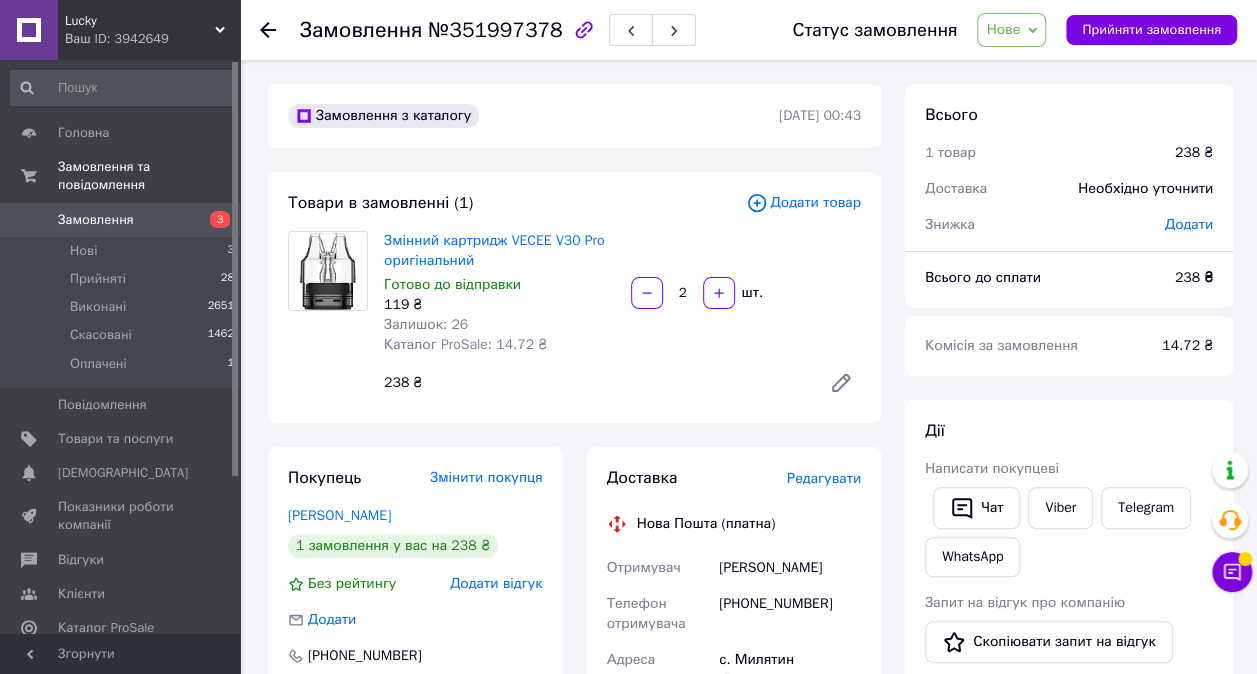 scroll, scrollTop: 0, scrollLeft: 0, axis: both 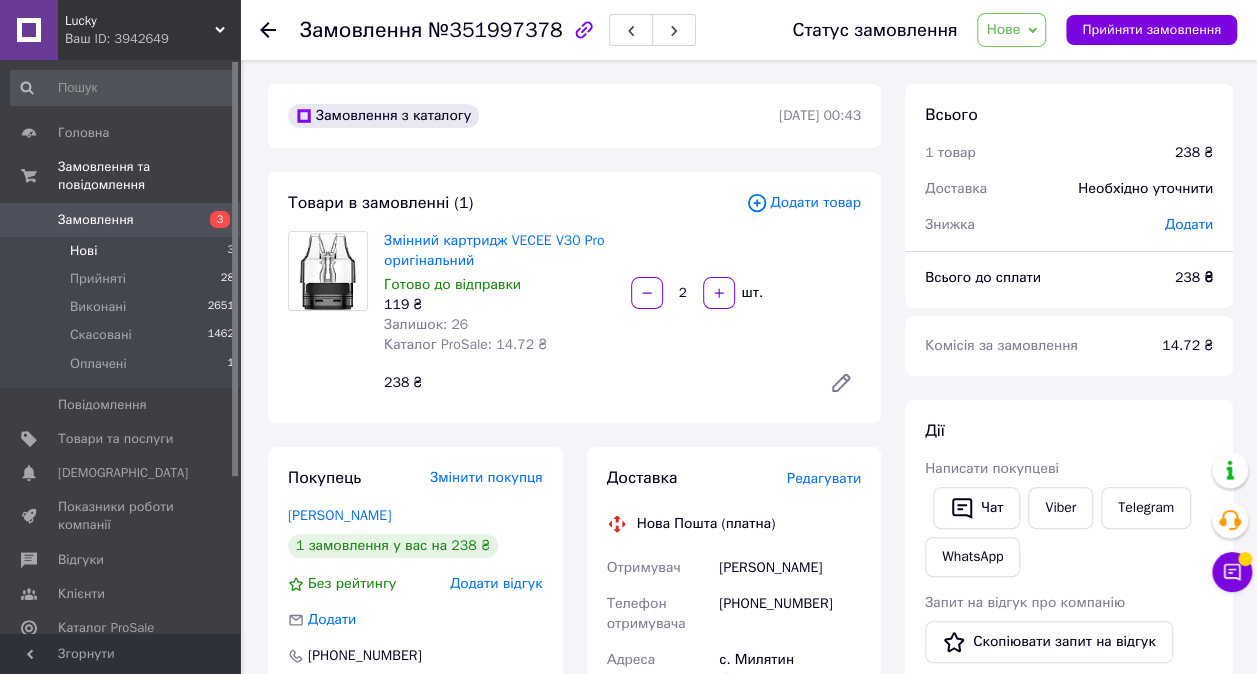 click on "Нові" at bounding box center [83, 251] 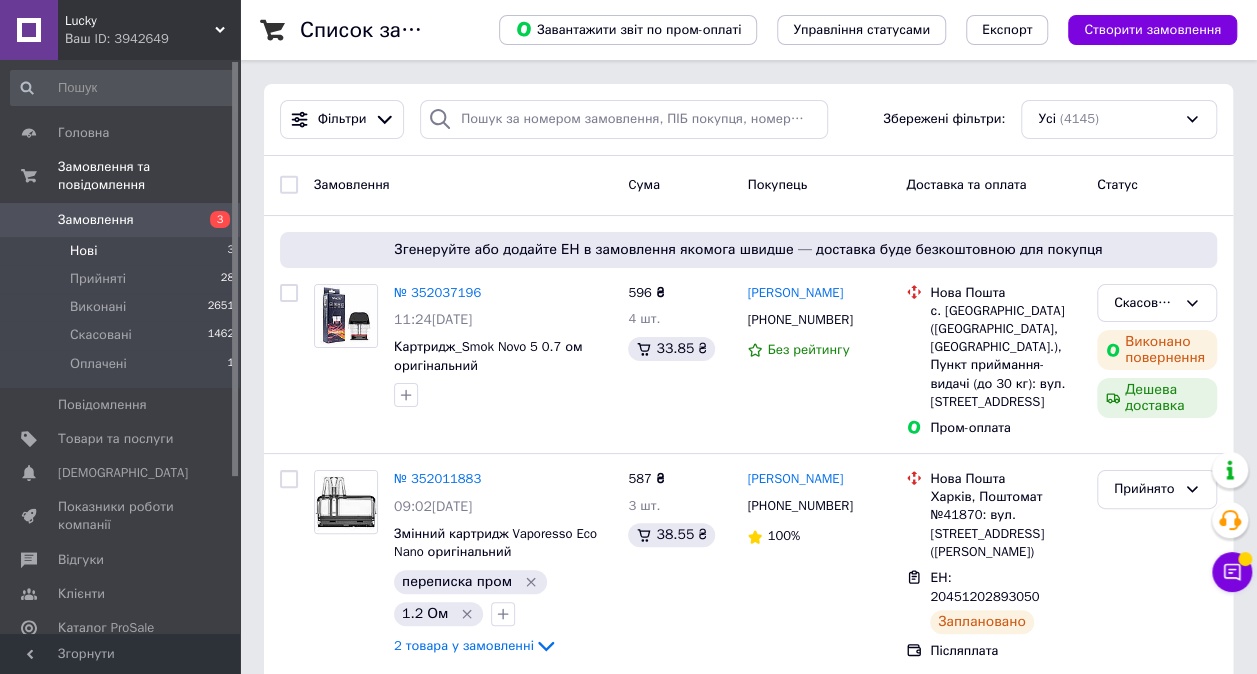 click on "Нові 3" at bounding box center (123, 251) 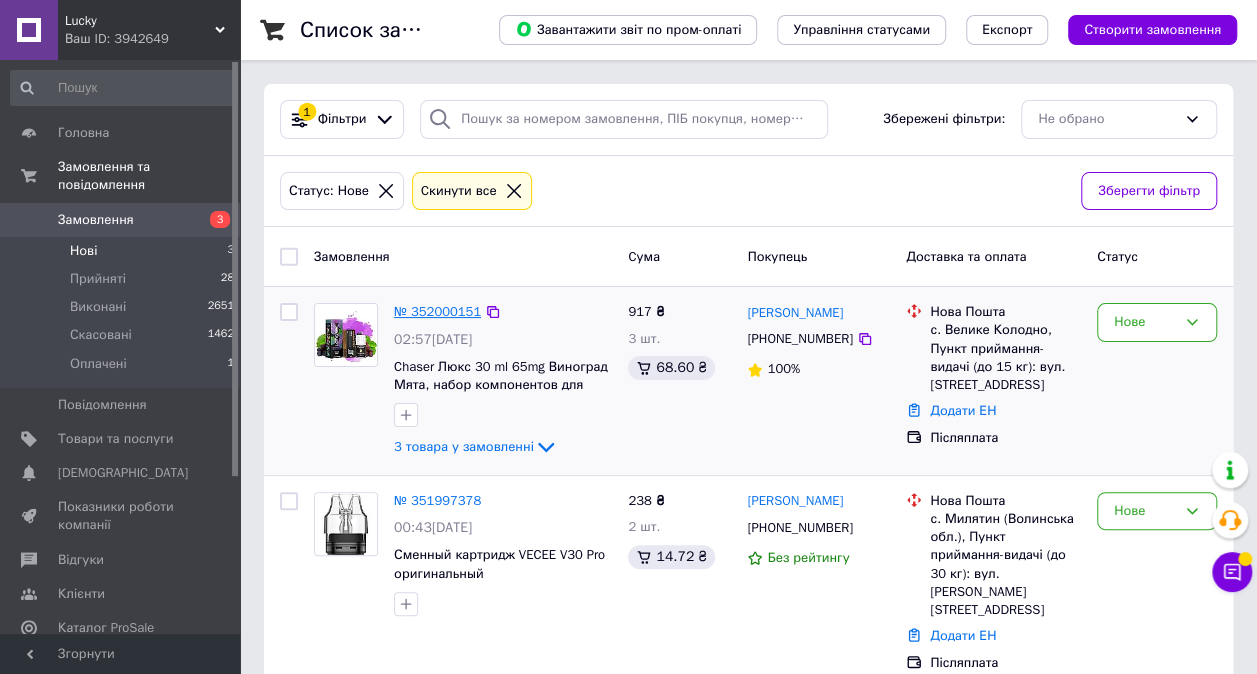 click on "№ 352000151" at bounding box center [437, 311] 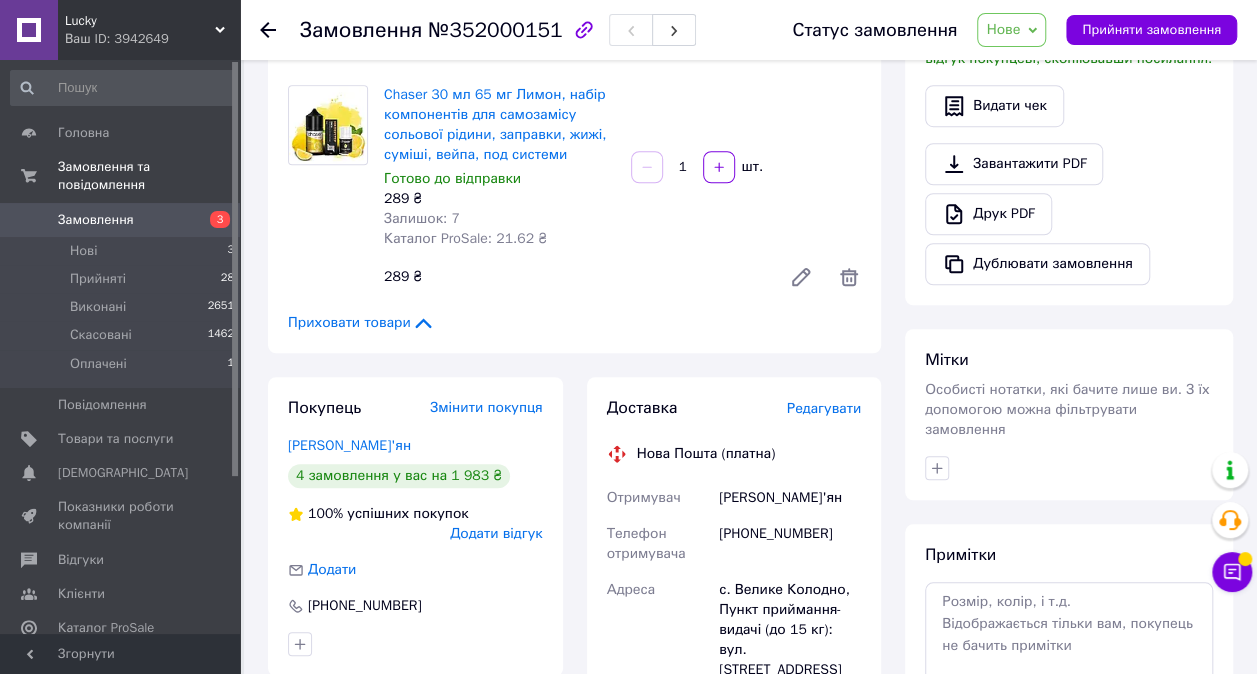 scroll, scrollTop: 700, scrollLeft: 0, axis: vertical 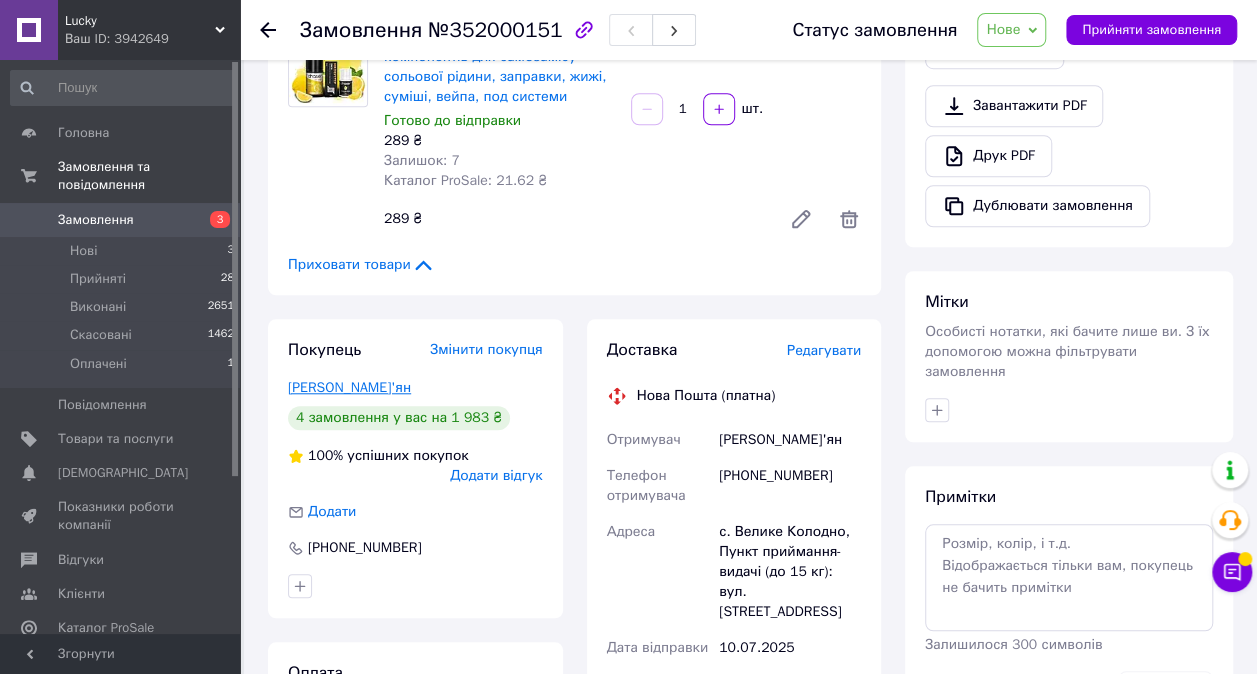click on "[PERSON_NAME]'ян" at bounding box center (349, 387) 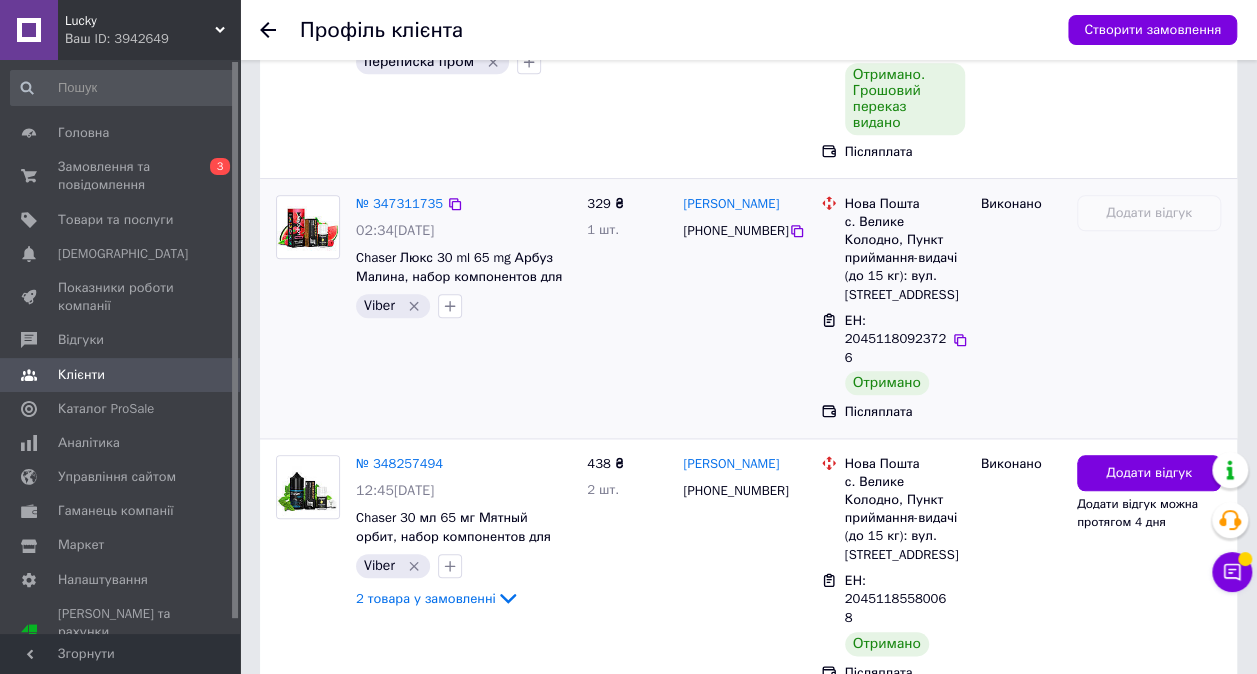 scroll, scrollTop: 900, scrollLeft: 0, axis: vertical 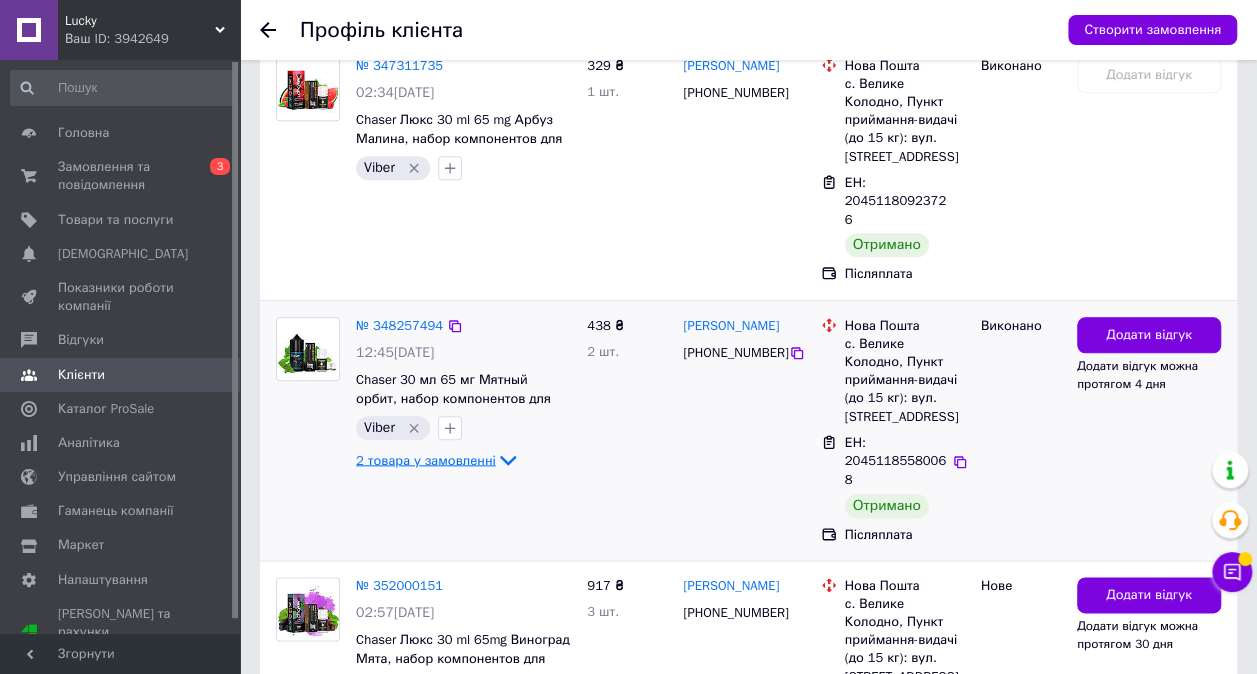 click on "2 товара у замовленні" at bounding box center [426, 459] 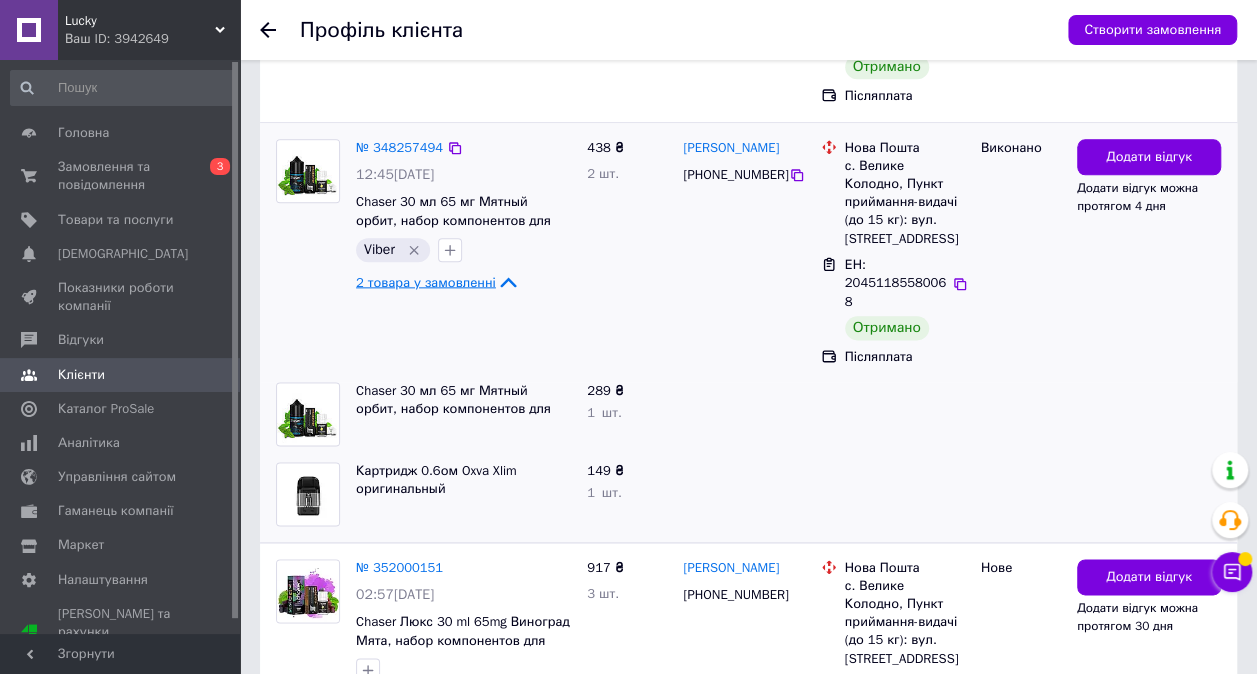 scroll, scrollTop: 1086, scrollLeft: 0, axis: vertical 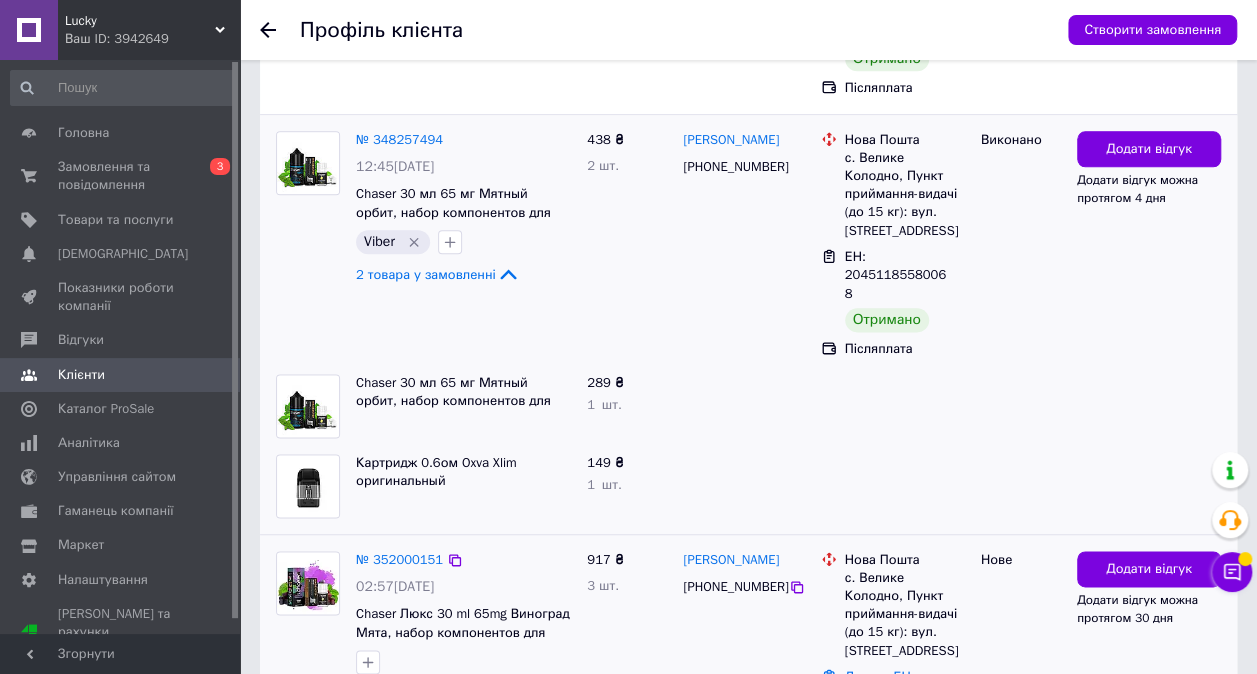 click on "3 товара у замовленні" at bounding box center [426, 693] 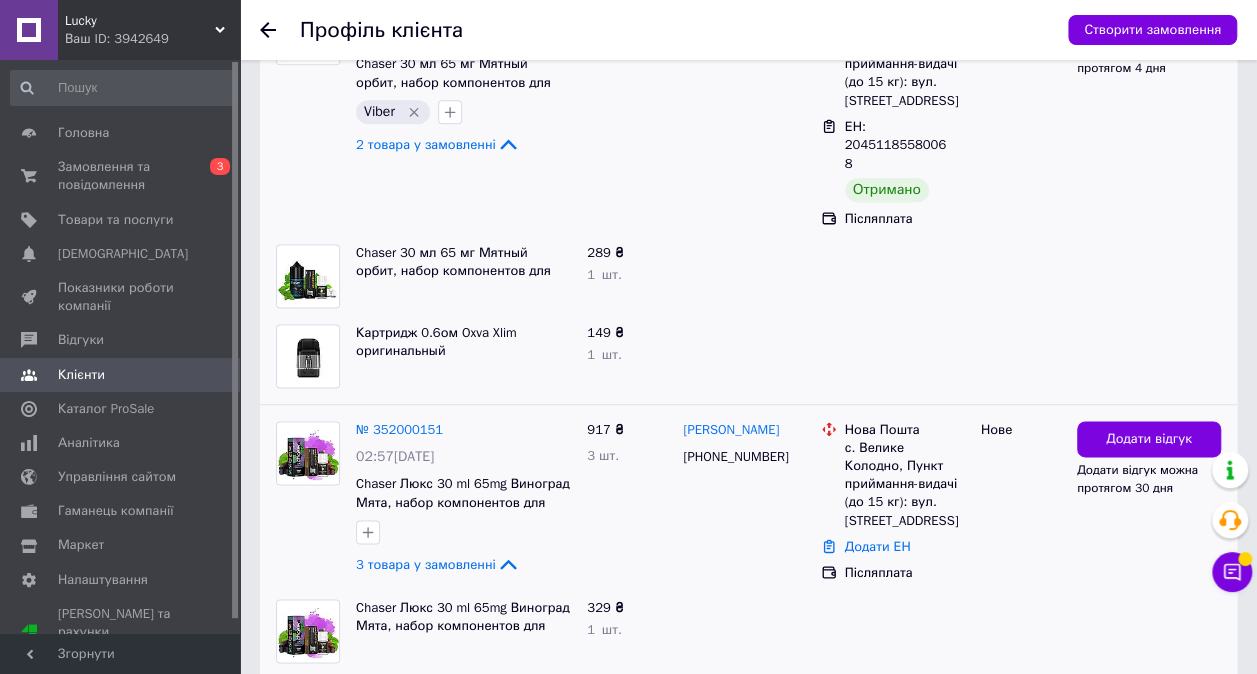 scroll, scrollTop: 1327, scrollLeft: 0, axis: vertical 